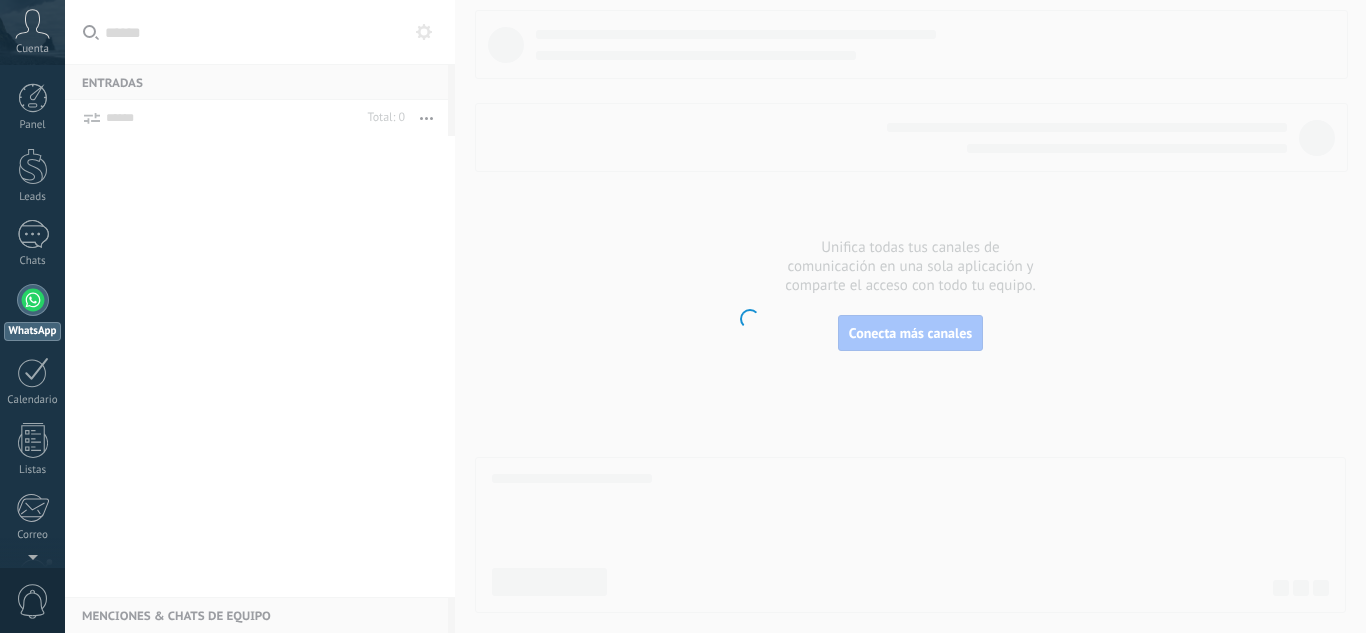 scroll, scrollTop: 0, scrollLeft: 0, axis: both 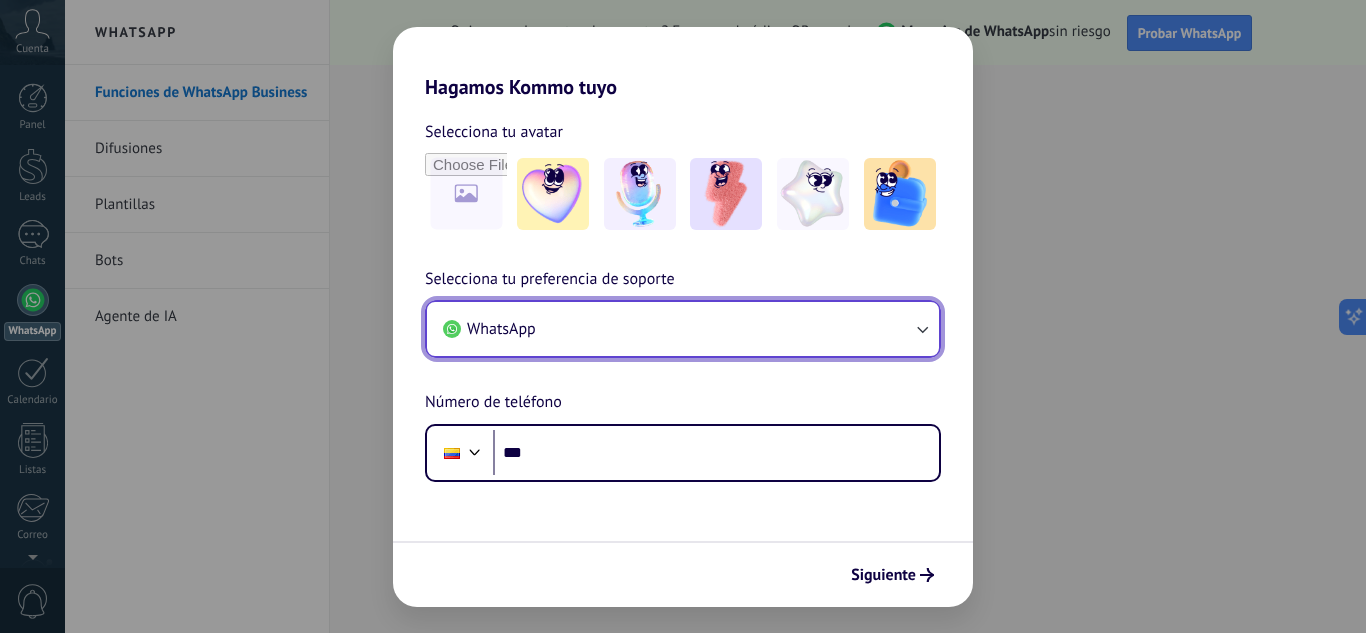 click on "WhatsApp" at bounding box center (683, 329) 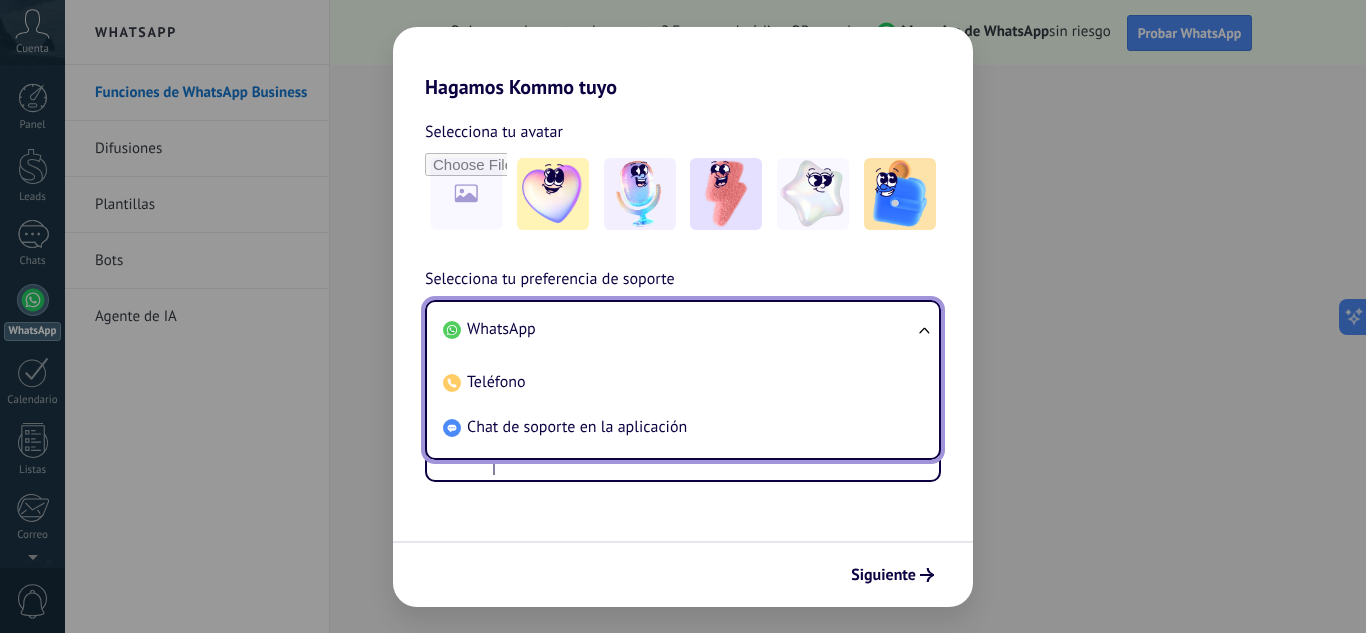 click on "WhatsApp" at bounding box center (679, 329) 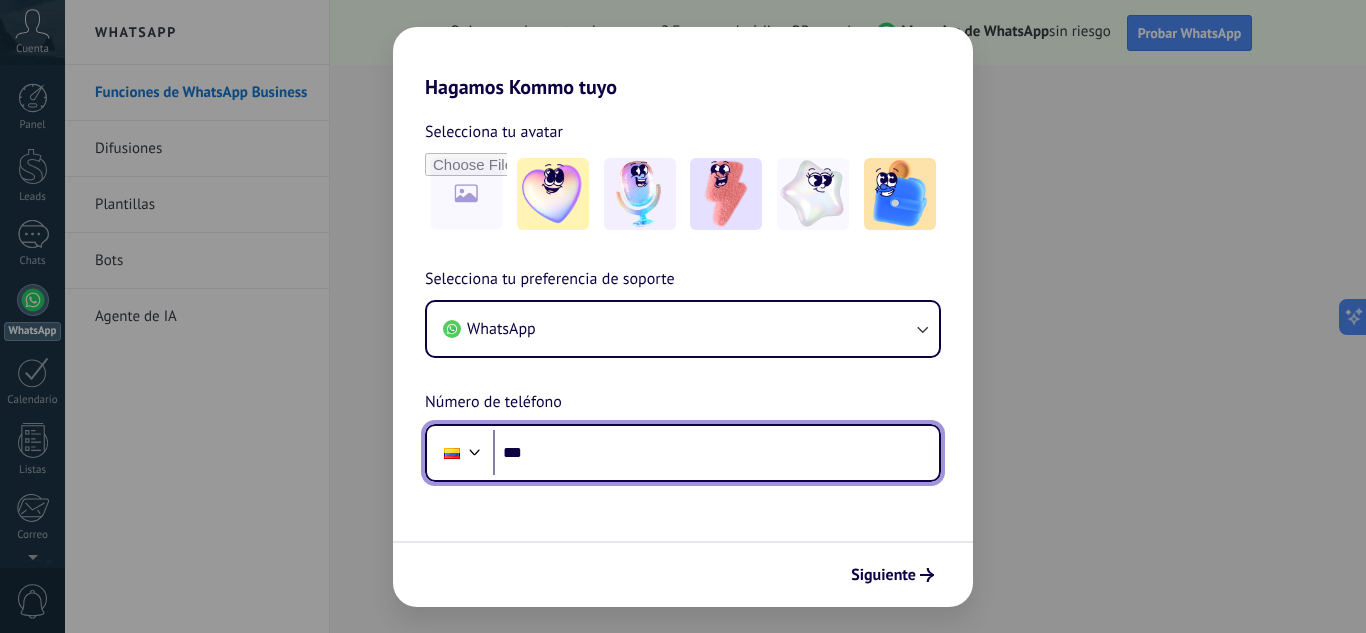 click on "***" at bounding box center (716, 453) 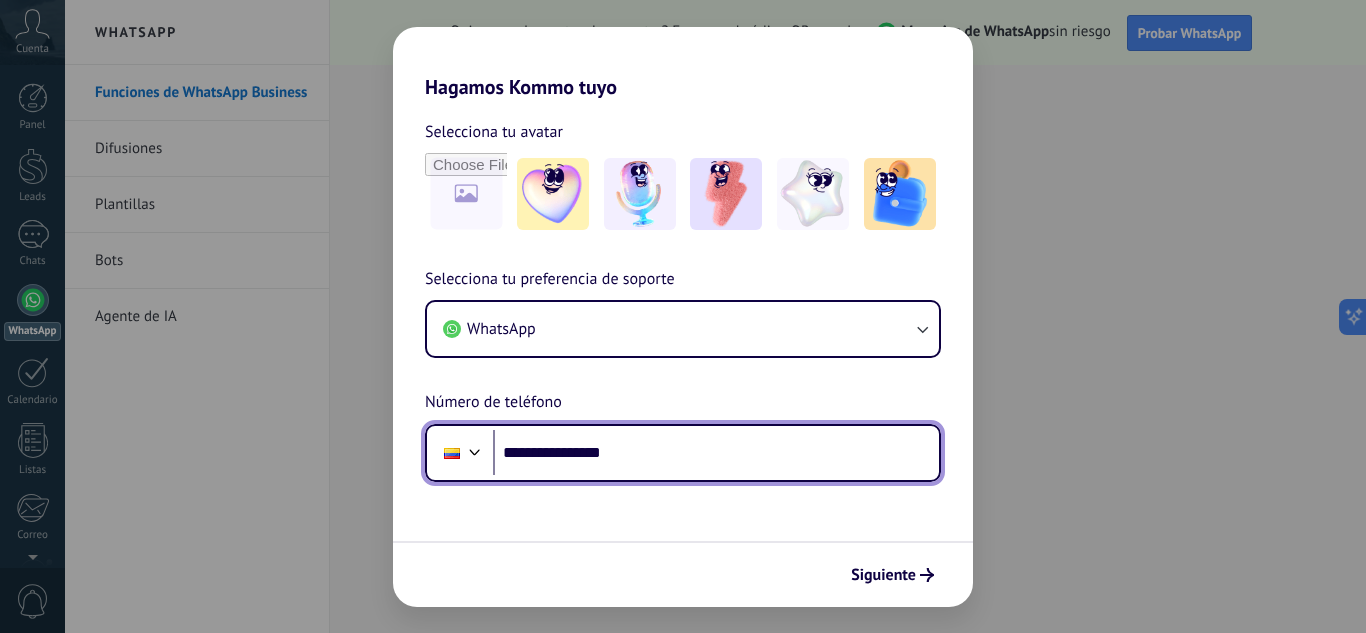 type on "**********" 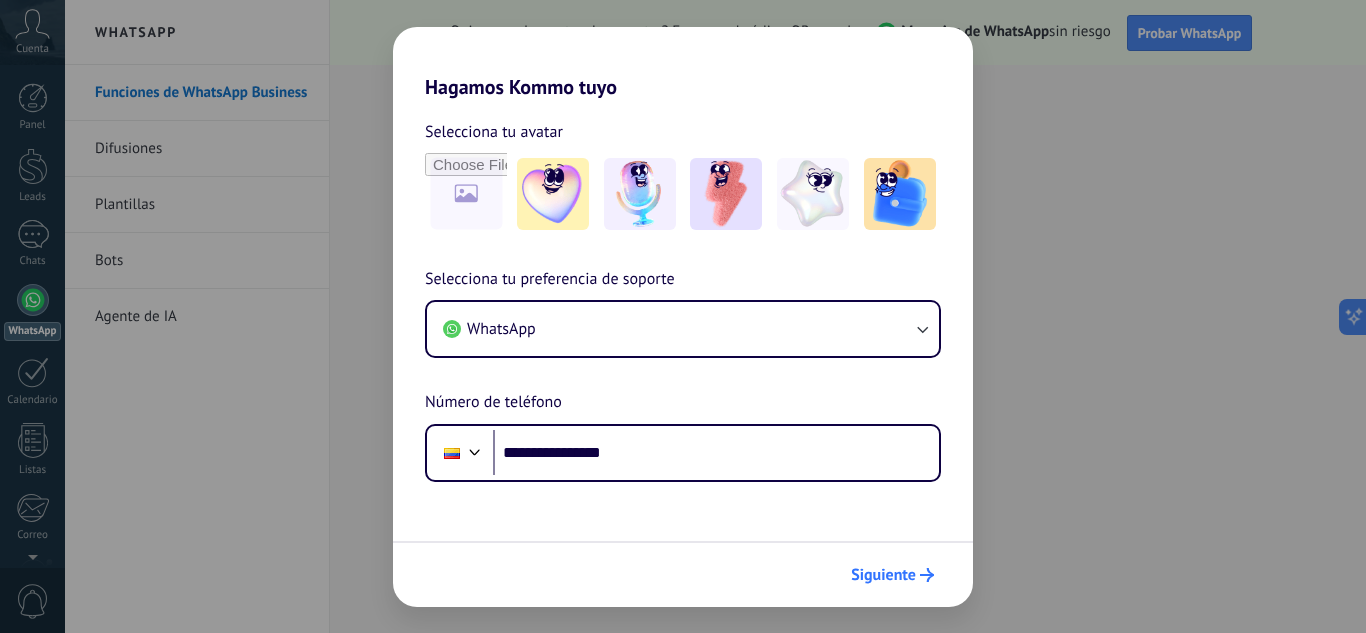 click on "Siguiente" at bounding box center (883, 575) 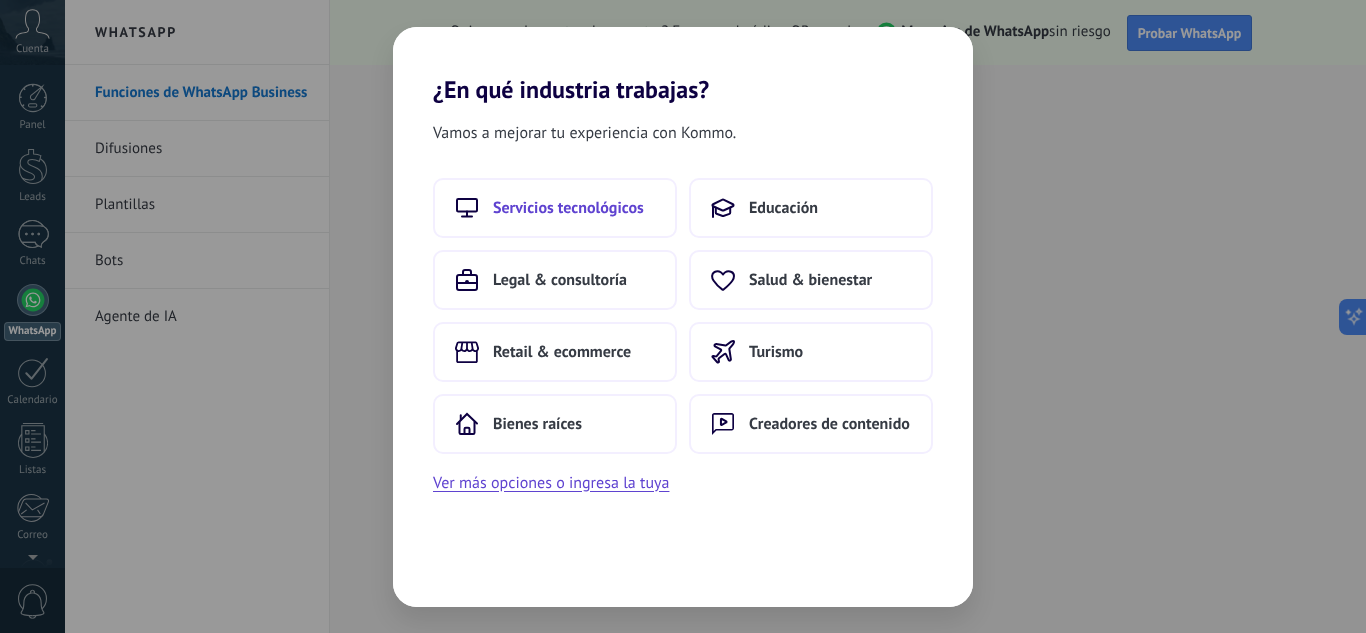 click on "Servicios tecnológicos" at bounding box center [568, 208] 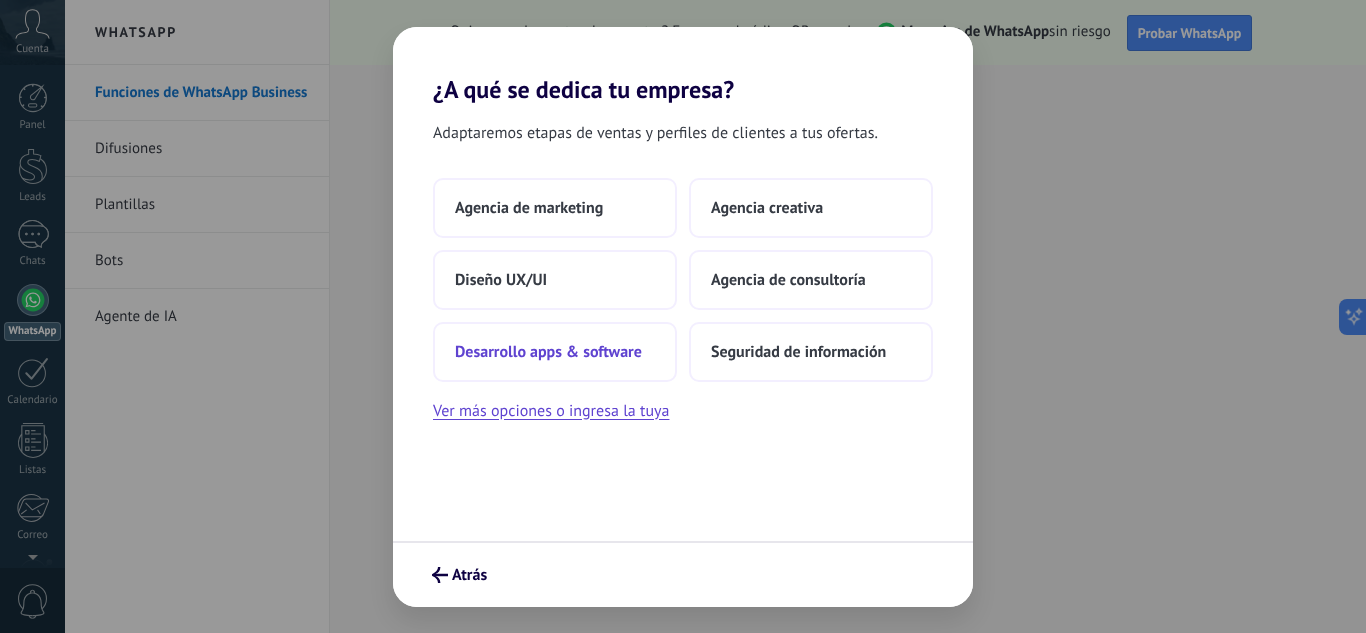 click on "Desarrollo apps & software" at bounding box center (548, 352) 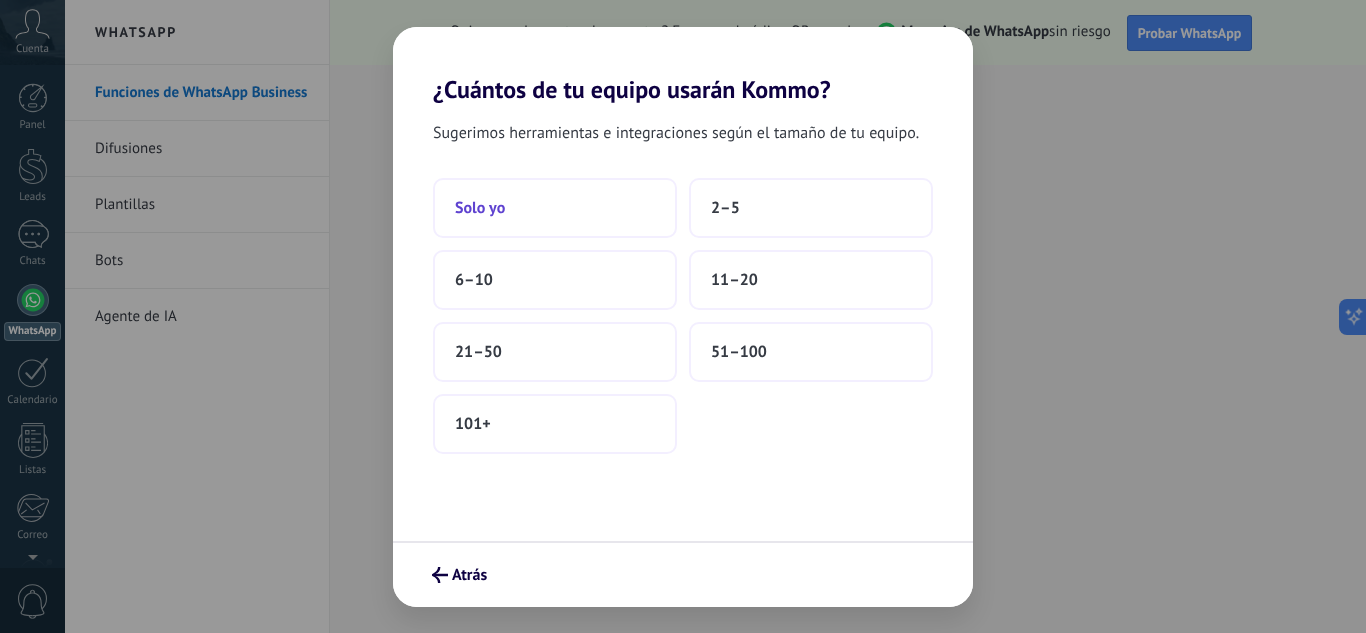 click on "Solo yo" at bounding box center [555, 208] 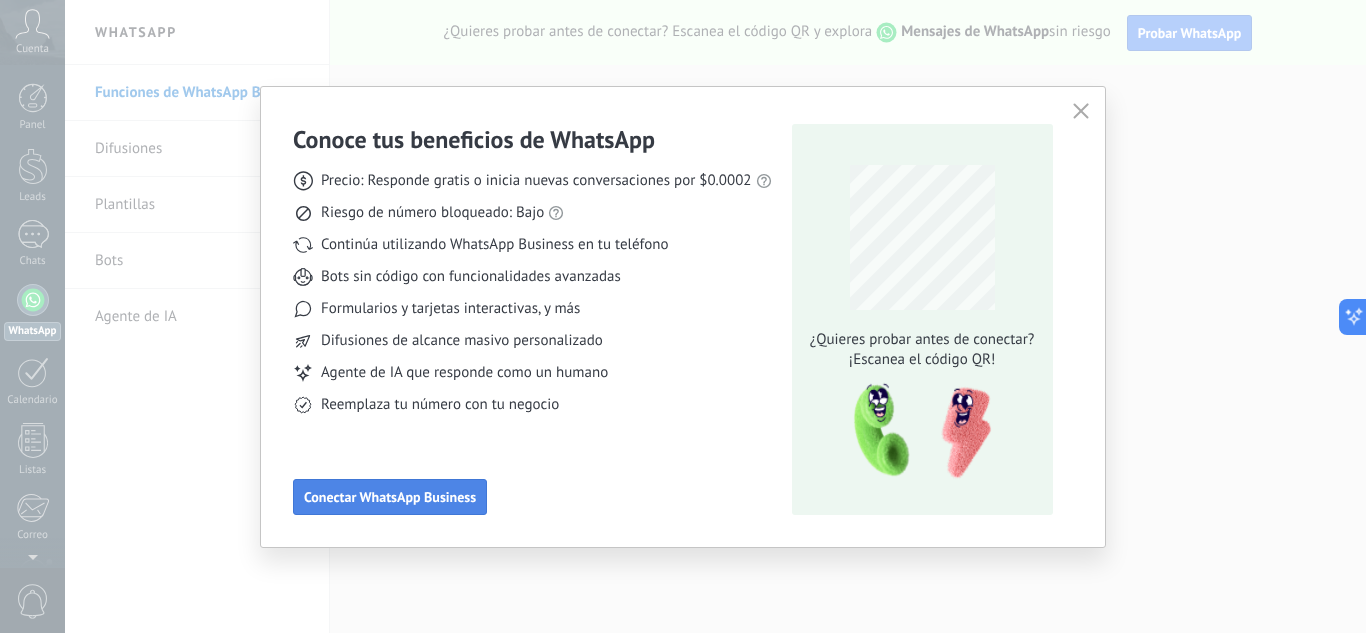 click on "Conectar WhatsApp Business" at bounding box center (390, 497) 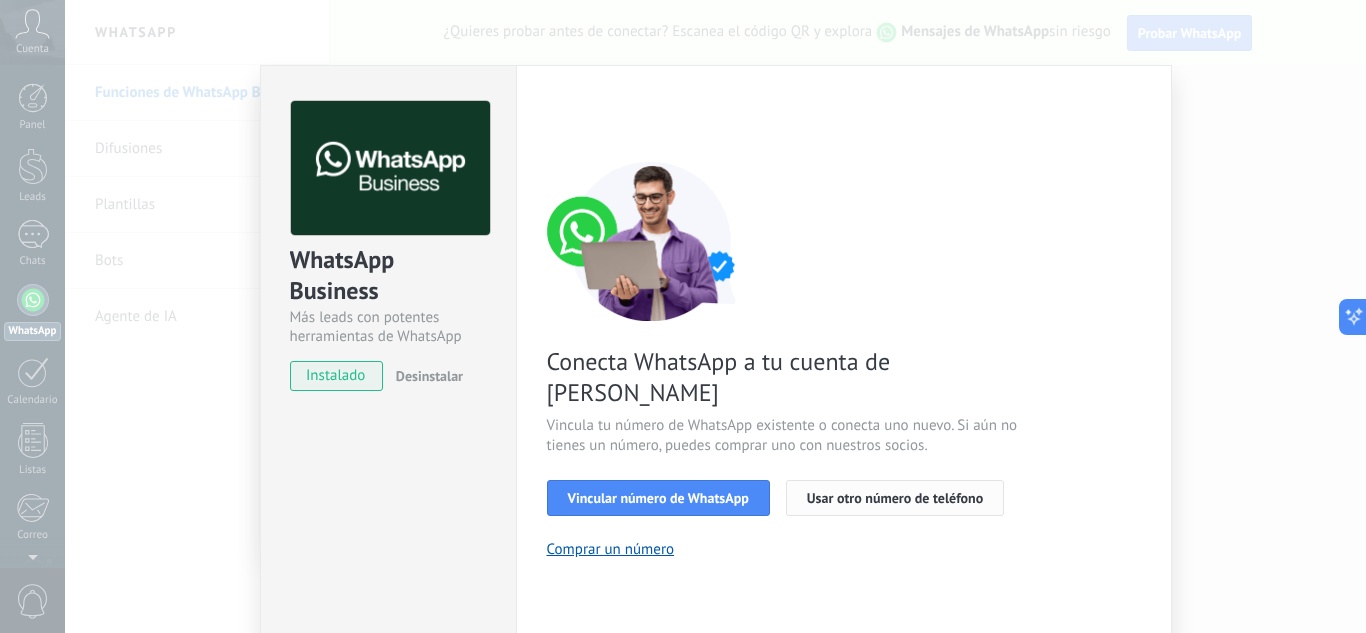 click on "Usar otro número de teléfono" at bounding box center (895, 498) 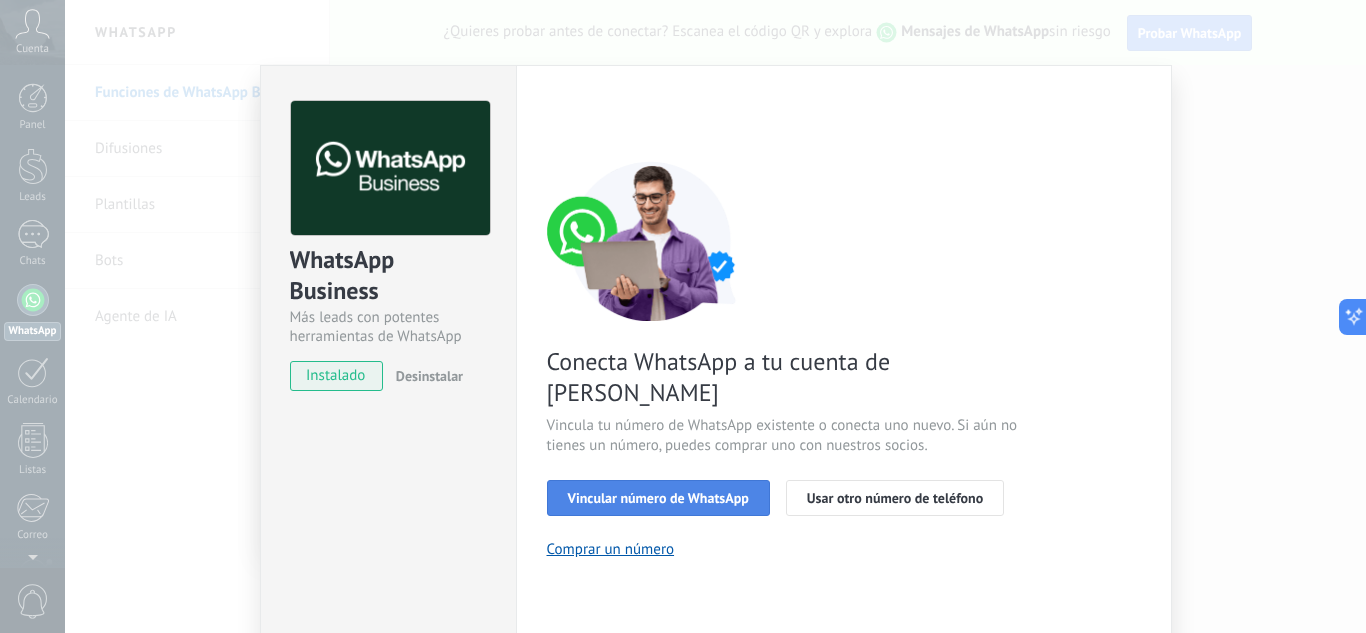 click on "Vincular número de WhatsApp" at bounding box center [658, 498] 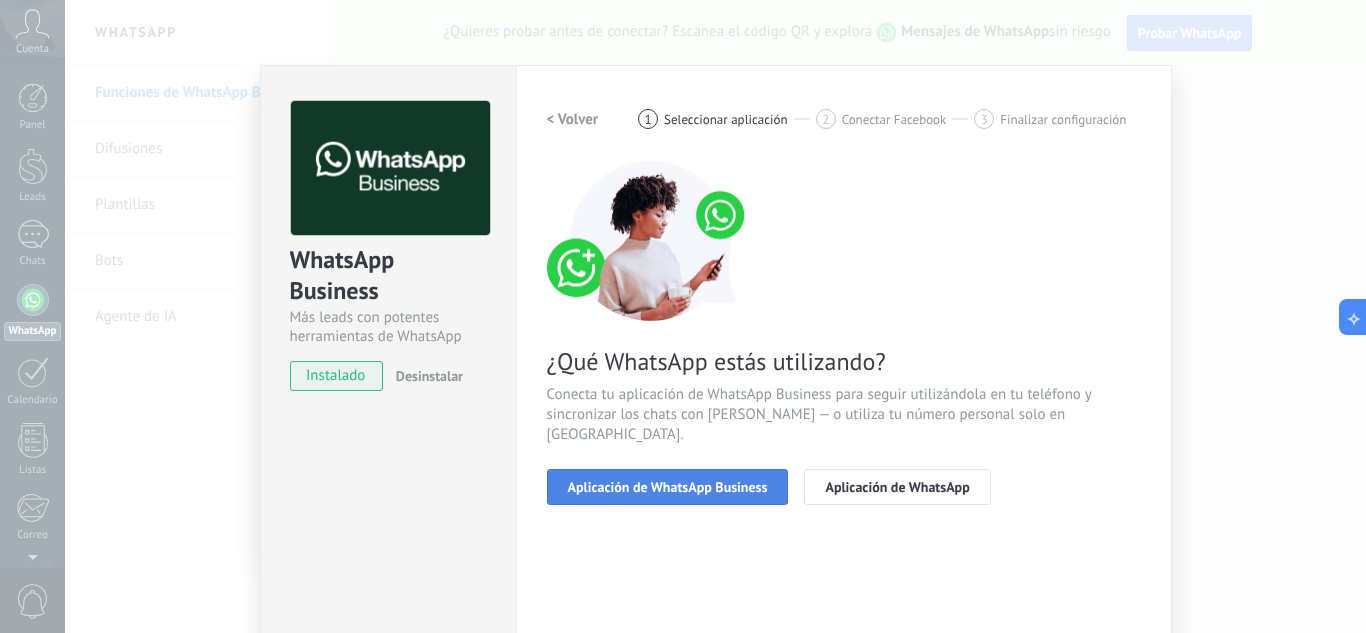 click on "Aplicación de WhatsApp Business" at bounding box center [668, 487] 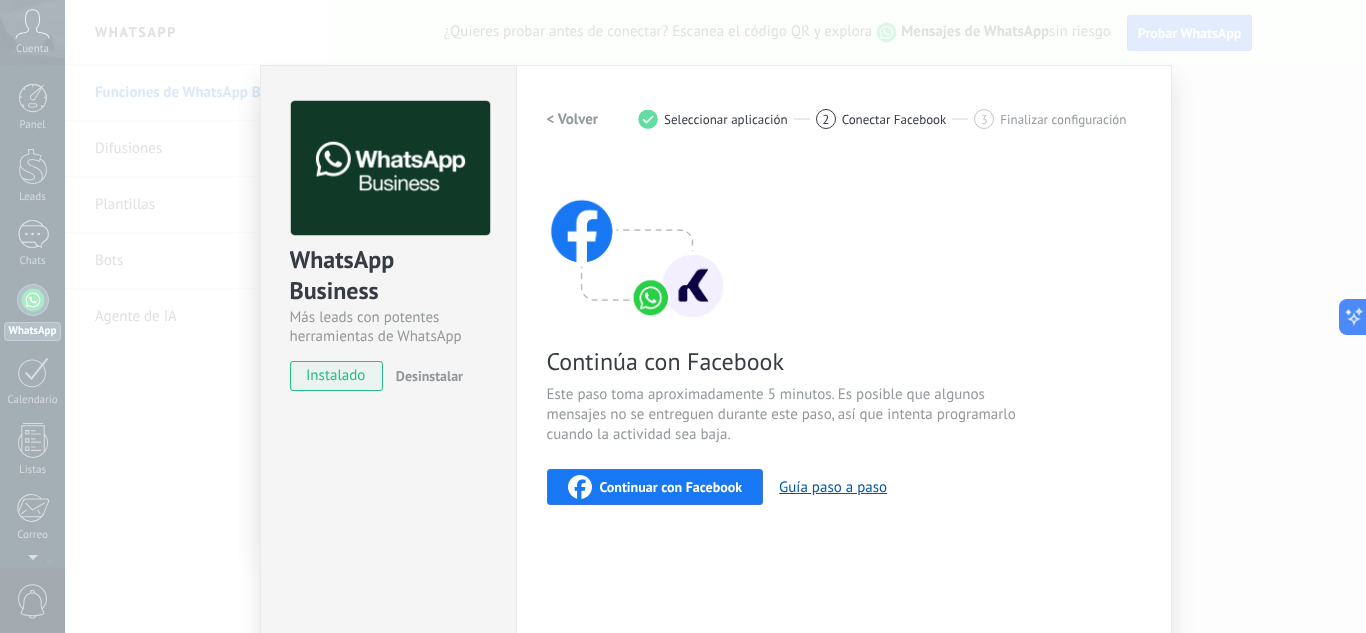click on "< Volver" at bounding box center (573, 119) 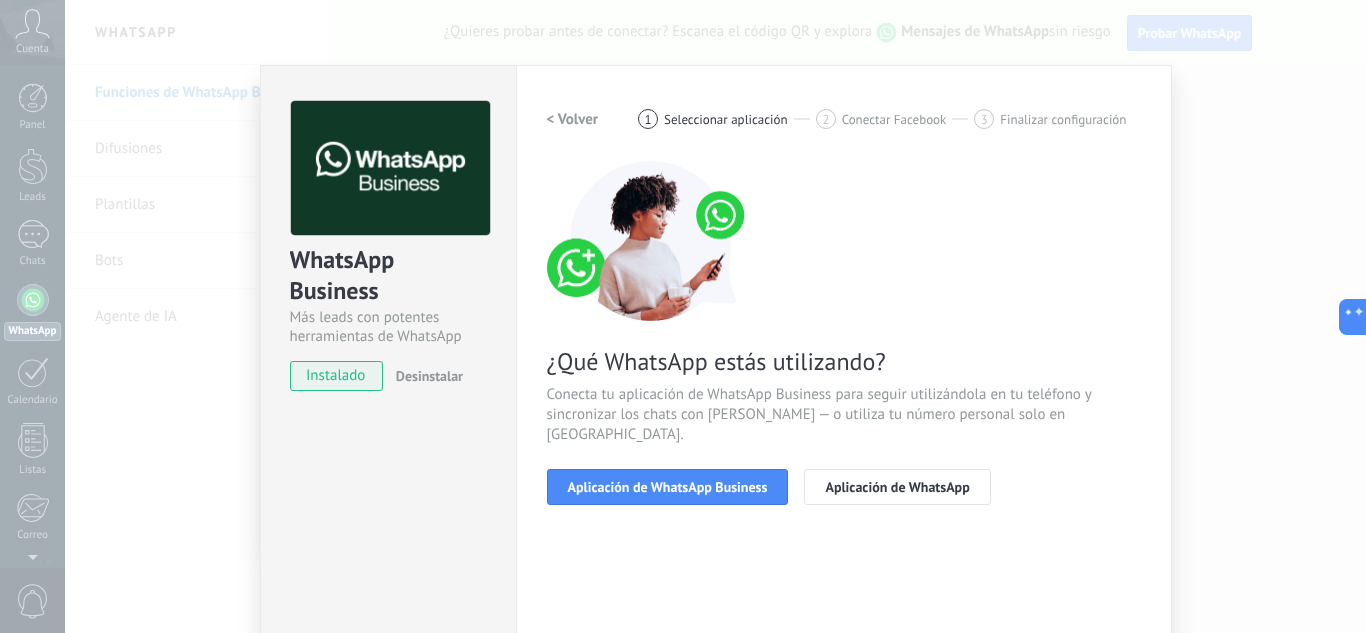 click on "< Volver" at bounding box center (573, 119) 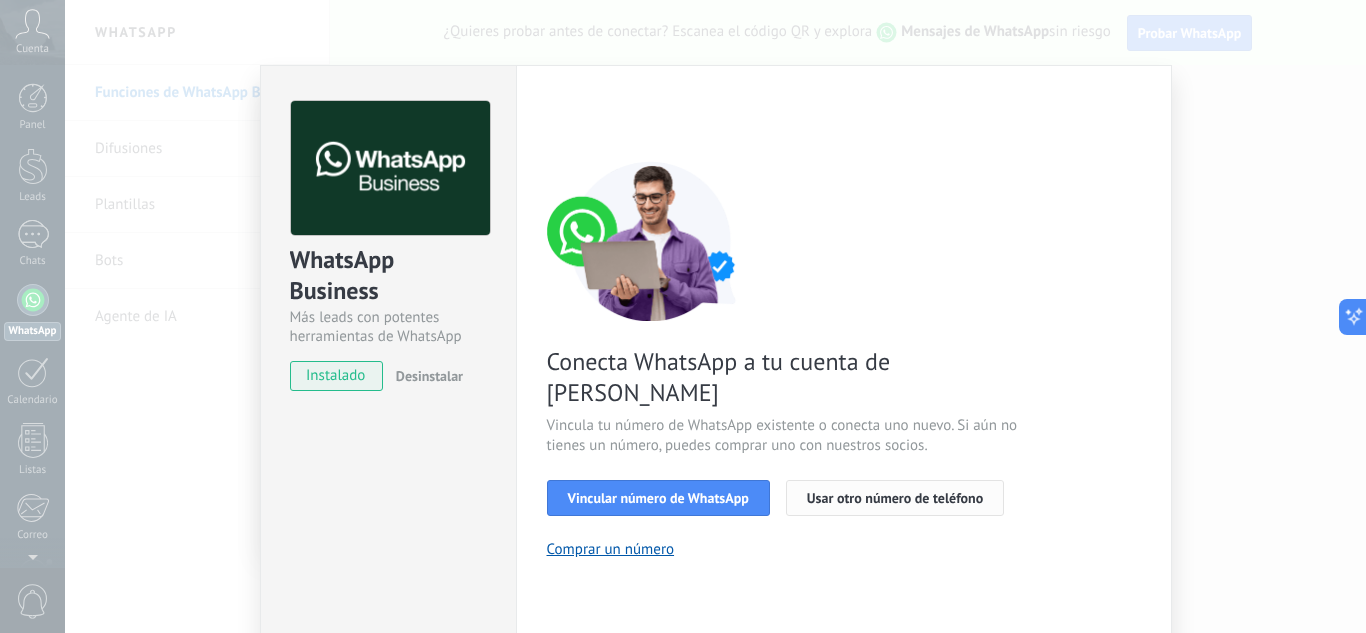 click on "Usar otro número de teléfono" at bounding box center [895, 498] 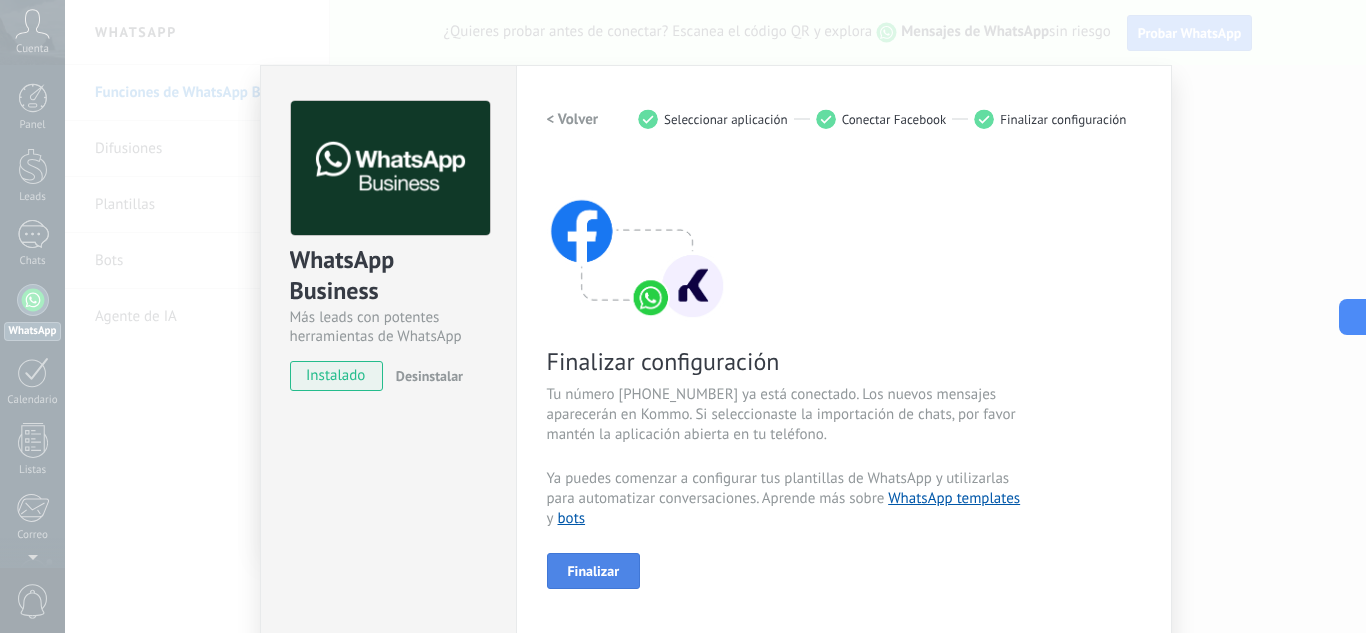 click on "Finalizar" at bounding box center [594, 571] 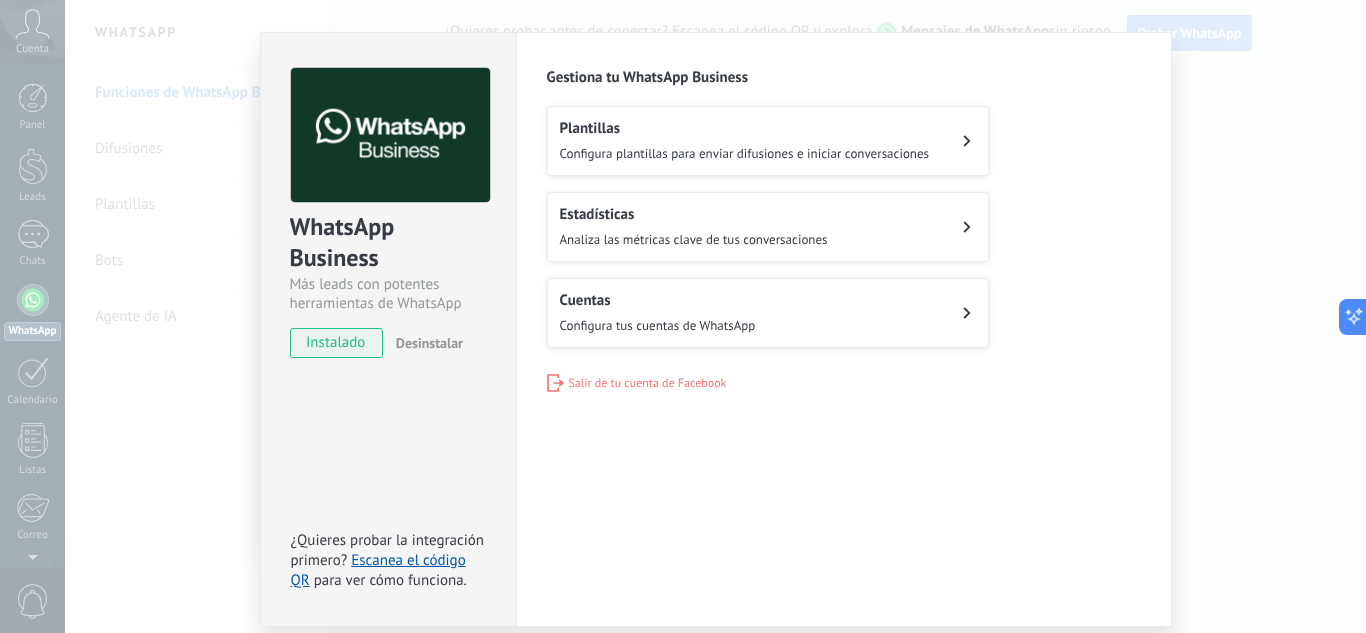 scroll, scrollTop: 0, scrollLeft: 0, axis: both 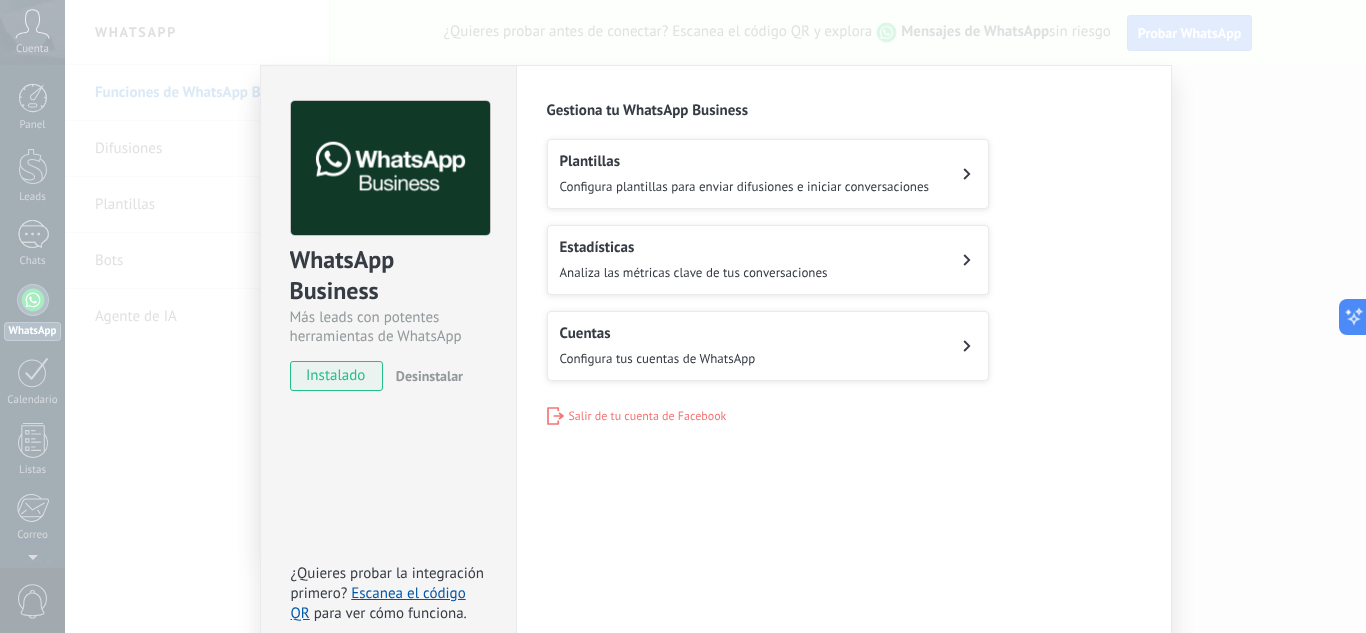 click on "Plantillas Configura plantillas para enviar difusiones e iniciar conversaciones" at bounding box center [745, 174] 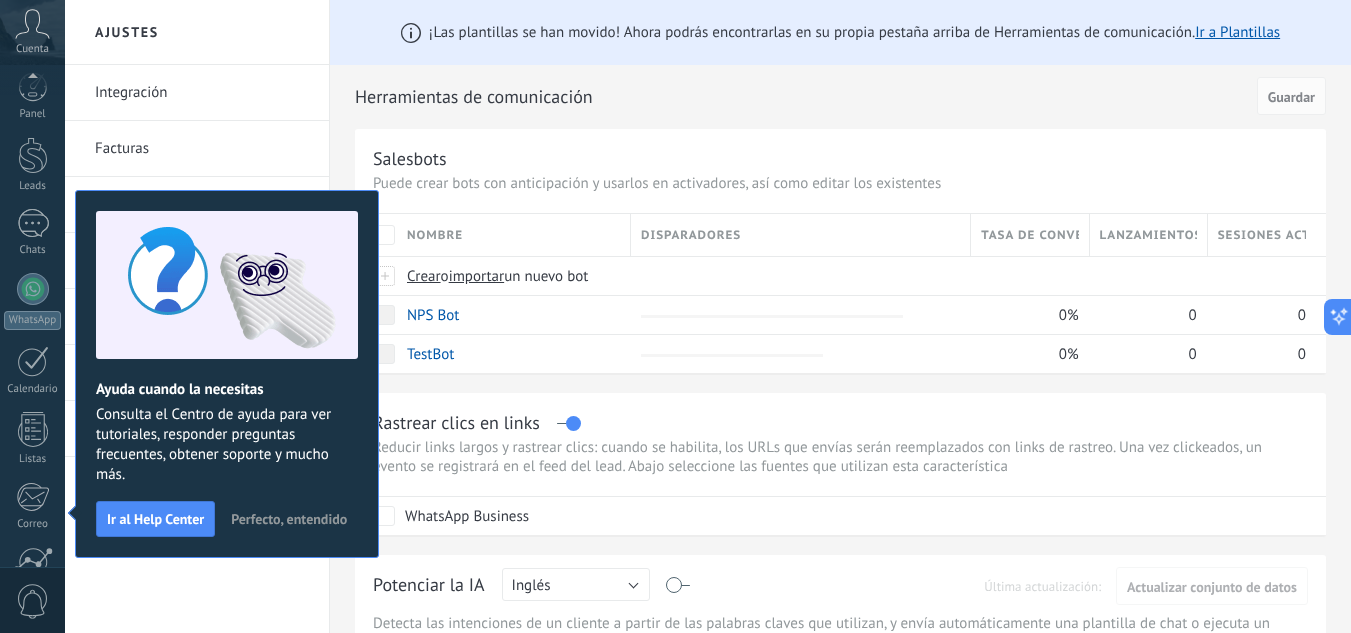 scroll, scrollTop: 199, scrollLeft: 0, axis: vertical 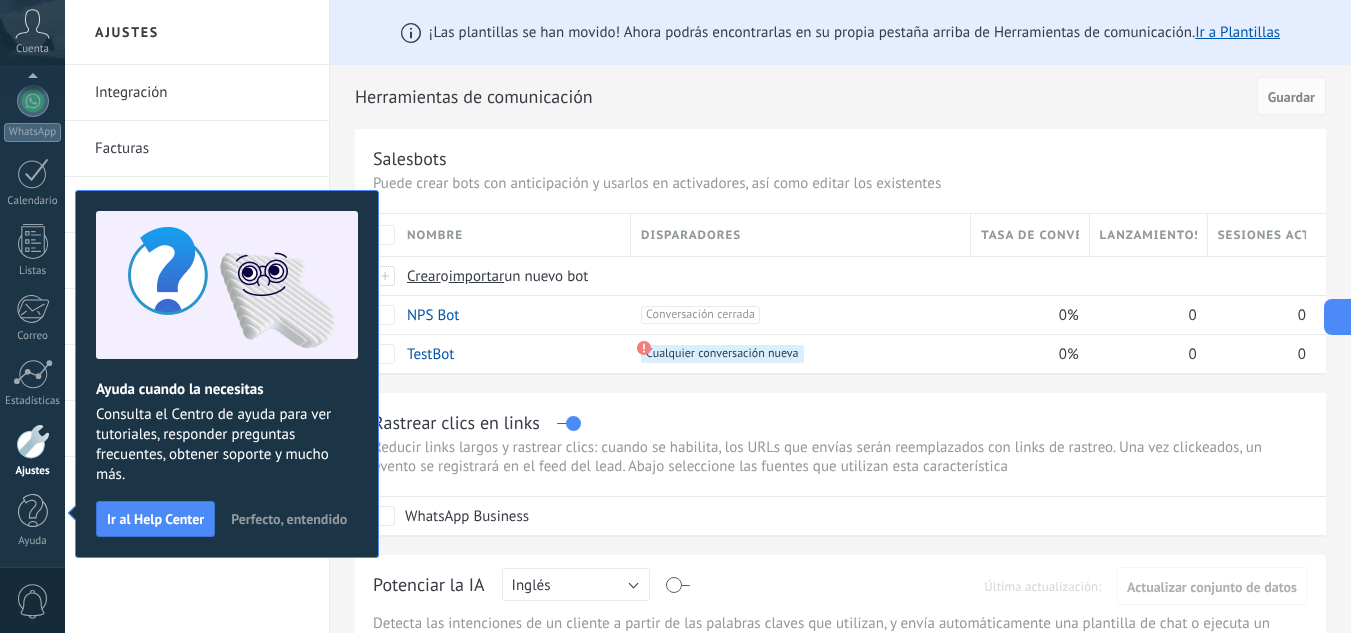 click on "Perfecto, entendido" at bounding box center (289, 519) 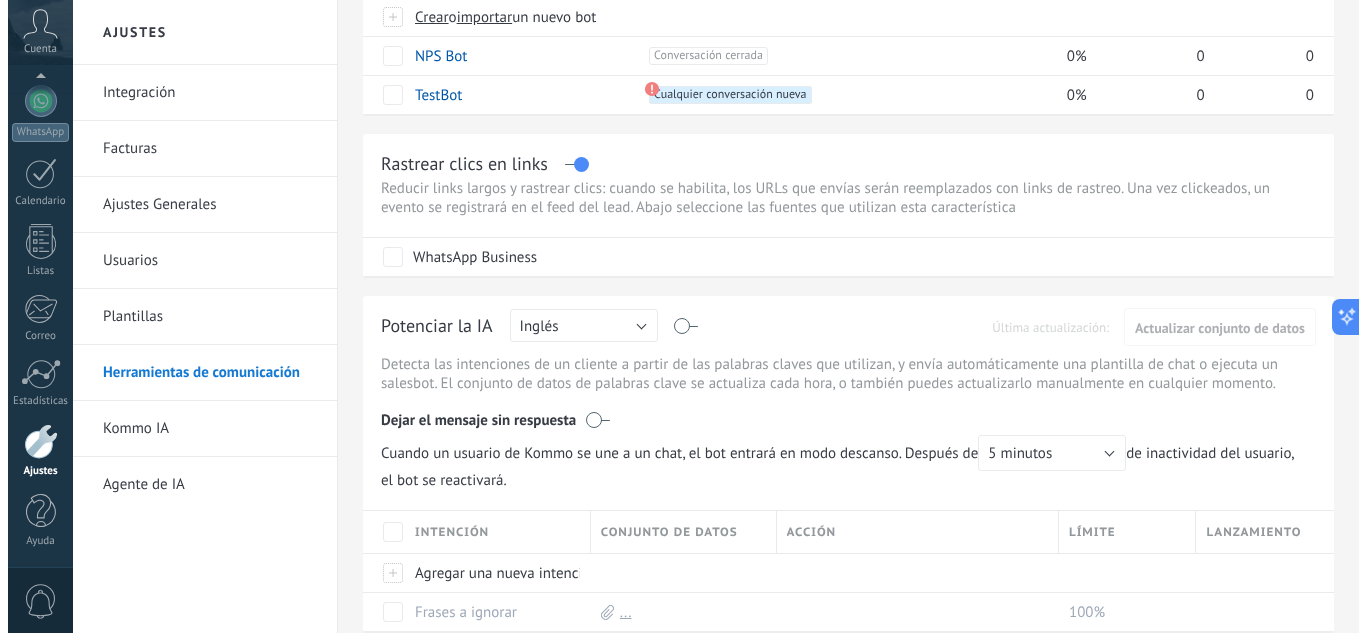 scroll, scrollTop: 300, scrollLeft: 0, axis: vertical 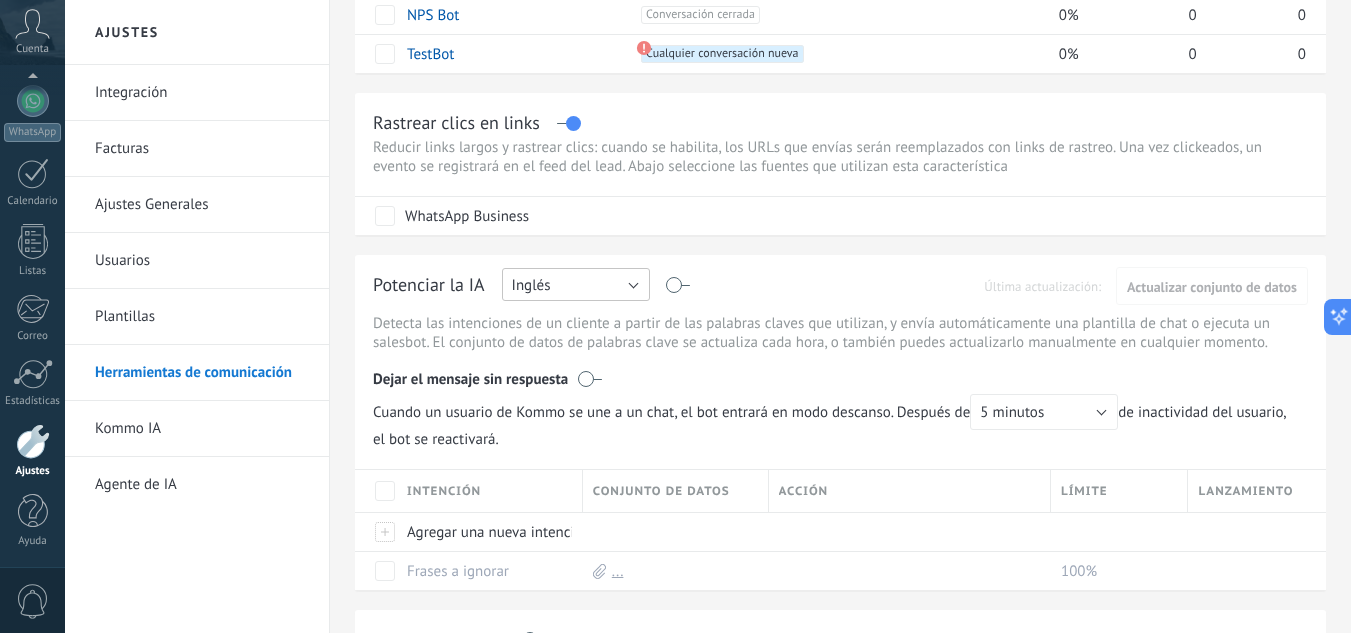 click on "Inglés" at bounding box center (576, 284) 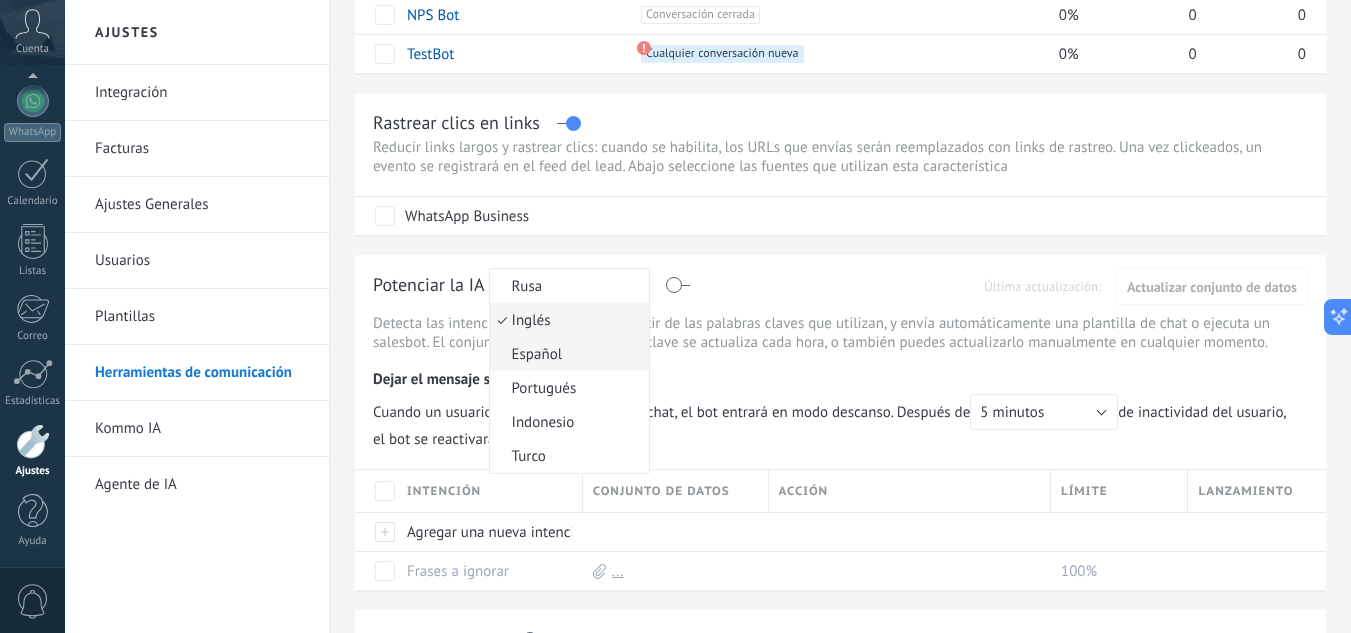 click on "Español" at bounding box center [569, 354] 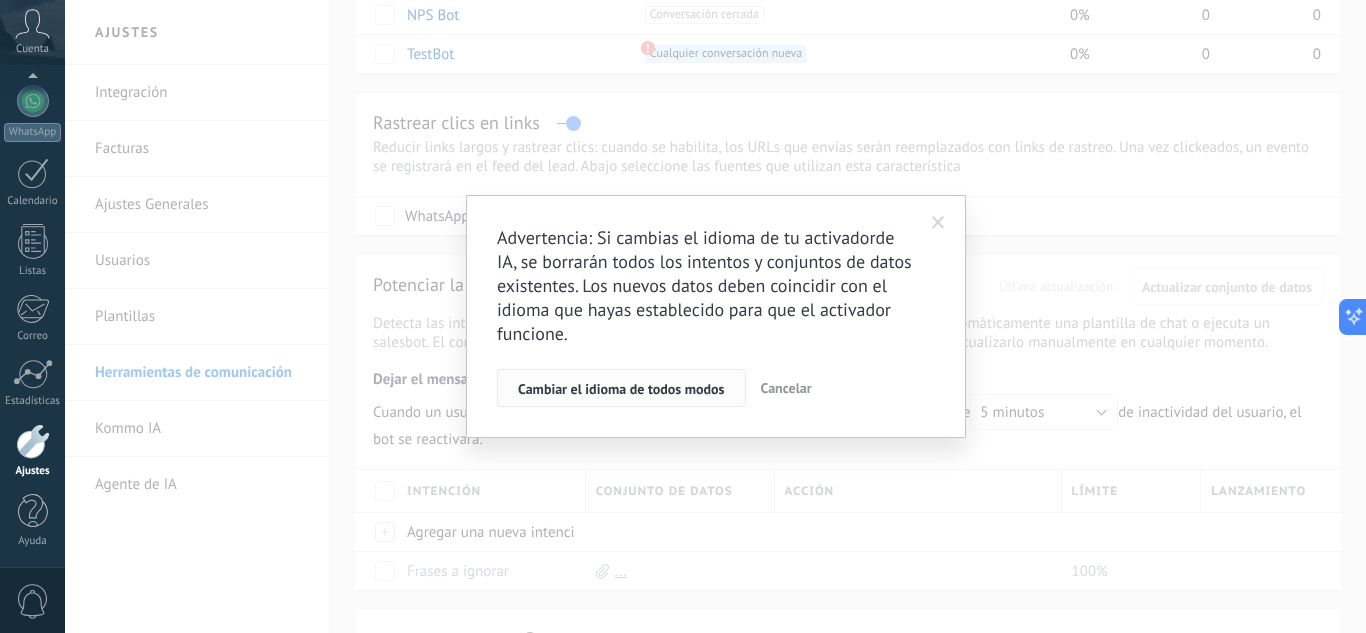 click on "Cambiar el idioma de todos modos" at bounding box center (621, 389) 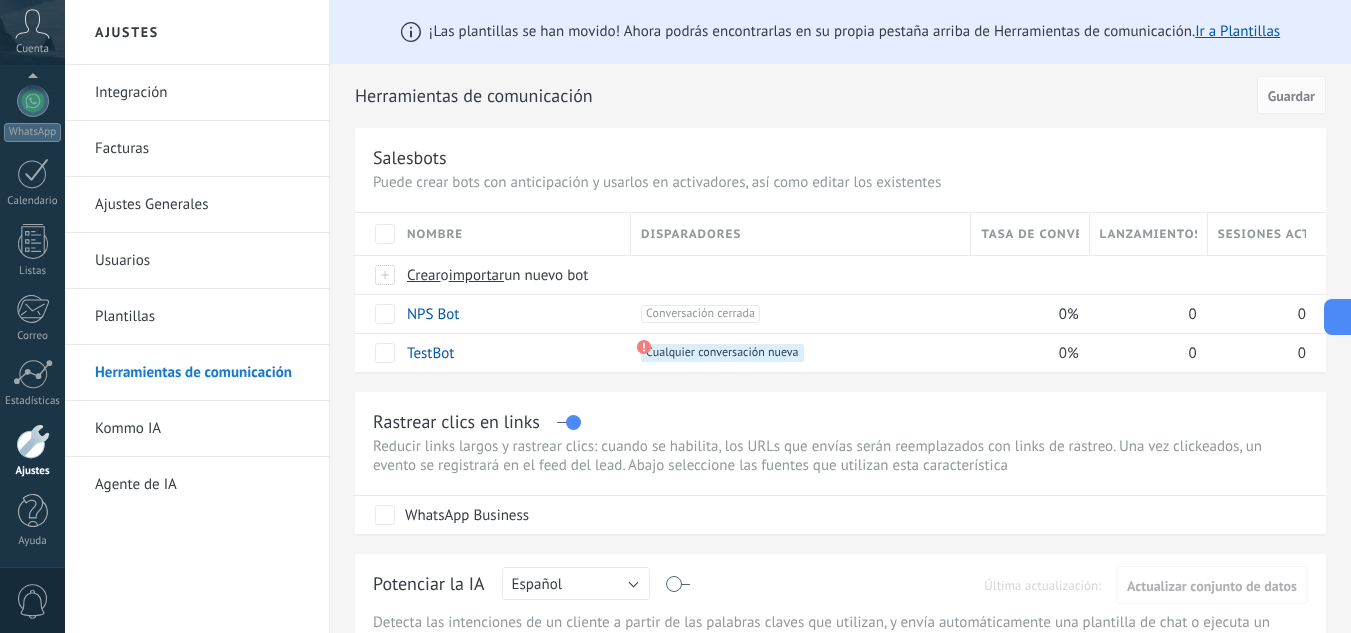scroll, scrollTop: 0, scrollLeft: 0, axis: both 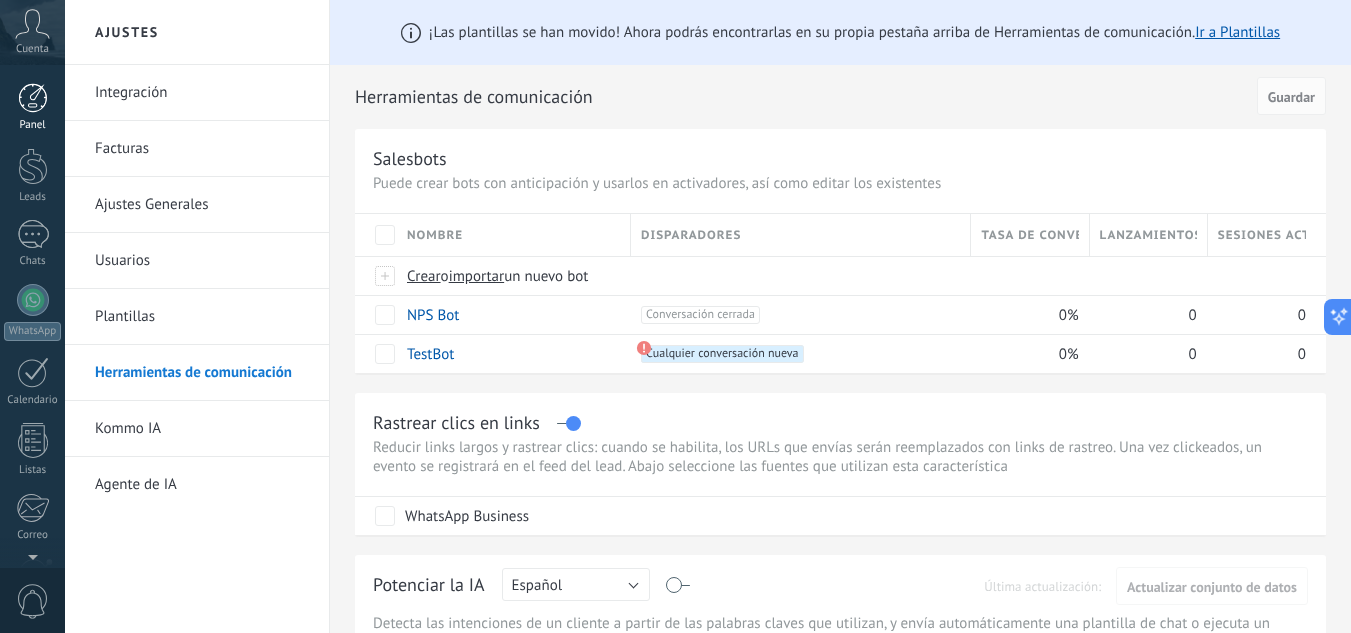 click at bounding box center [33, 98] 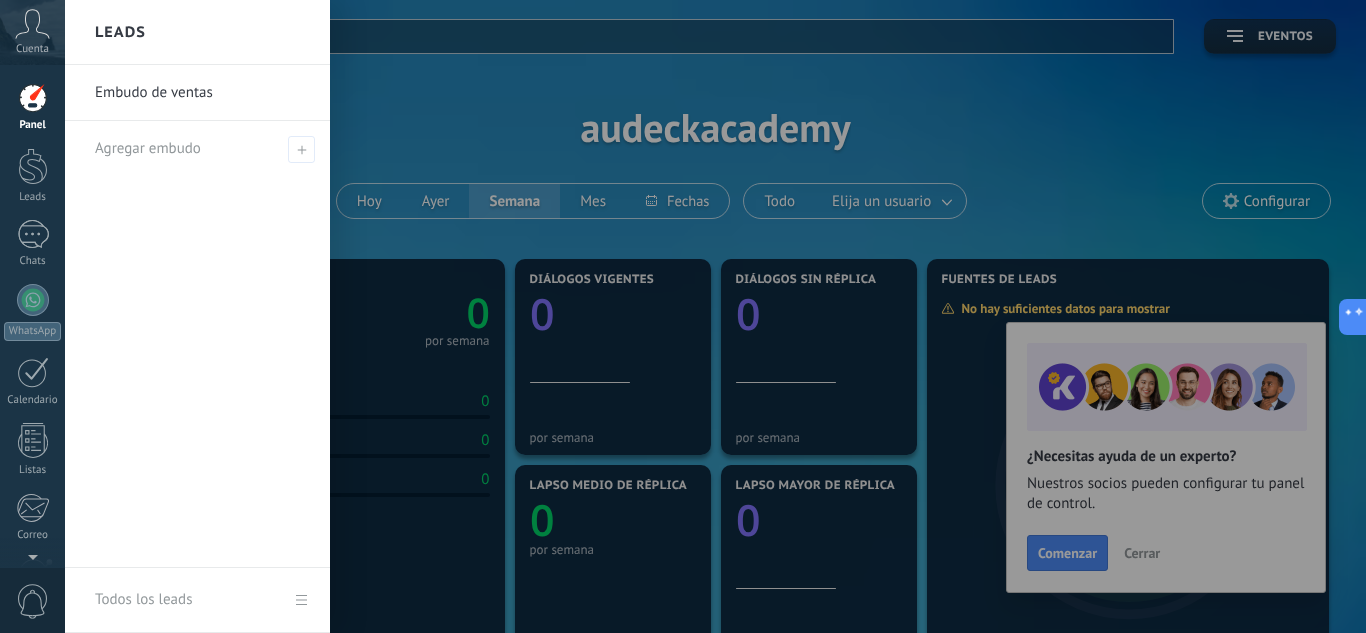click at bounding box center (748, 316) 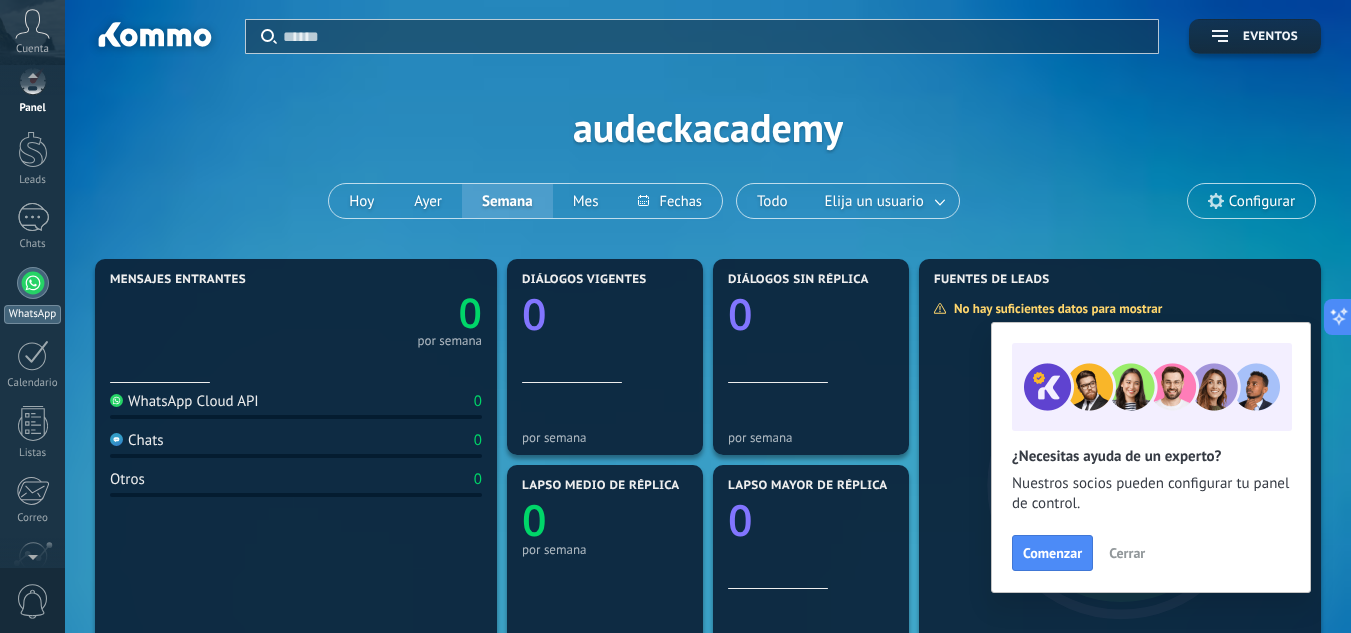 scroll, scrollTop: 0, scrollLeft: 0, axis: both 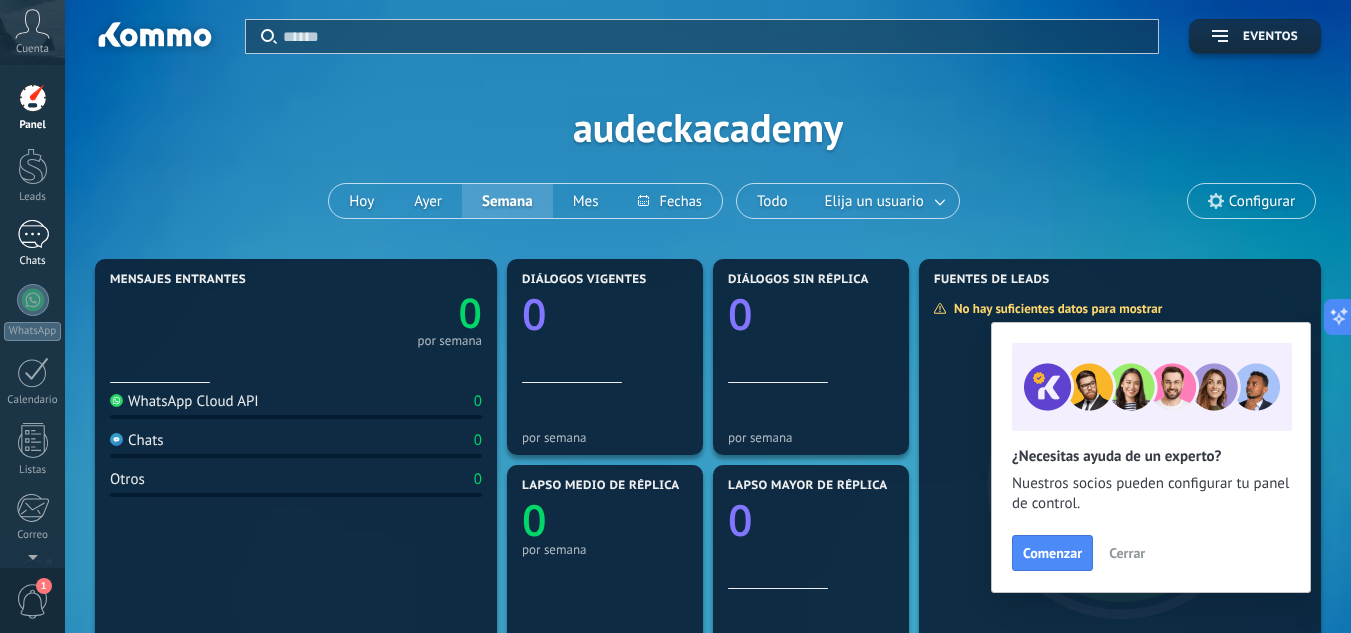 click at bounding box center [33, 234] 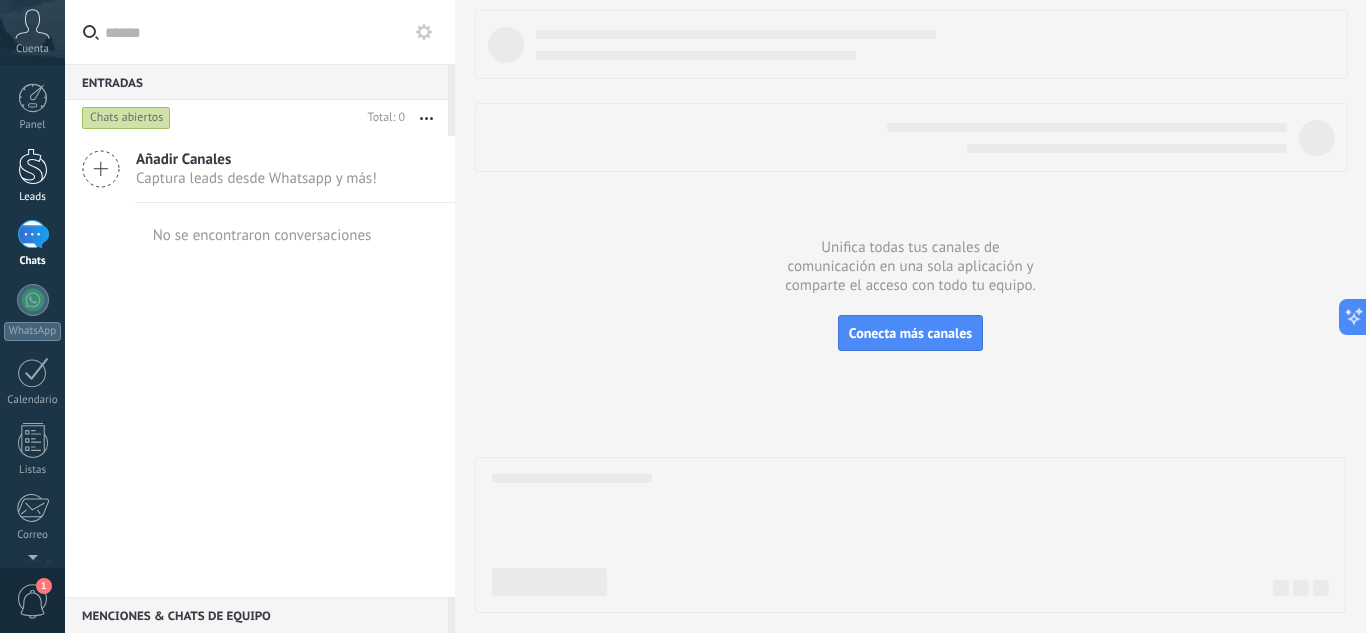 click at bounding box center [33, 166] 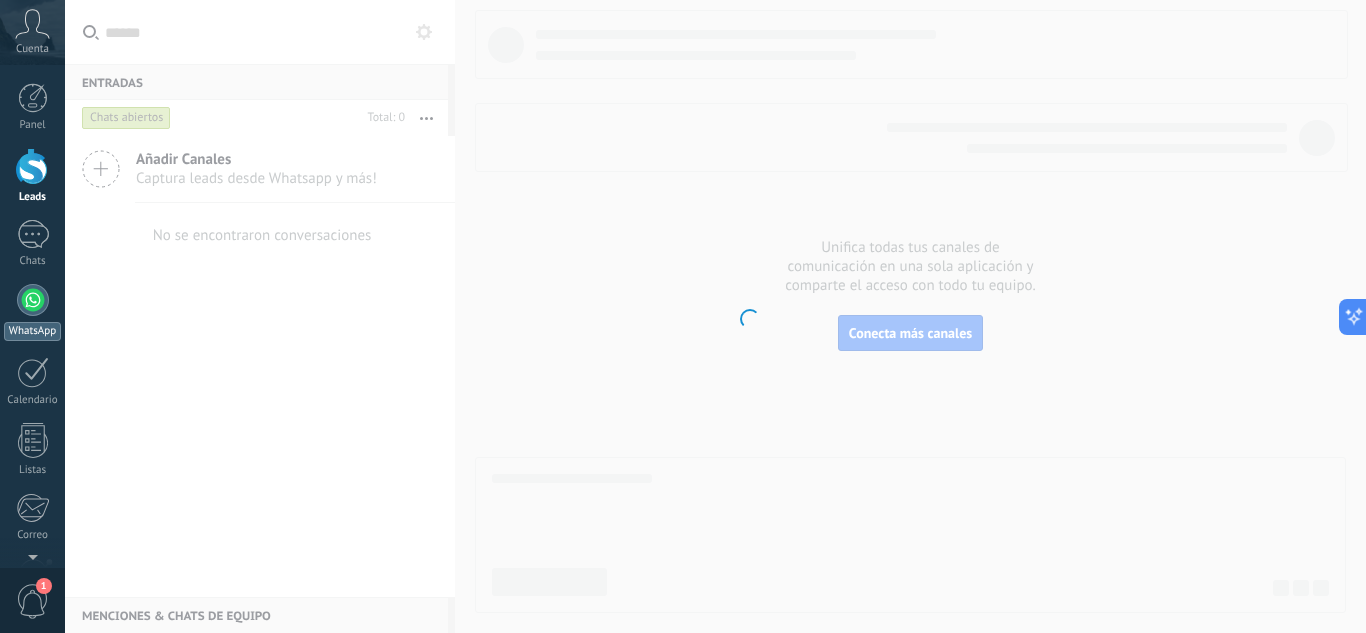 click at bounding box center [33, 300] 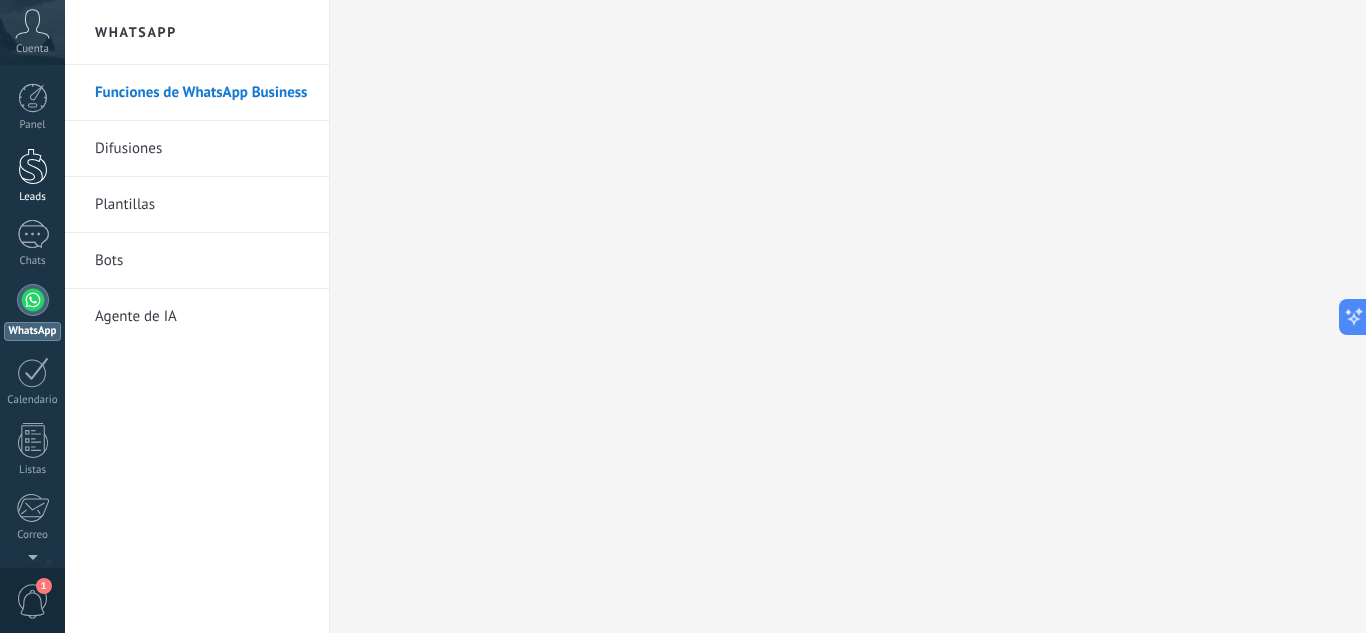 click at bounding box center [33, 166] 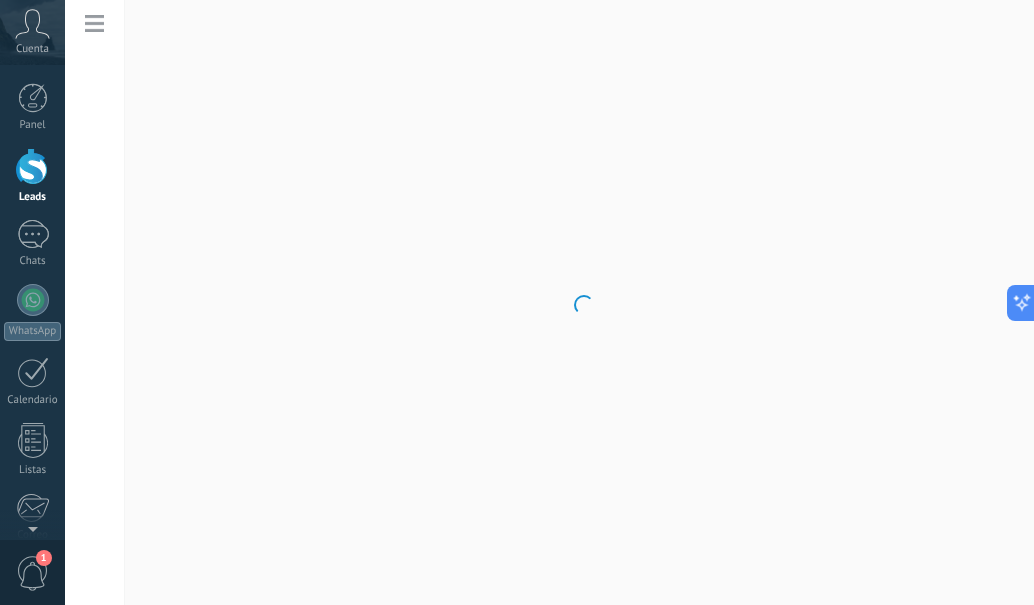 drag, startPoint x: 1026, startPoint y: 46, endPoint x: 1021, endPoint y: 62, distance: 16.763054 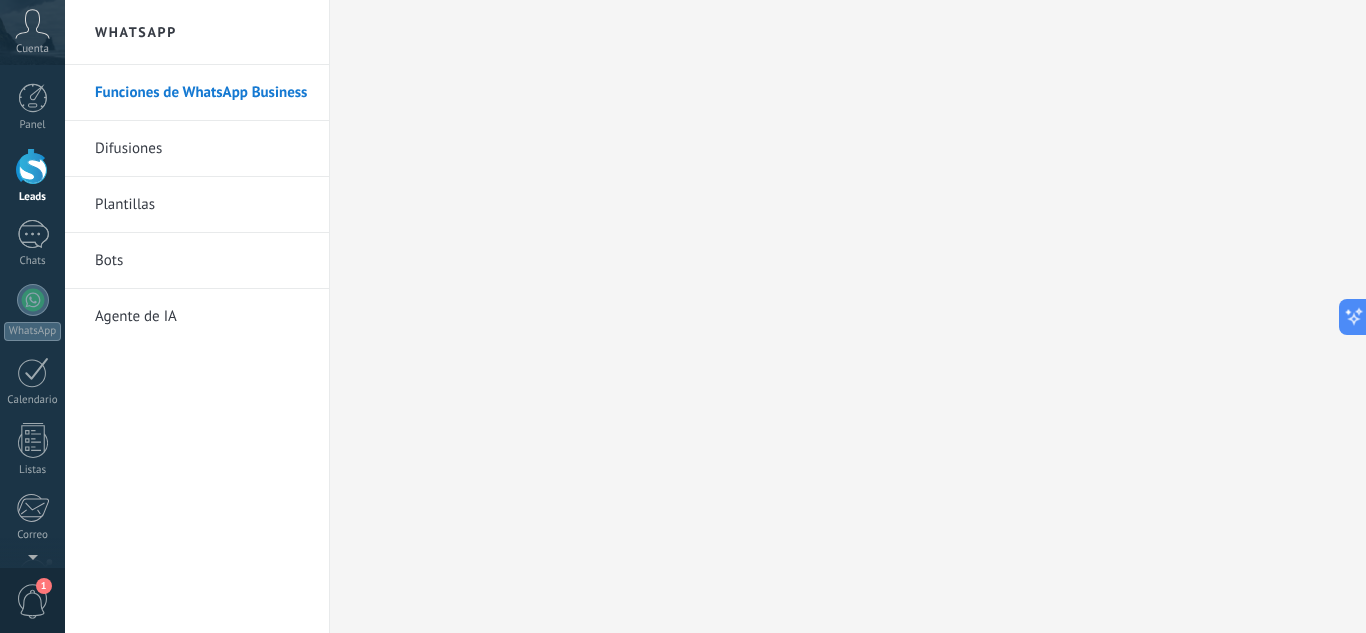 click on "Bots" at bounding box center [202, 261] 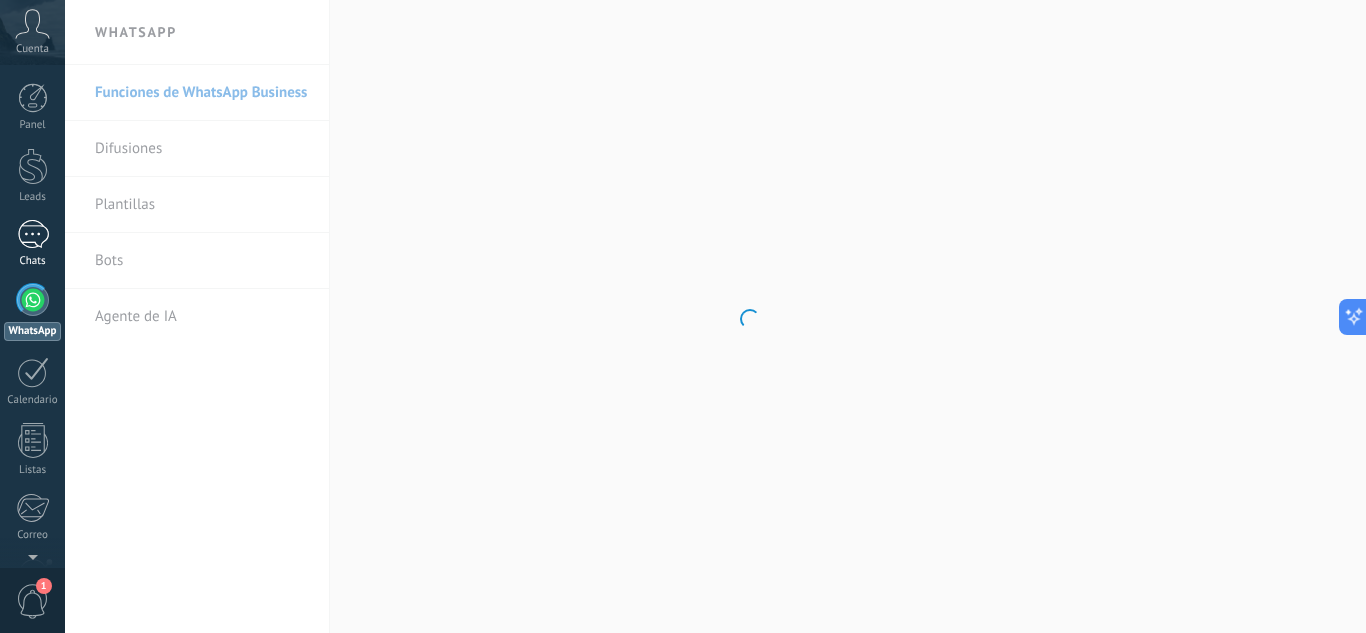click at bounding box center (33, 234) 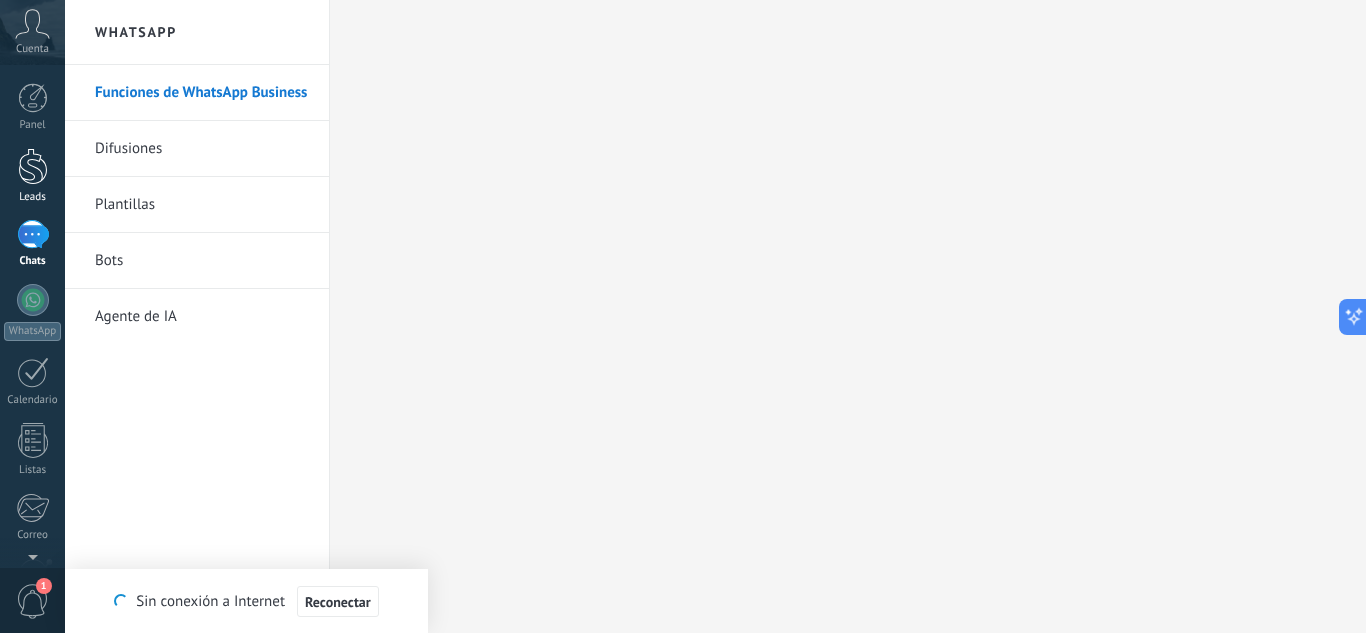 click at bounding box center (33, 166) 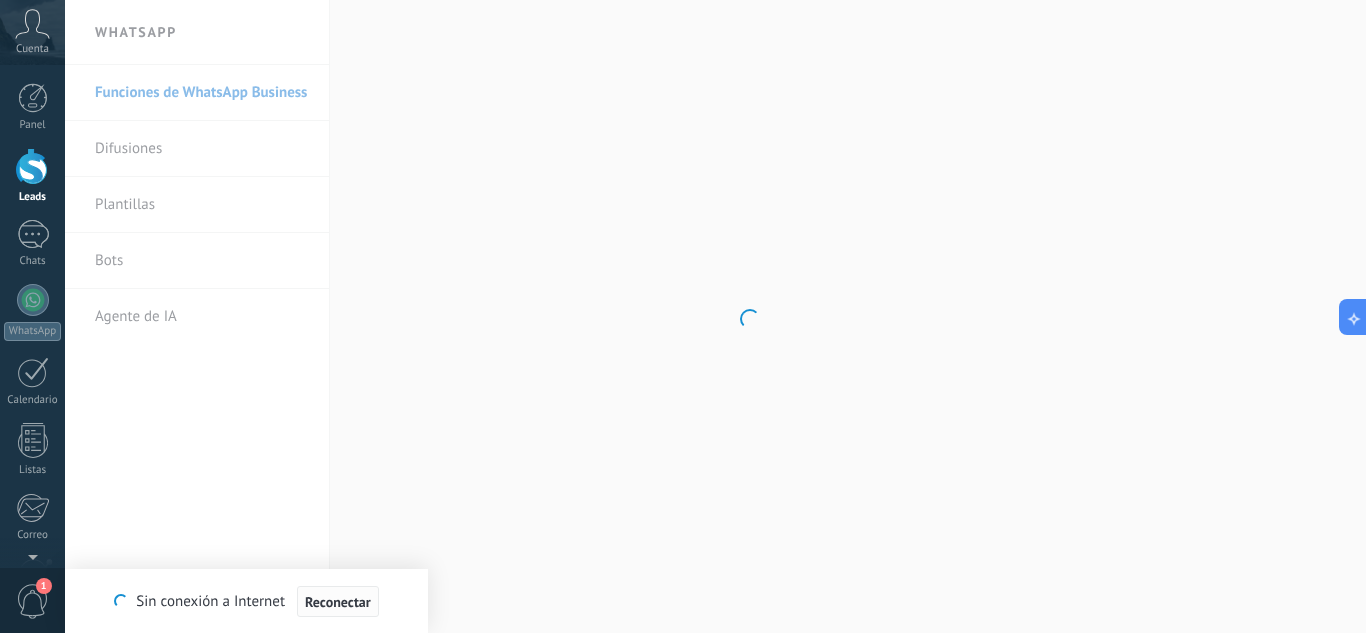 click on "Reconectar" at bounding box center [338, 602] 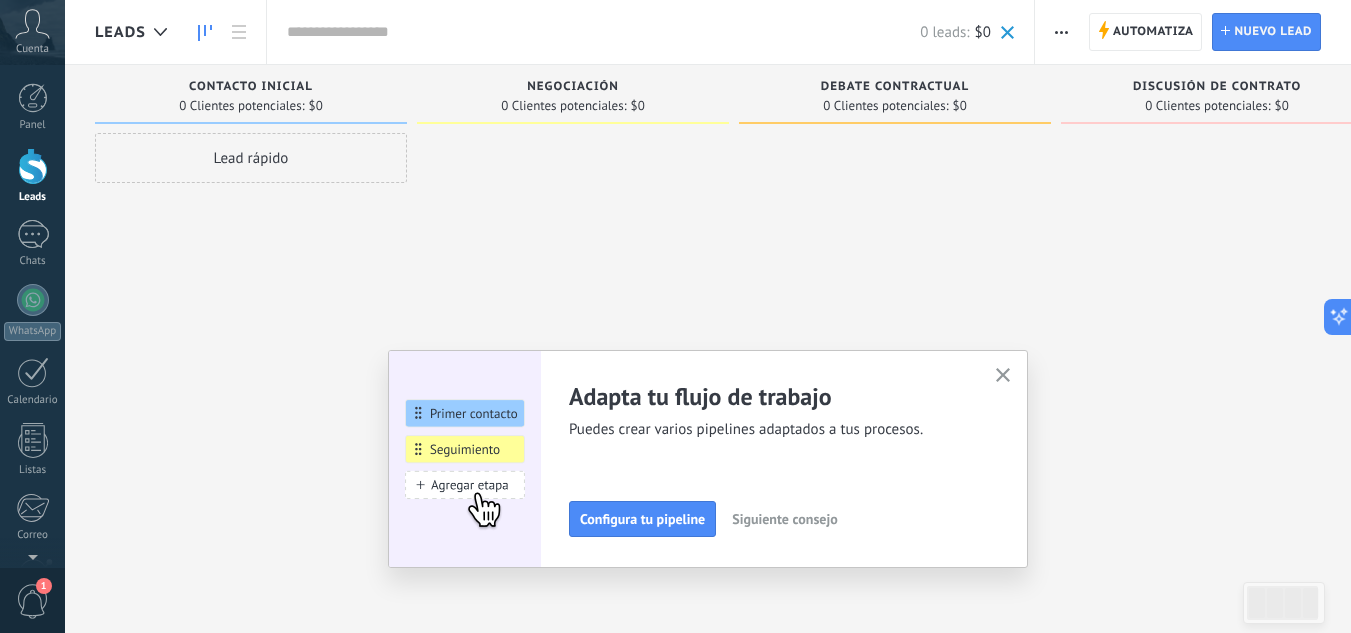 click 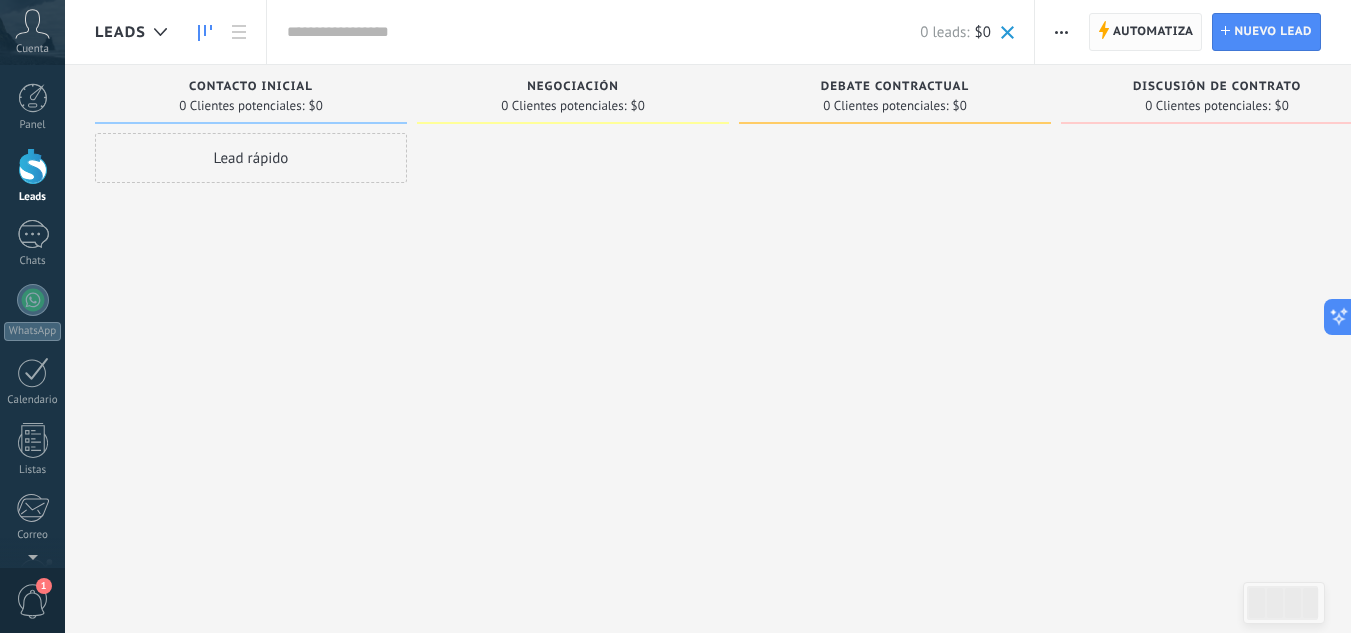 click on "Automatiza Automatiza" at bounding box center [1146, 32] 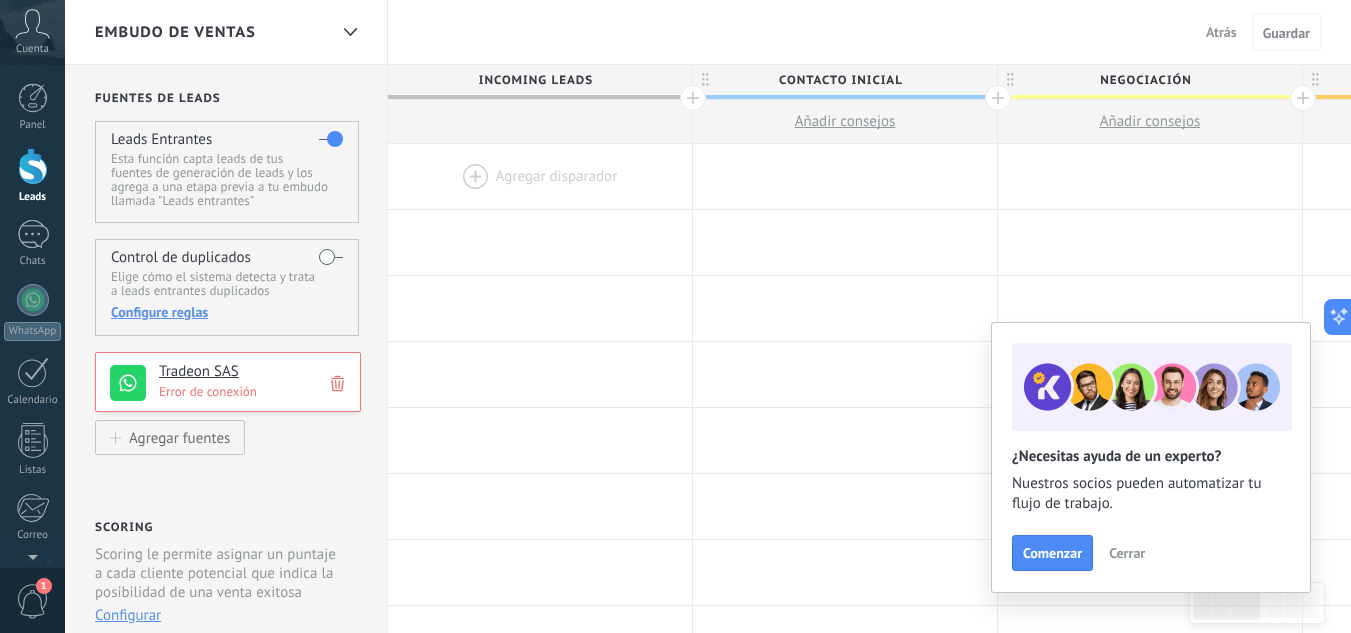 click on "Cerrar" at bounding box center (1127, 553) 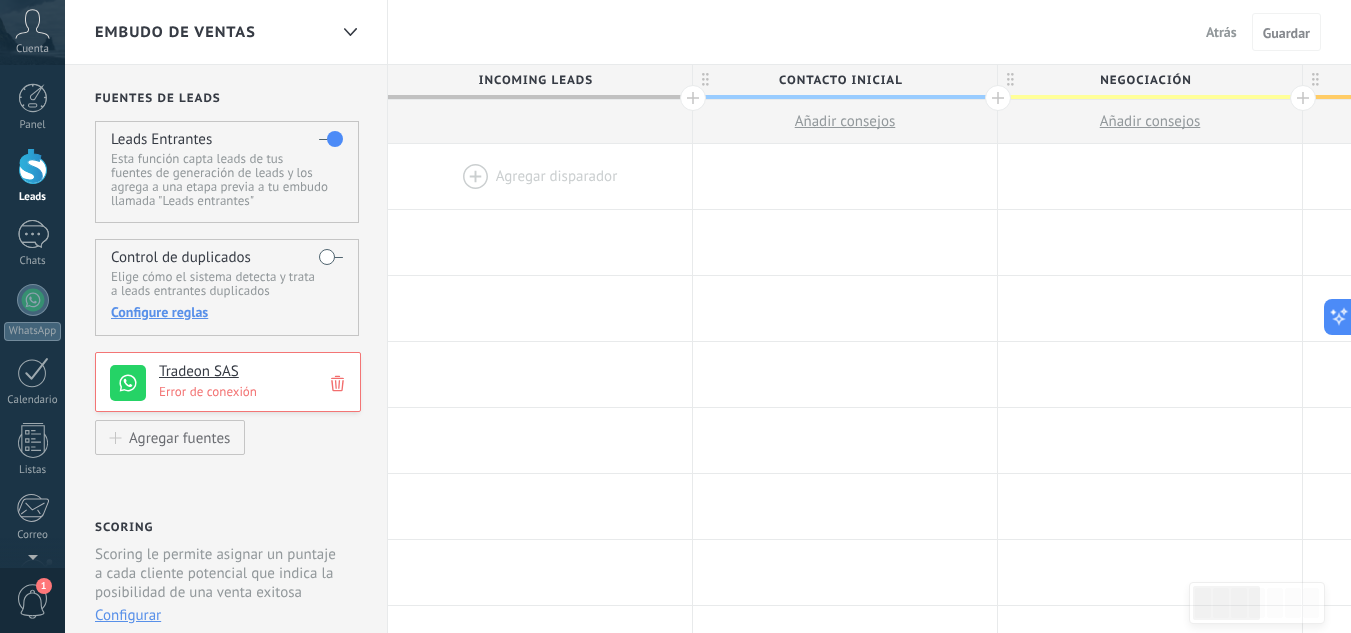 click on "Esta función capta leads de tus fuentes de generación de leads y los agrega a una etapa previa a tu embudo llamada "Leads entrantes"" at bounding box center [226, 180] 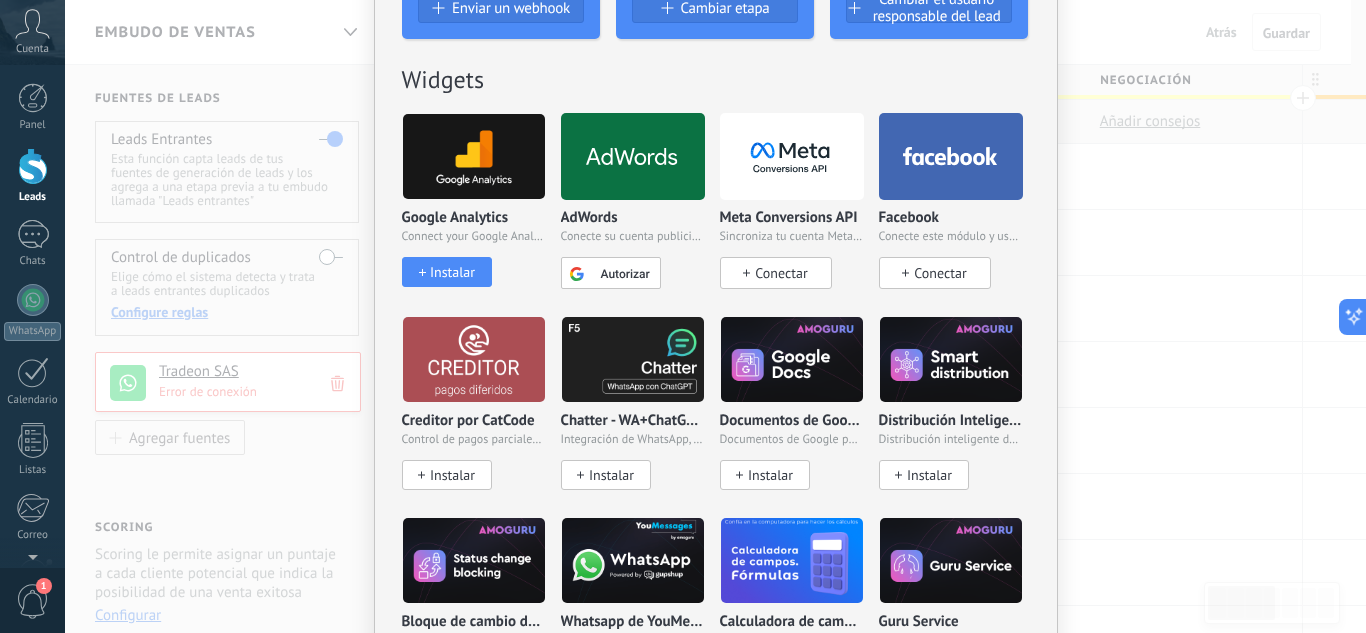scroll, scrollTop: 400, scrollLeft: 0, axis: vertical 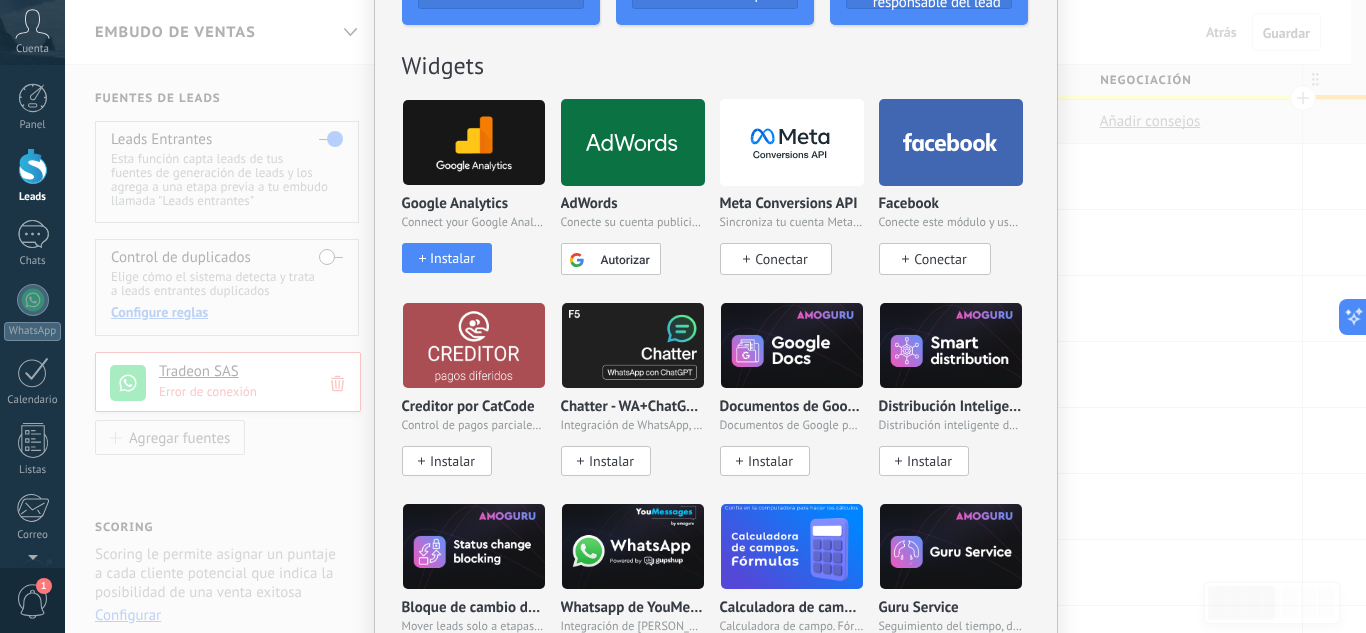 click on "Conectar" at bounding box center [781, 259] 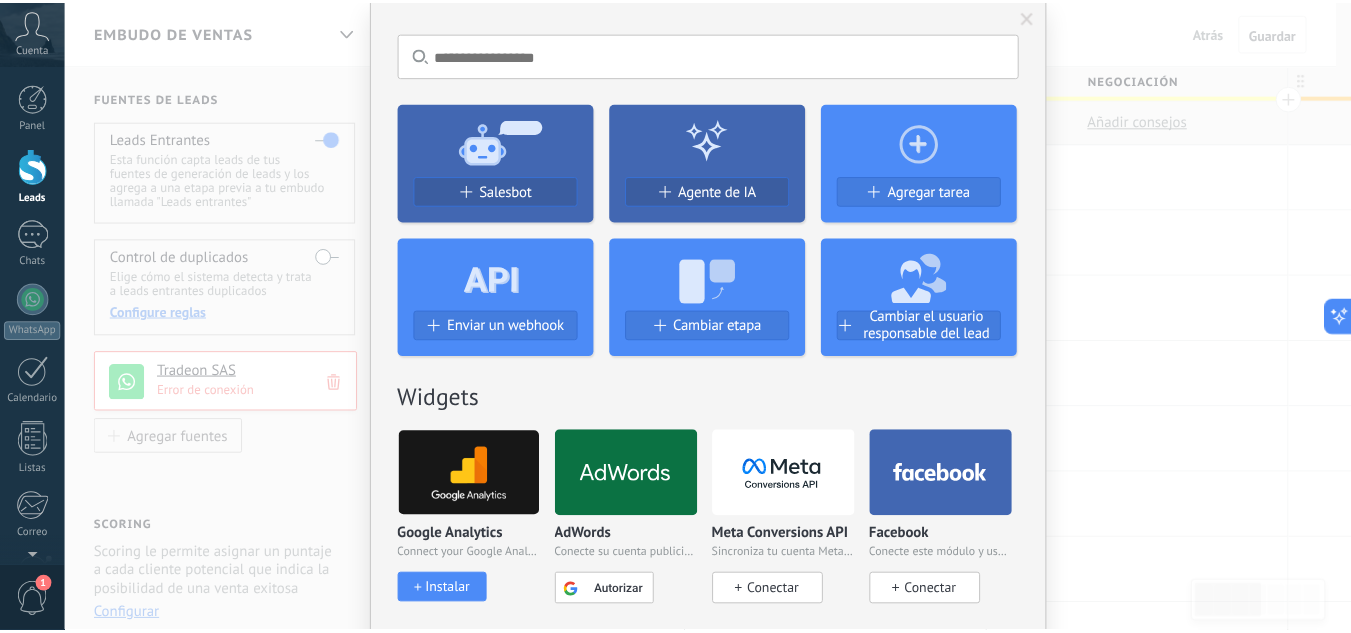 scroll, scrollTop: 0, scrollLeft: 0, axis: both 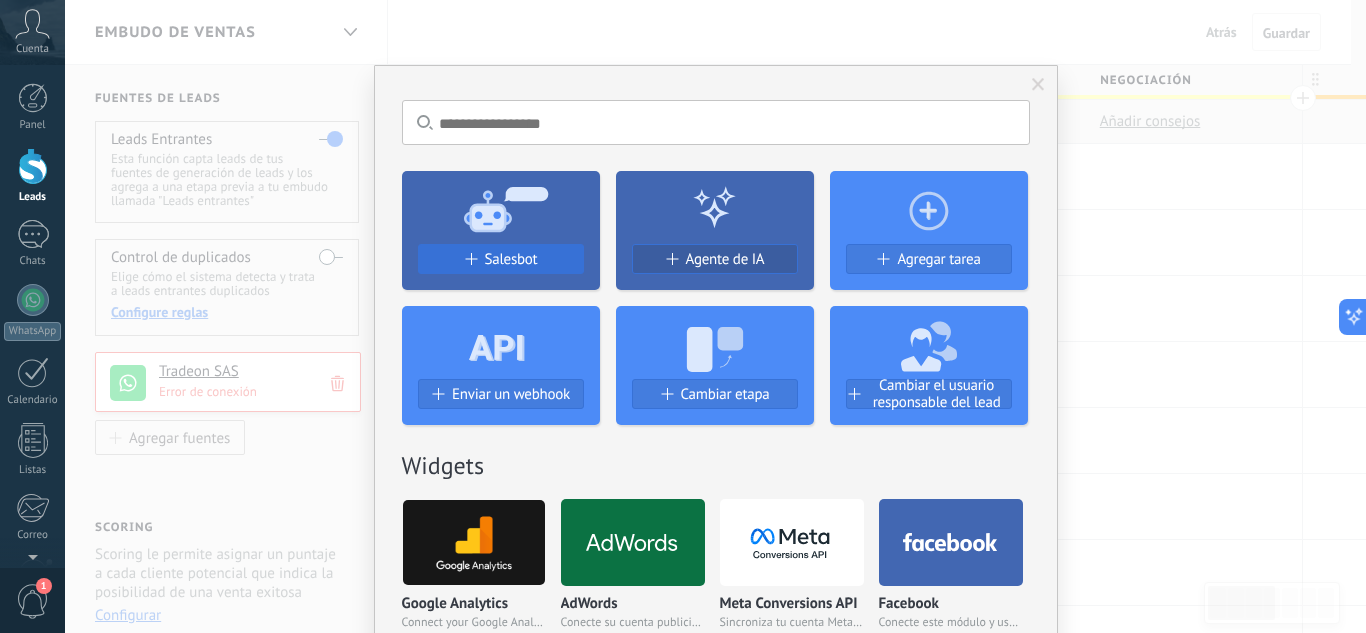 click on "Salesbot" at bounding box center (511, 259) 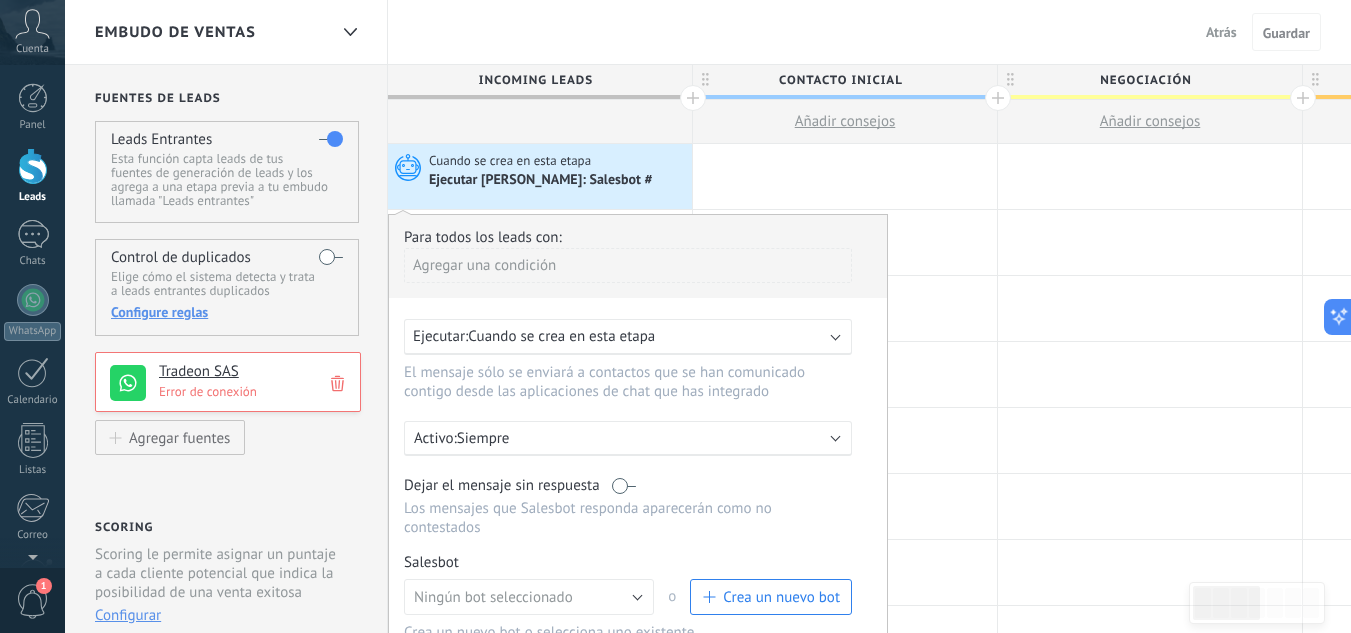 click on "Ejecutar:  Cuando se crea en esta etapa" at bounding box center [620, 336] 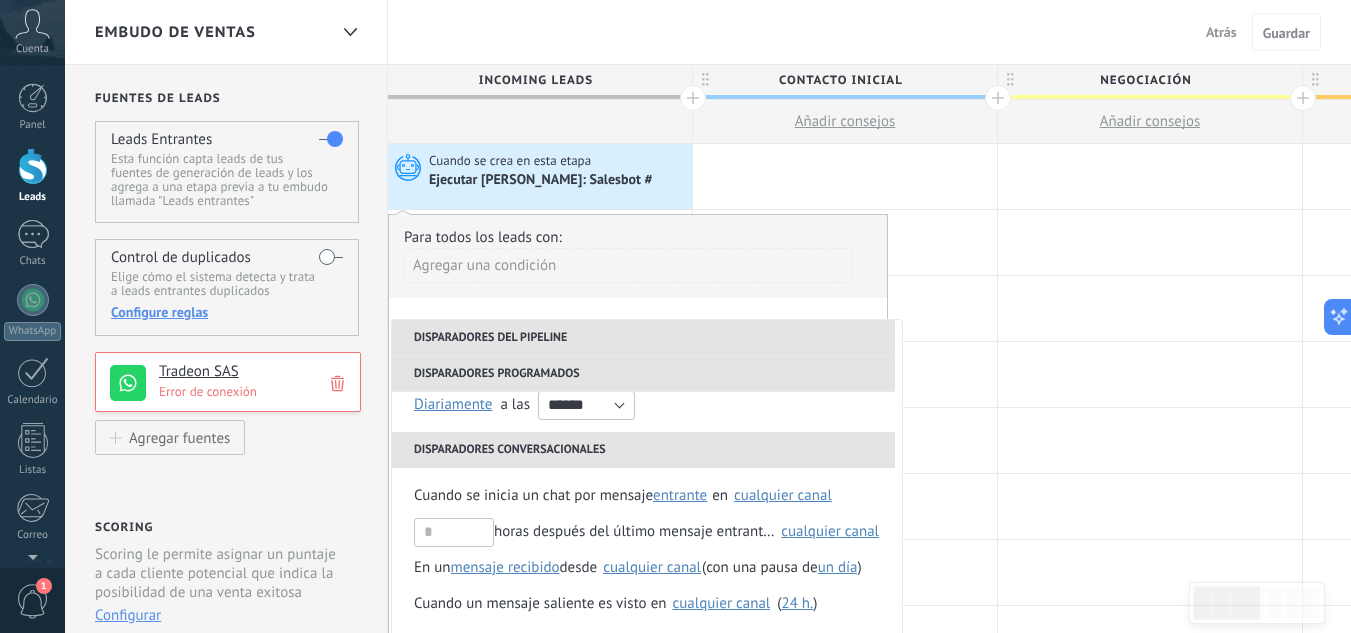 scroll, scrollTop: 164, scrollLeft: 0, axis: vertical 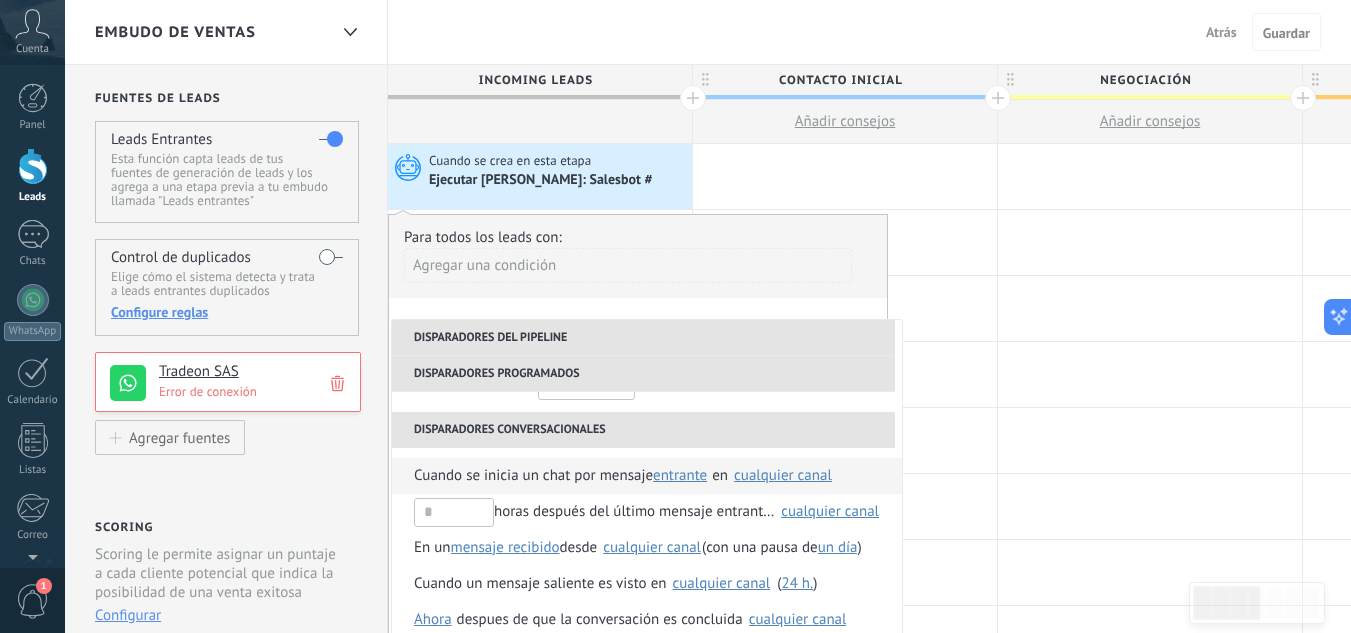 click on "entrante" at bounding box center [680, 475] 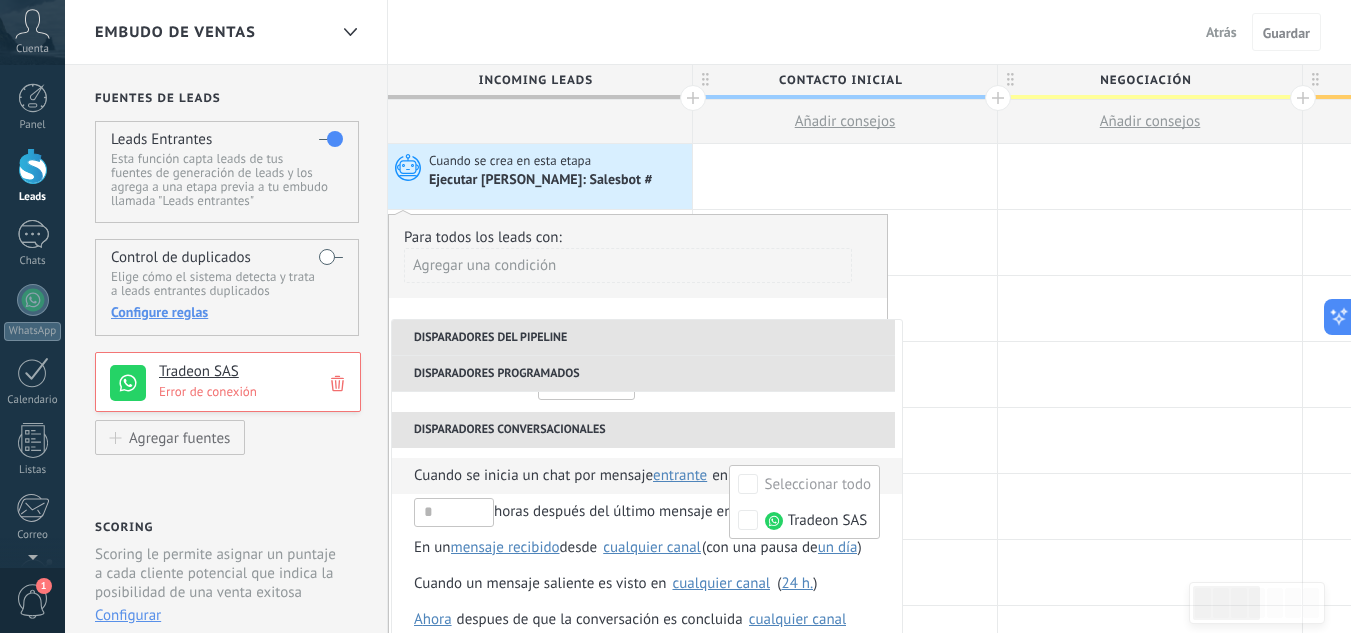 click on "Cuando se inicia un chat por mensaje" at bounding box center [533, 476] 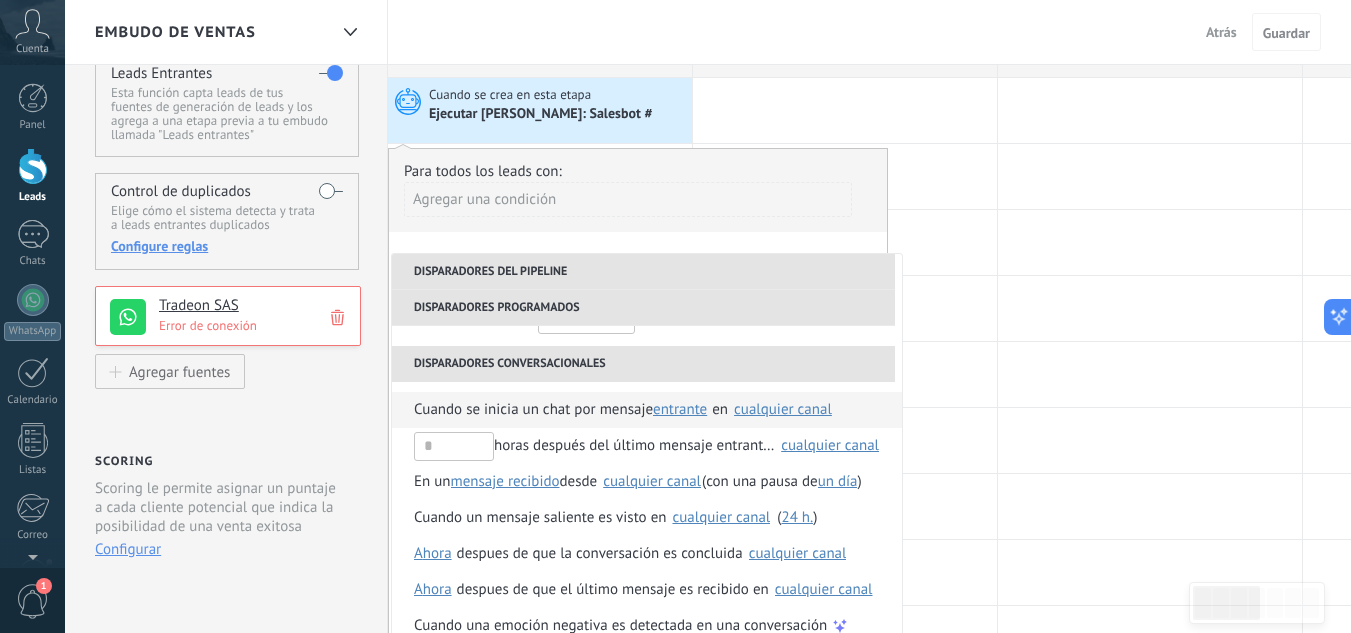 scroll, scrollTop: 100, scrollLeft: 0, axis: vertical 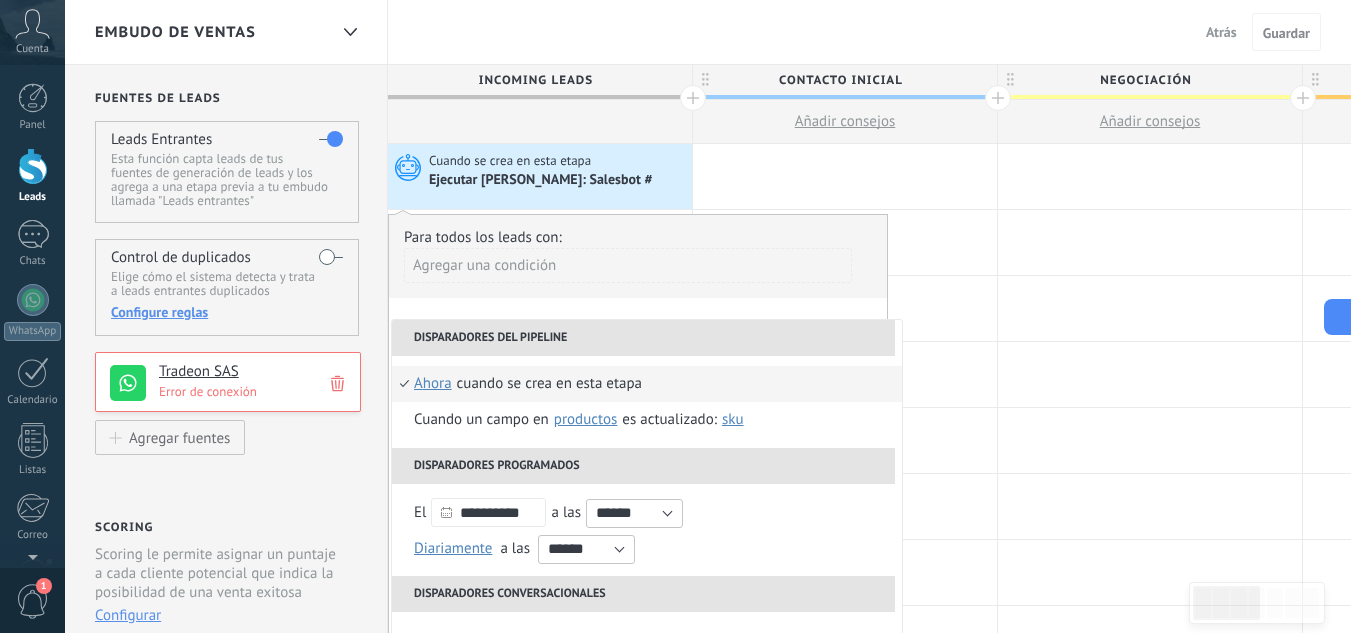 click on "Cuando se crea en esta etapa" at bounding box center (549, 384) 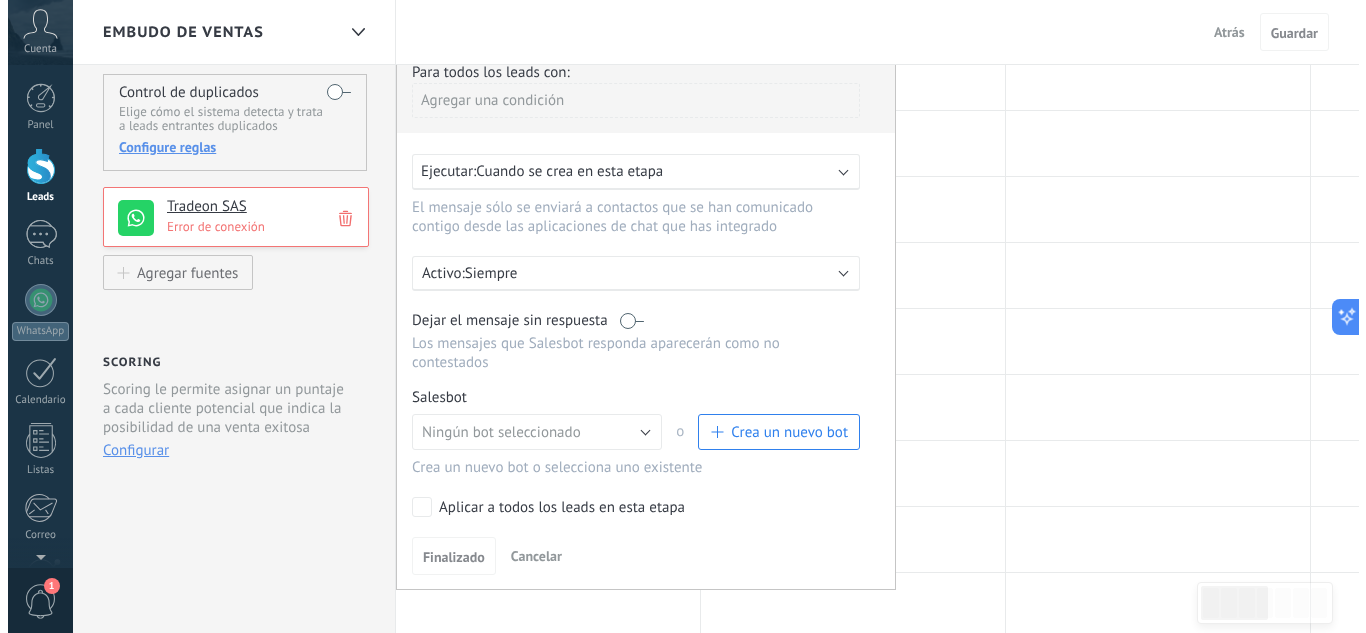 scroll, scrollTop: 200, scrollLeft: 0, axis: vertical 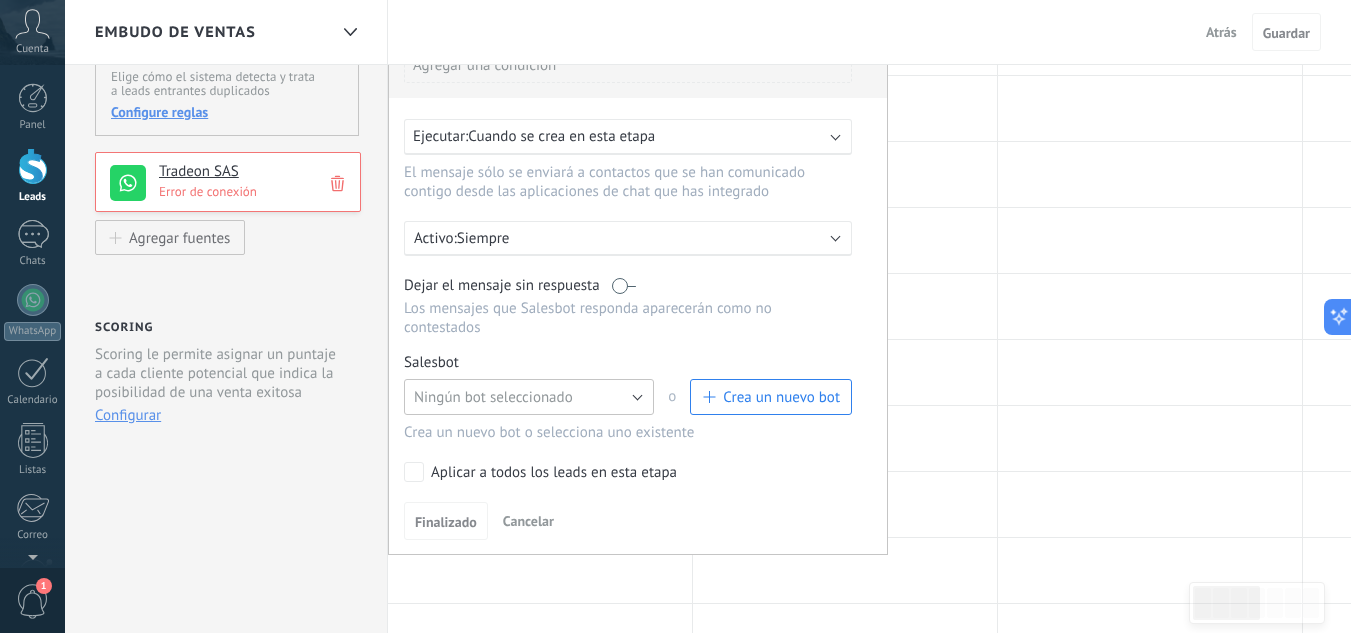 click on "Ningún bot seleccionado" at bounding box center [529, 397] 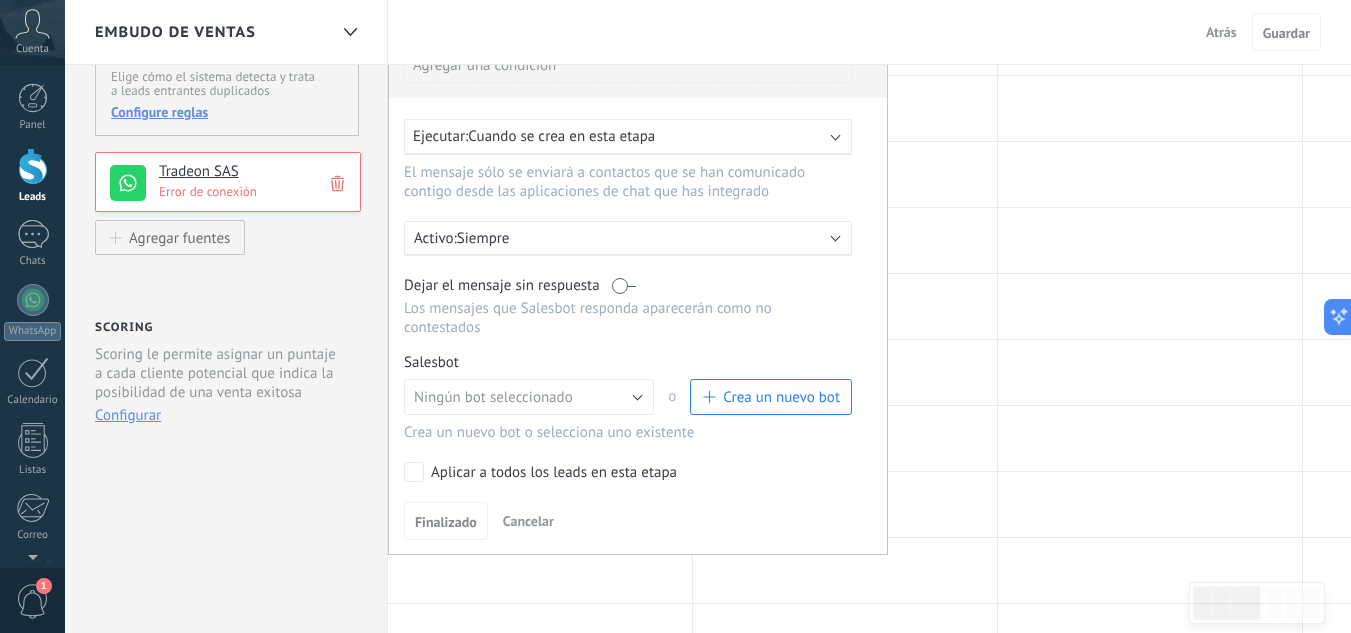 click on "Salesbot Gestionar" at bounding box center [628, 362] 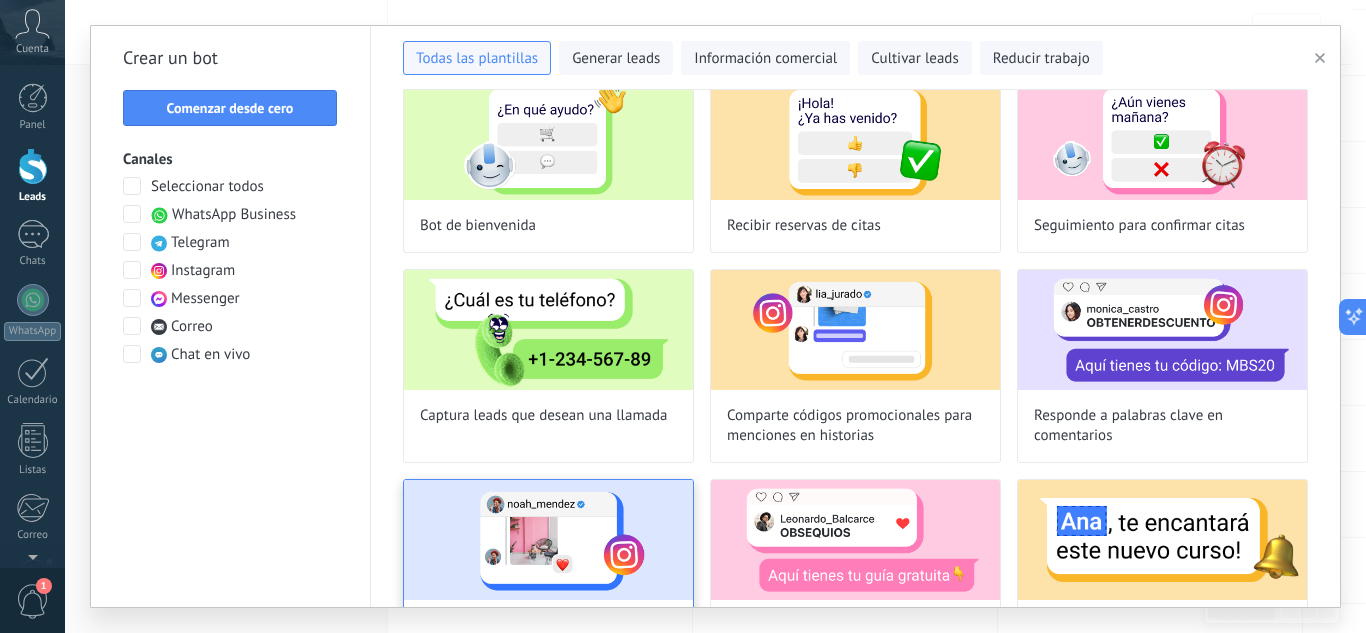 scroll, scrollTop: 0, scrollLeft: 0, axis: both 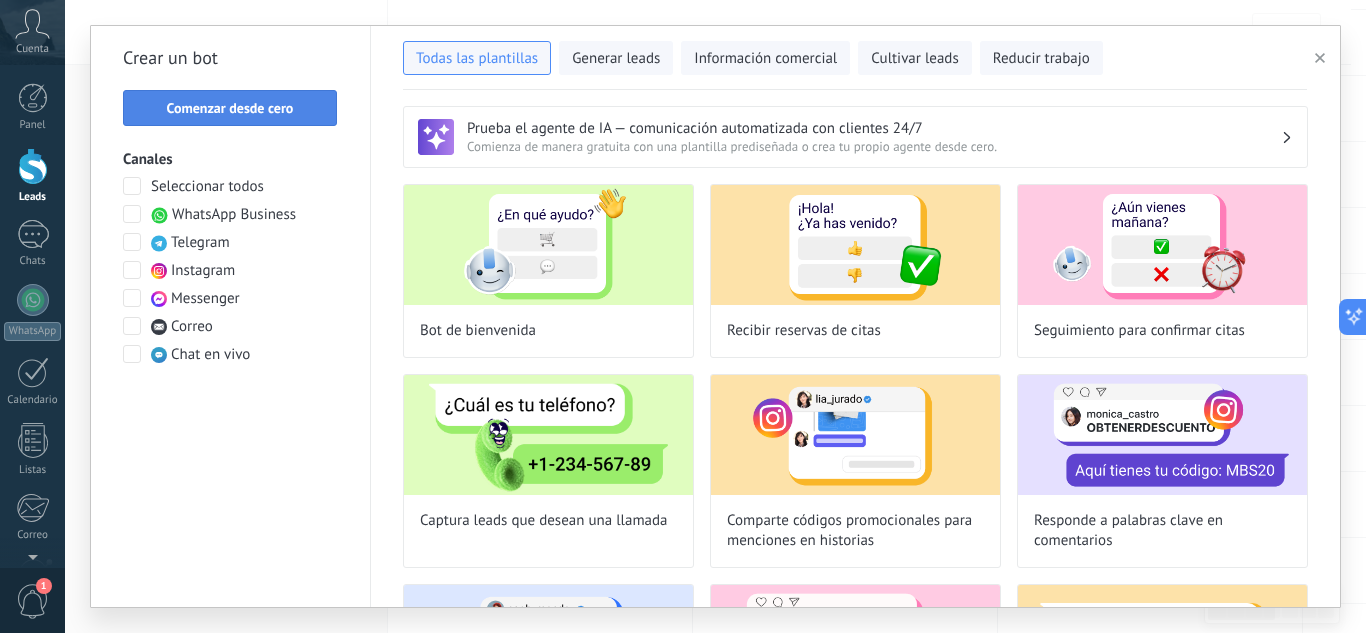 click on "Comenzar desde cero" at bounding box center (230, 108) 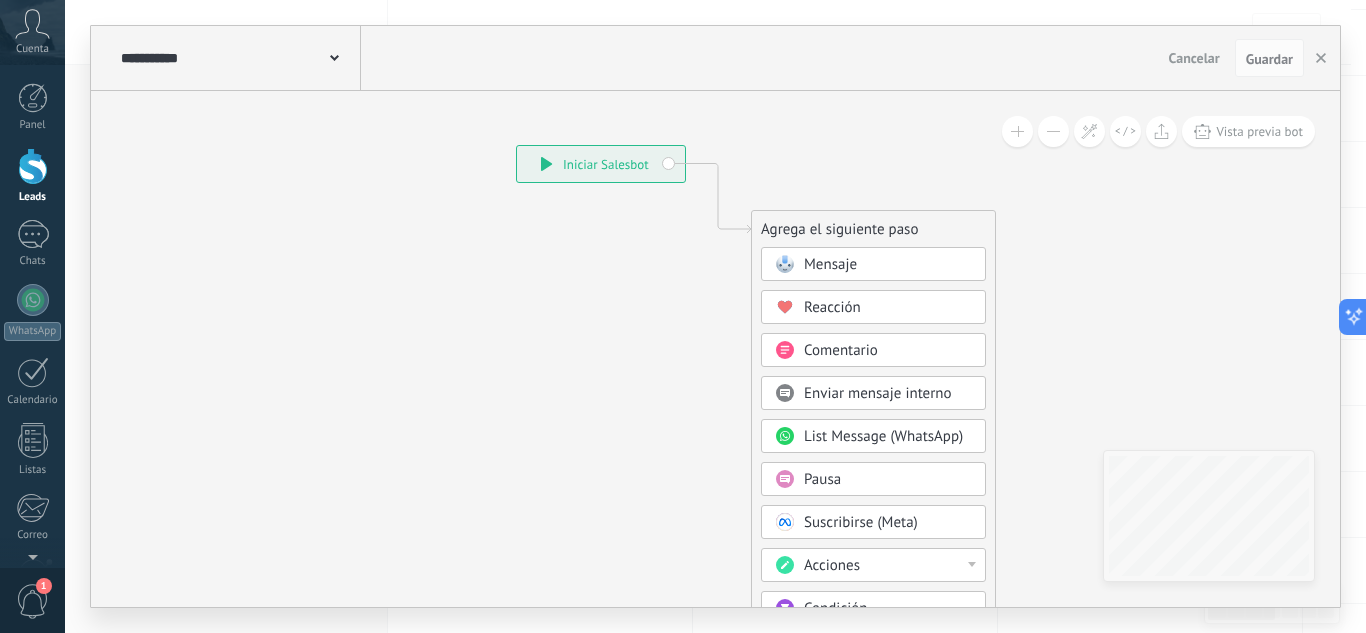 click on "Mensaje" at bounding box center (830, 264) 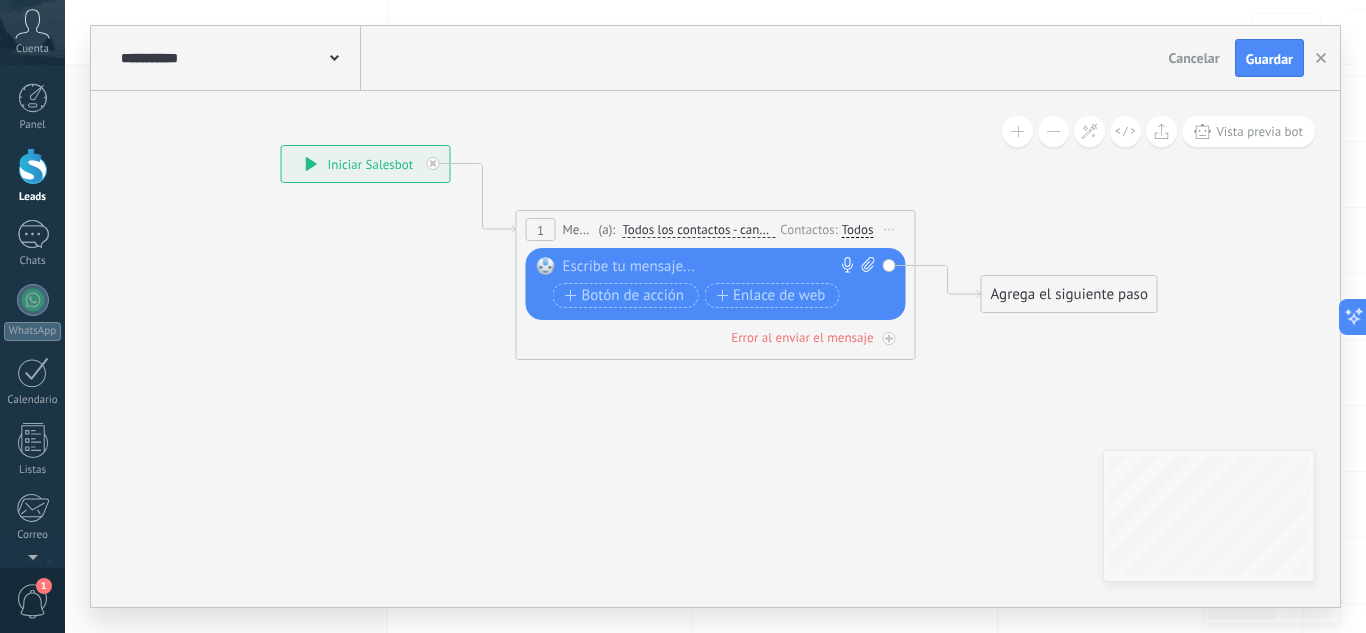 click at bounding box center [711, 267] 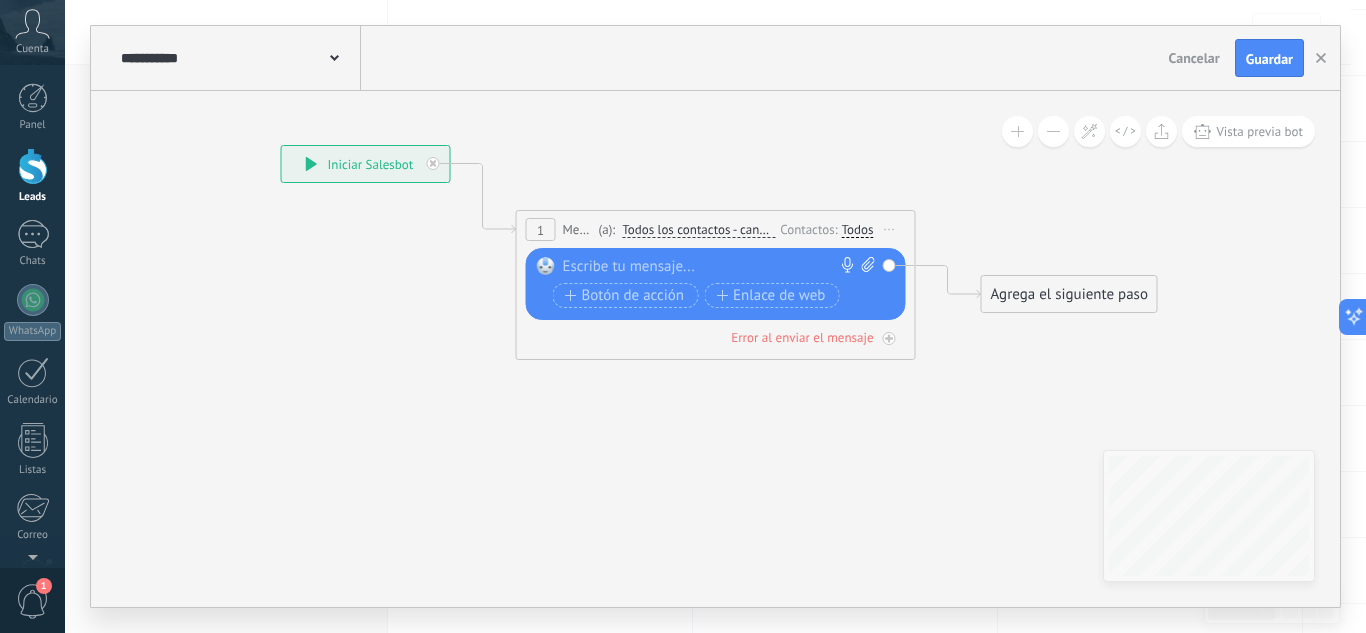 type 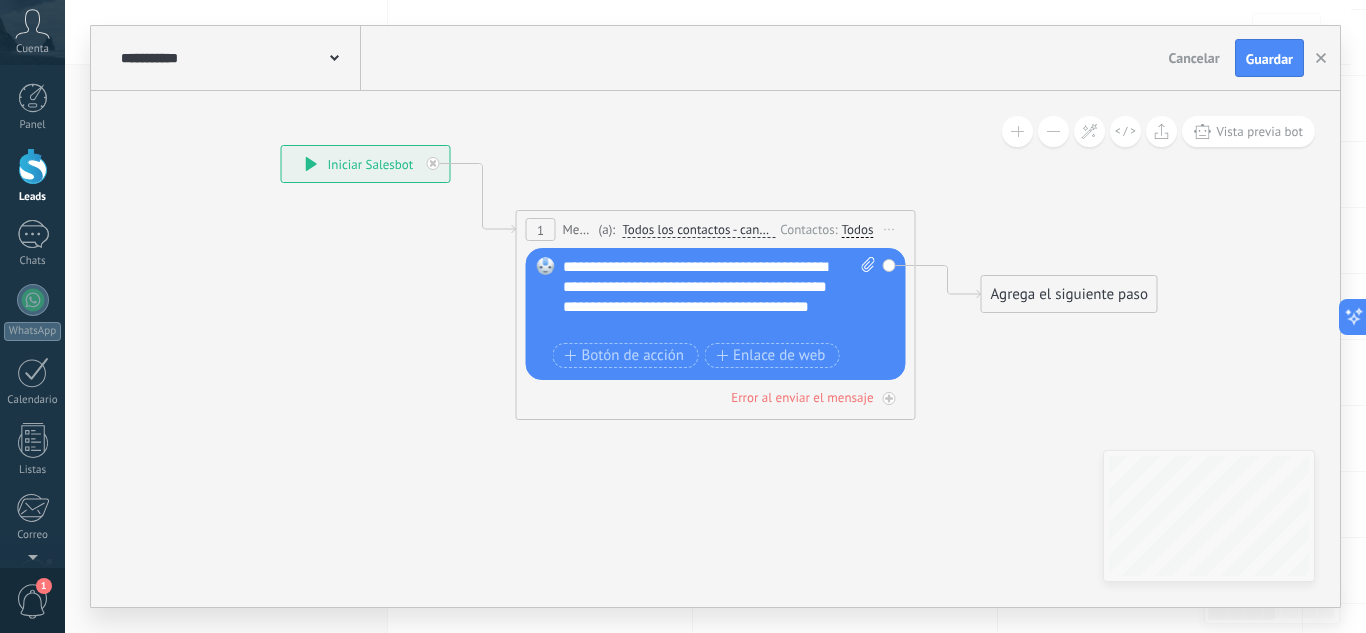click on "**********" at bounding box center (719, 297) 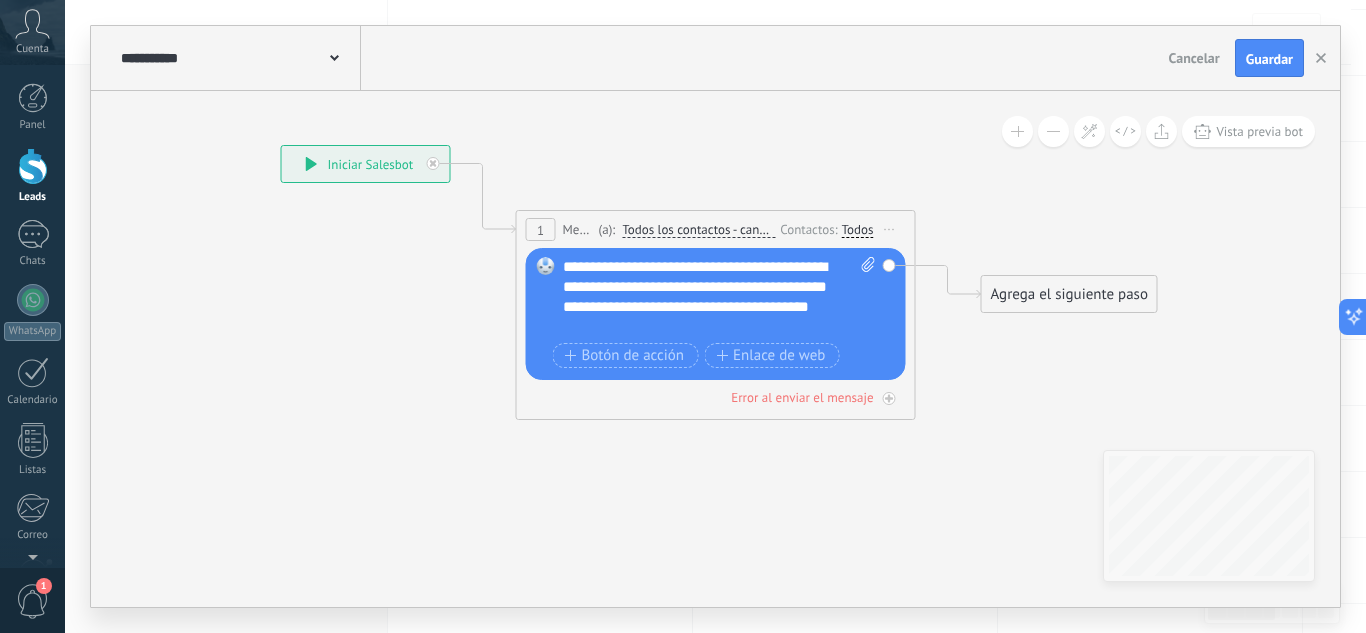 click on "Agrega el siguiente paso" at bounding box center (1069, 294) 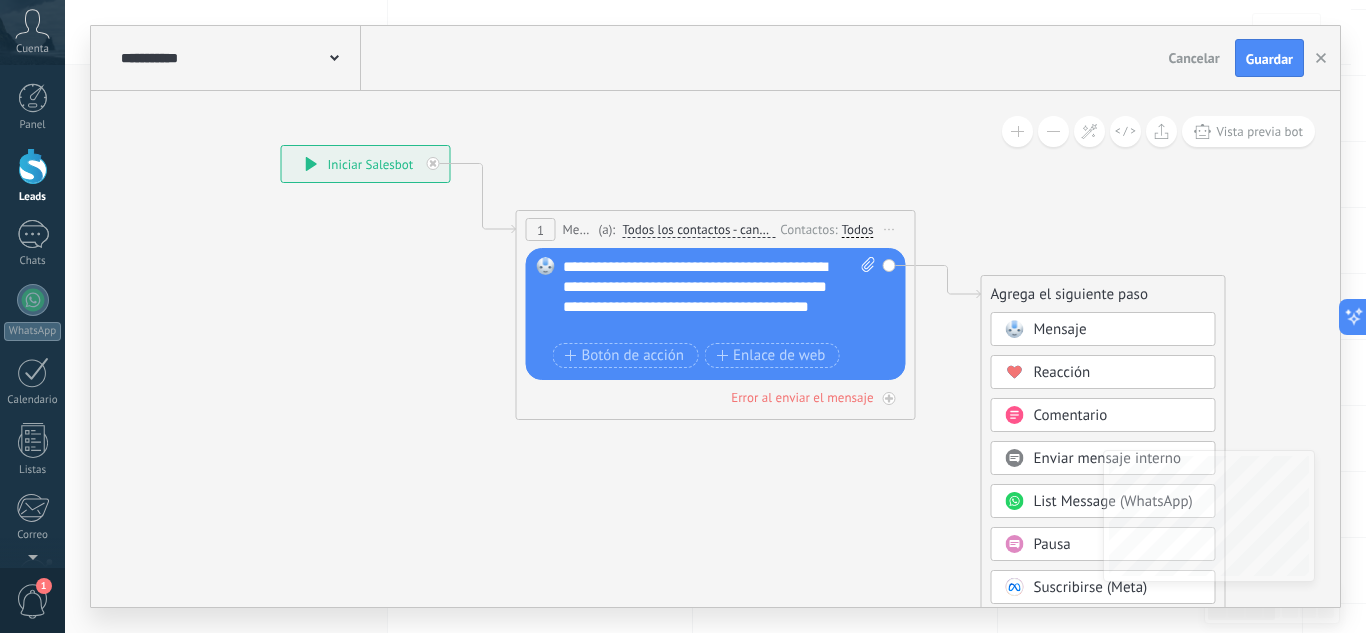 click on "Pausa" at bounding box center (1052, 544) 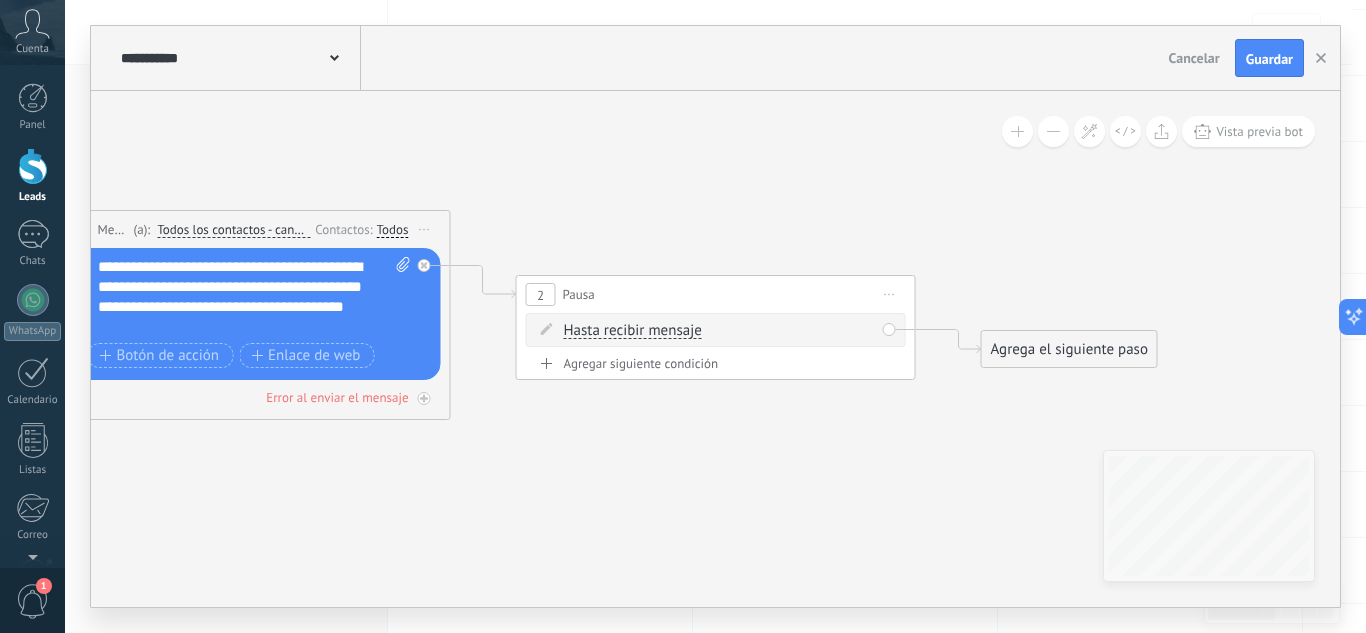 click on "Hasta recibir mensaje" at bounding box center [633, 331] 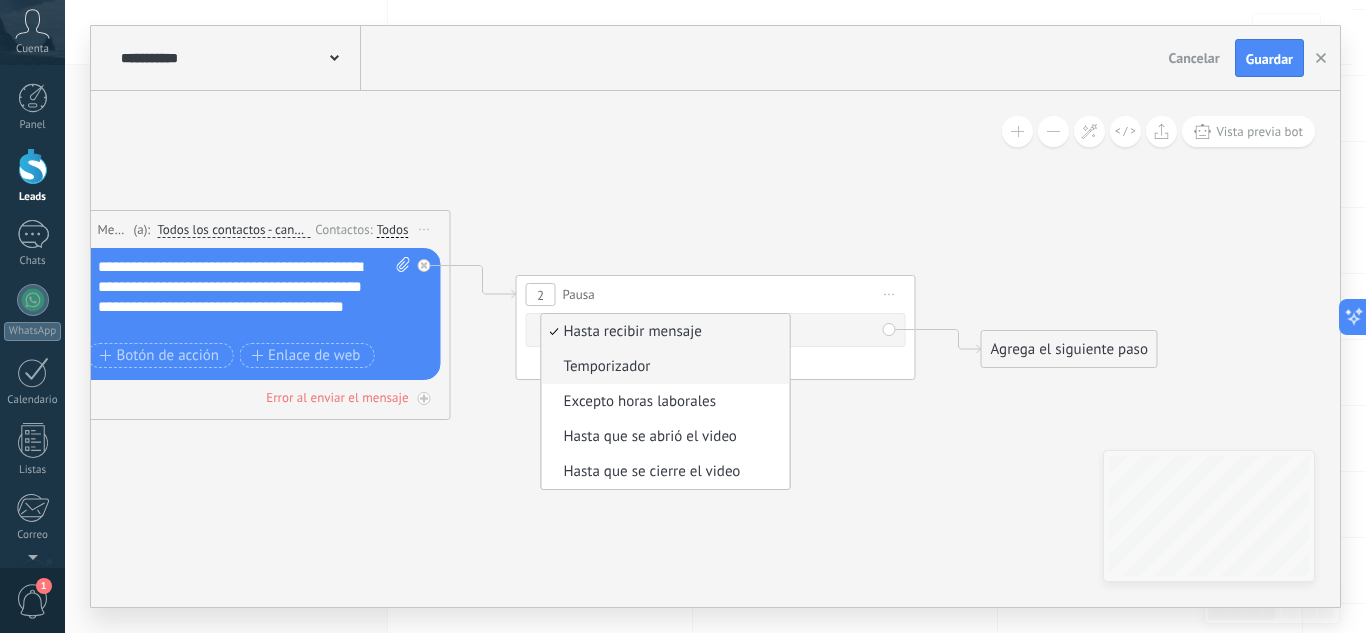 click on "Temporizador" at bounding box center [663, 367] 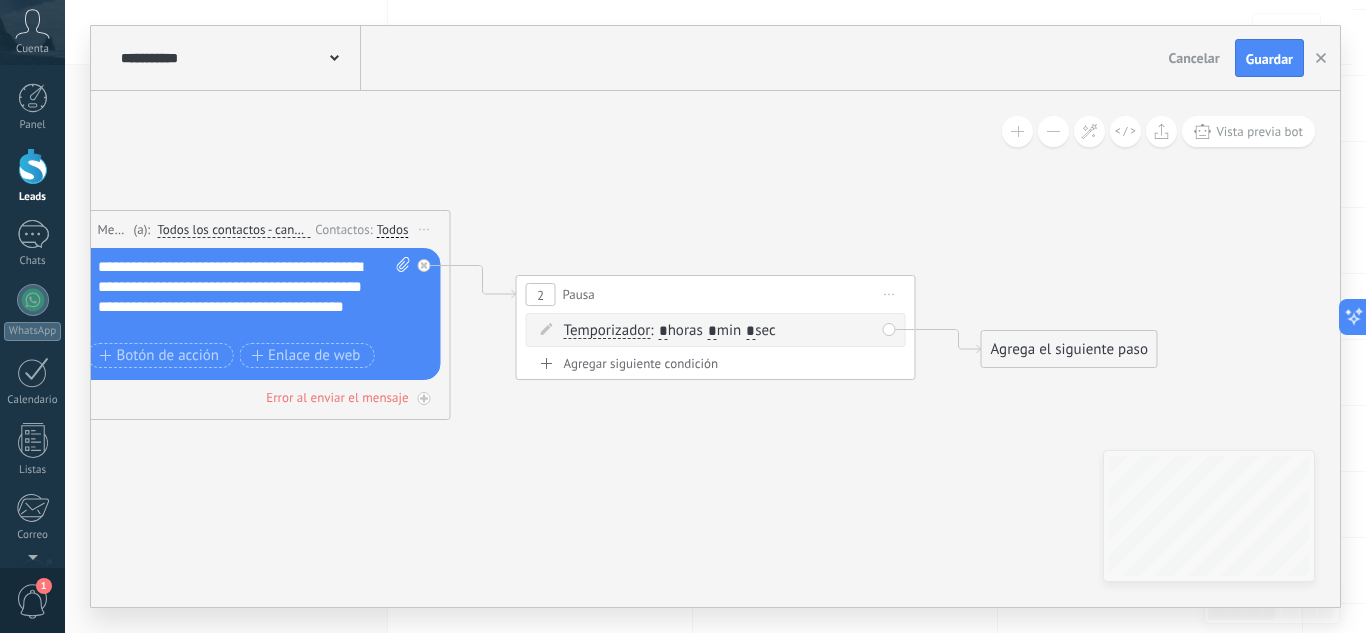 click on "*" at bounding box center (712, 332) 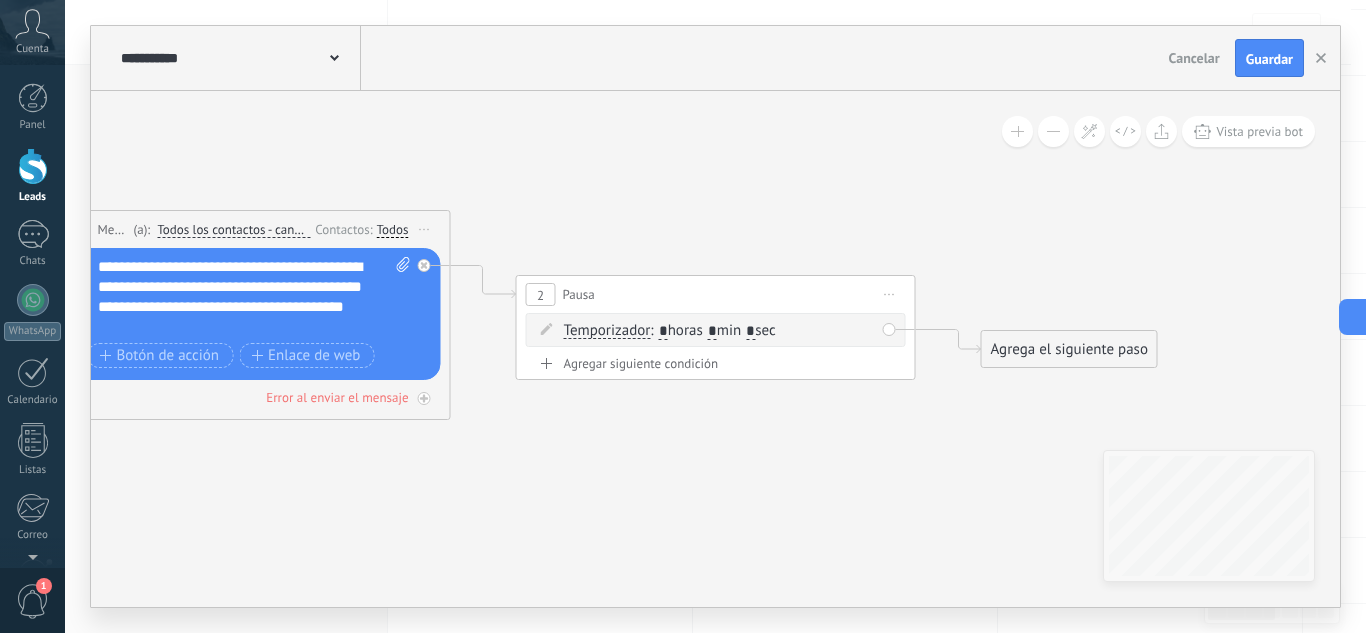 click on ":
*  horas
*  min  *  sec" at bounding box center [712, 330] 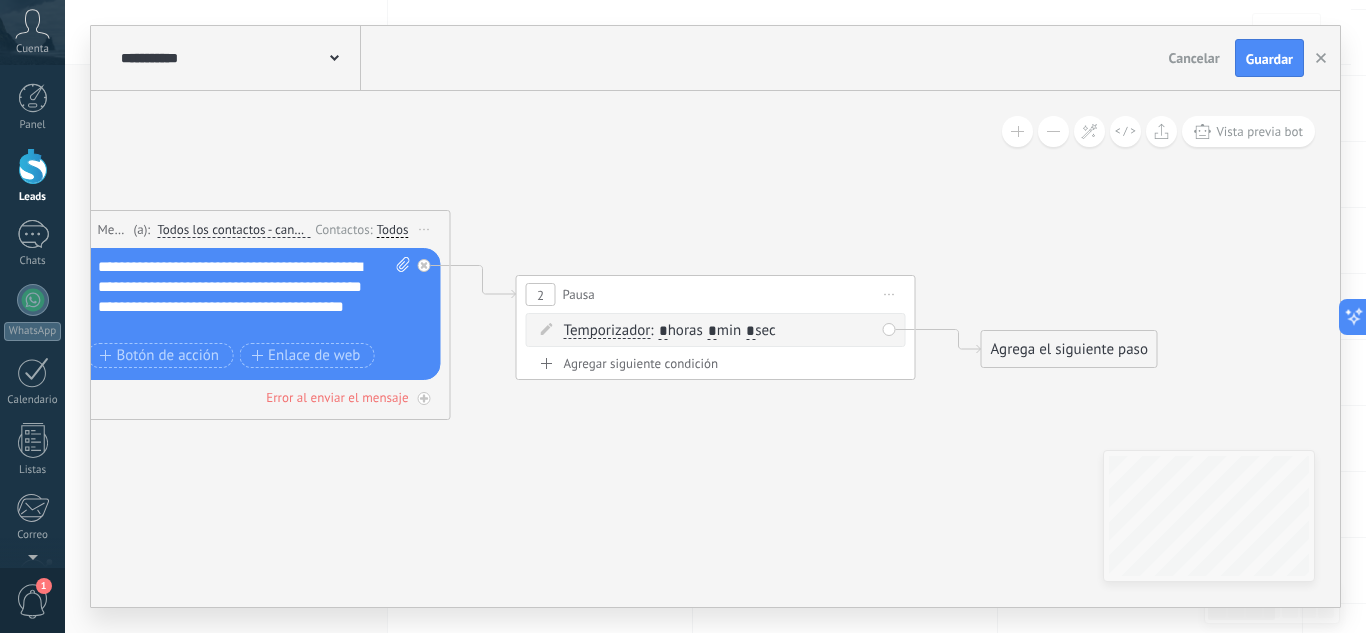 click on "*" at bounding box center (712, 332) 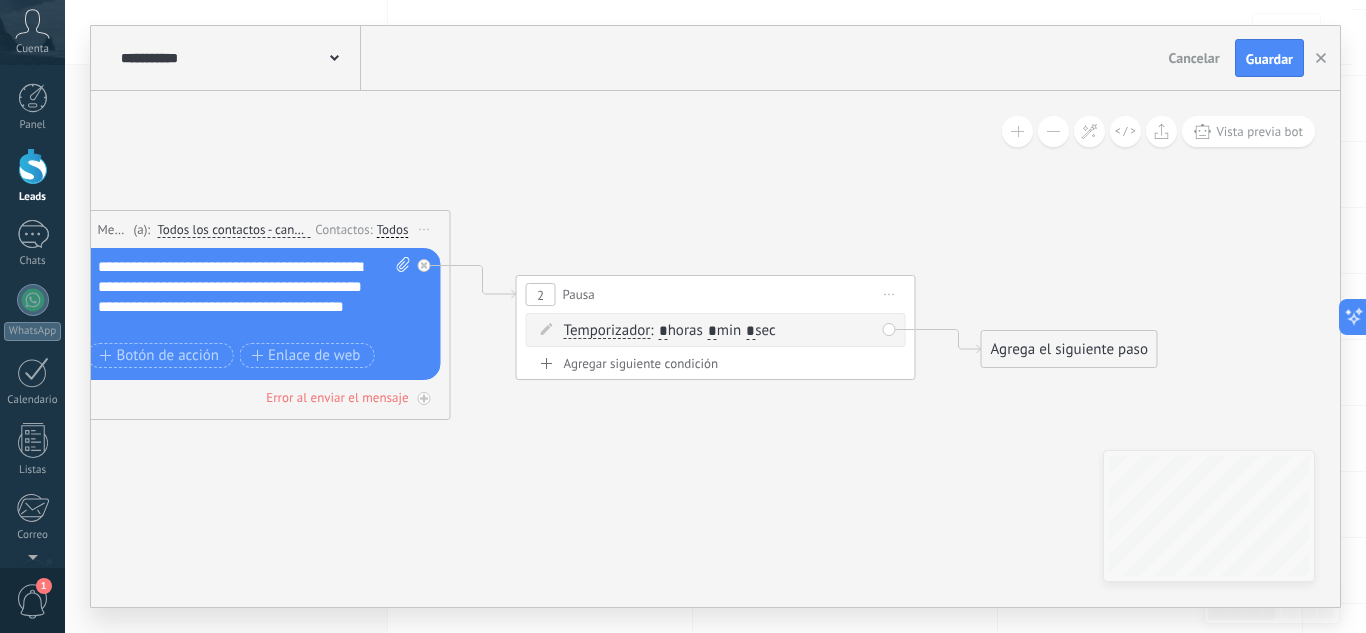 type on "*" 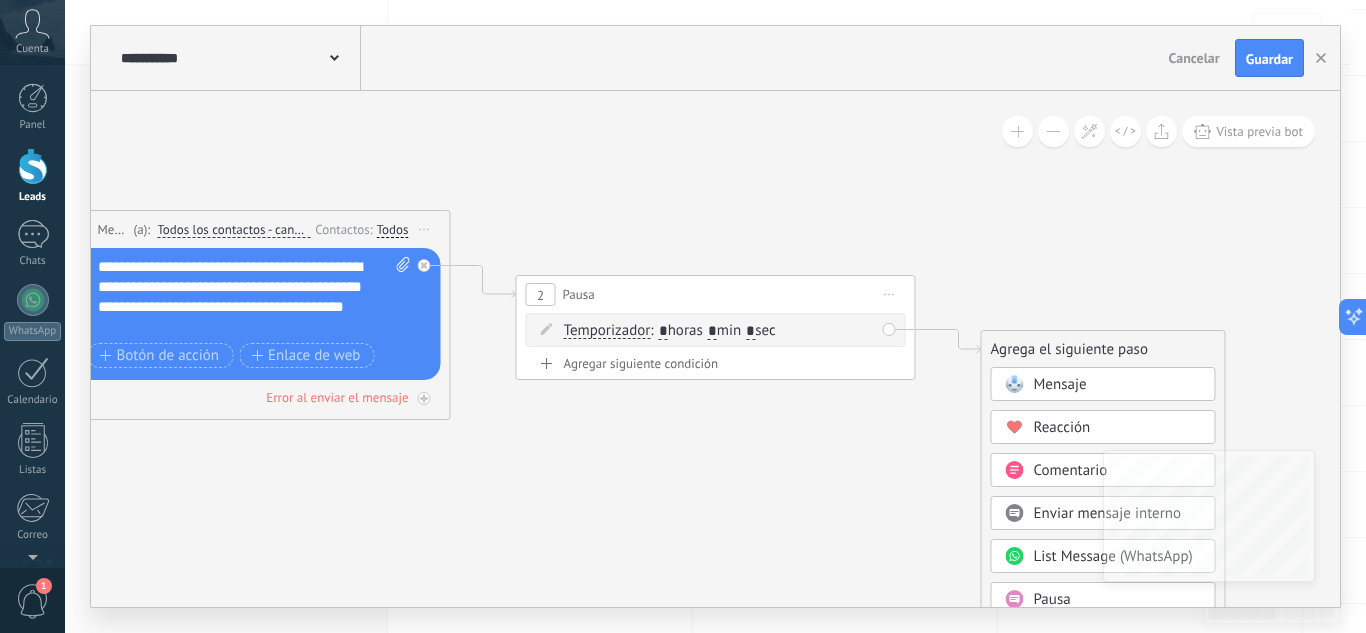 click on "Mensaje" at bounding box center (1060, 384) 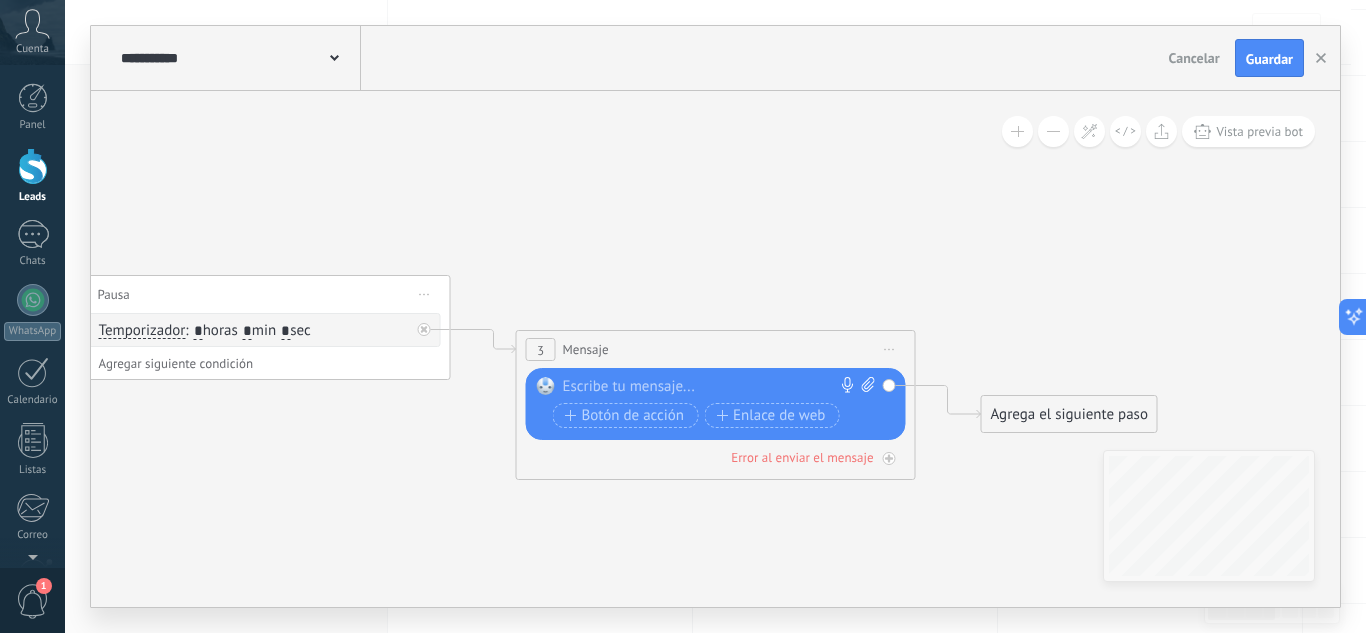 click at bounding box center (711, 387) 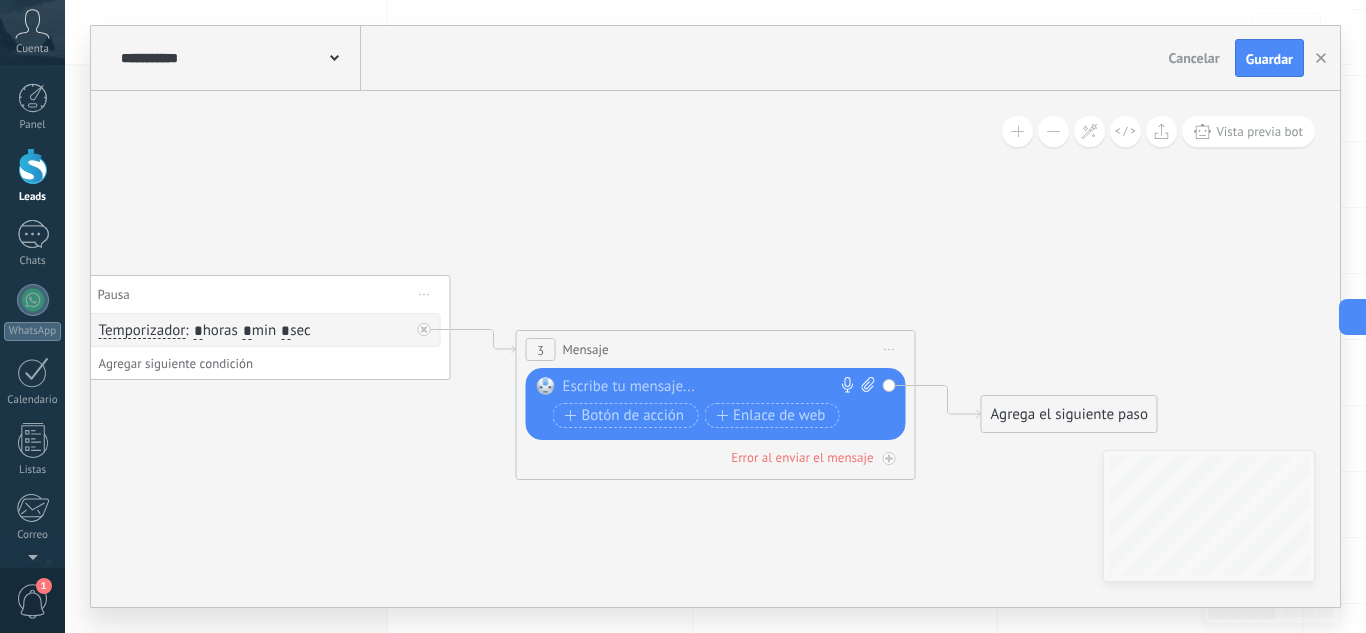 type 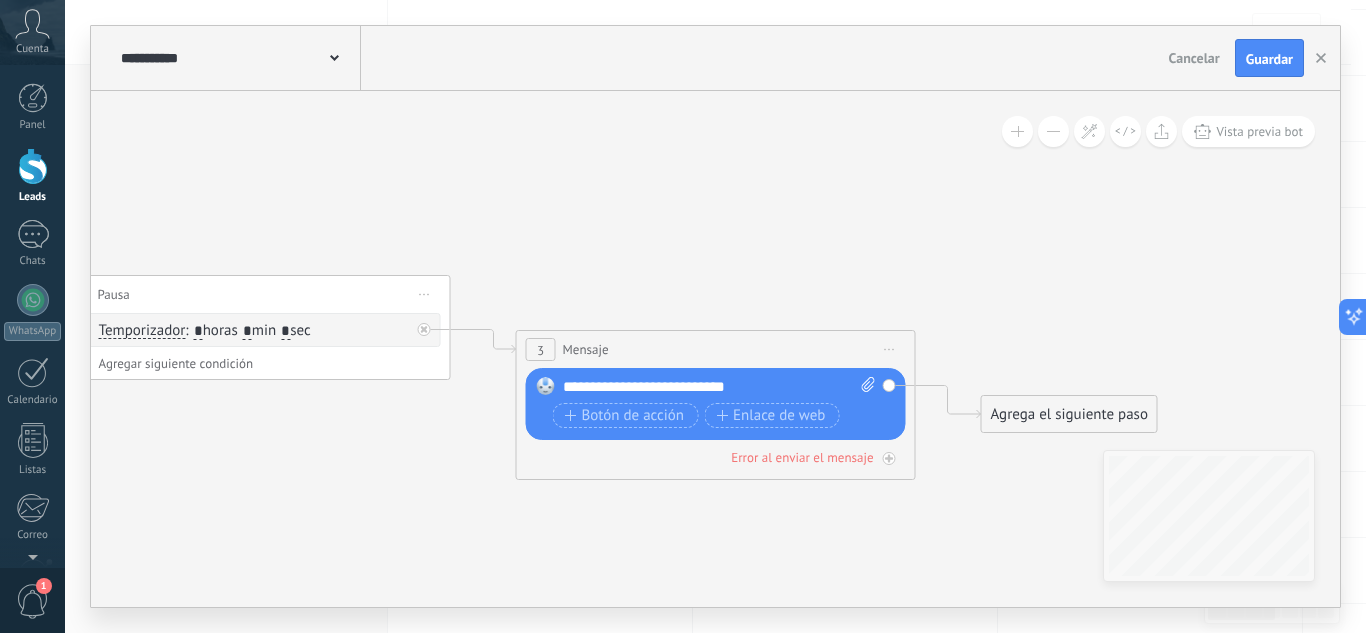 click on "**********" at bounding box center (719, 387) 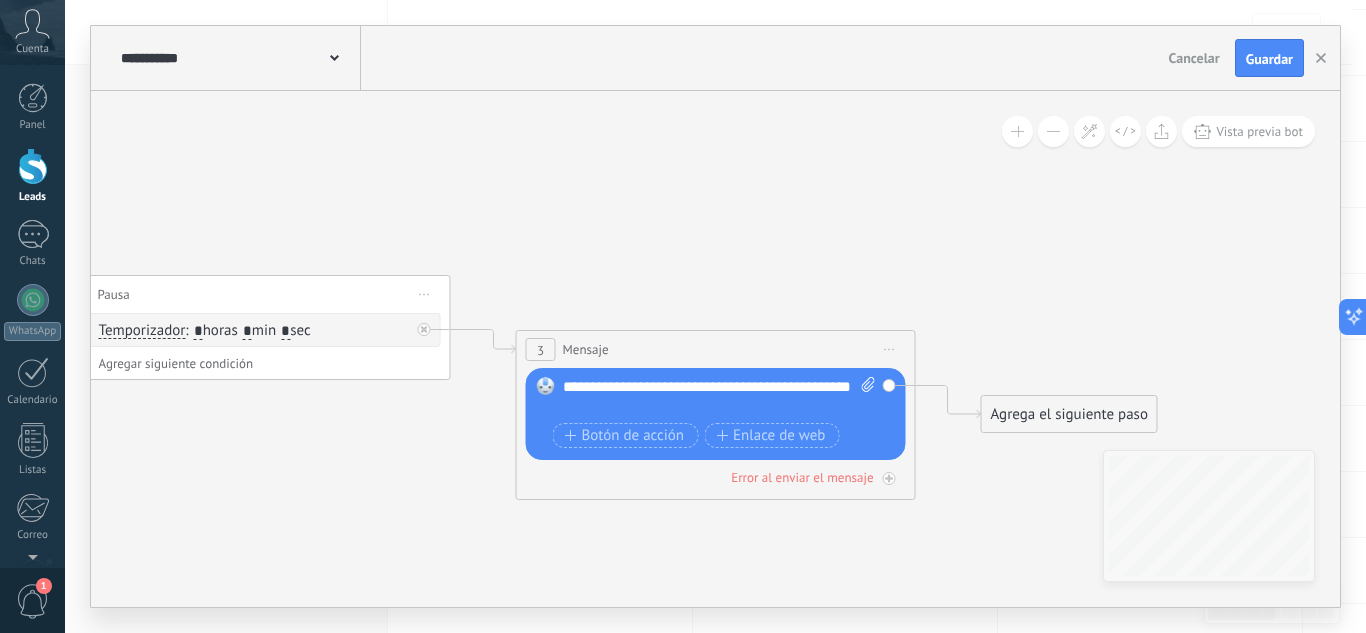 click on "Agrega el siguiente paso" at bounding box center (1069, 414) 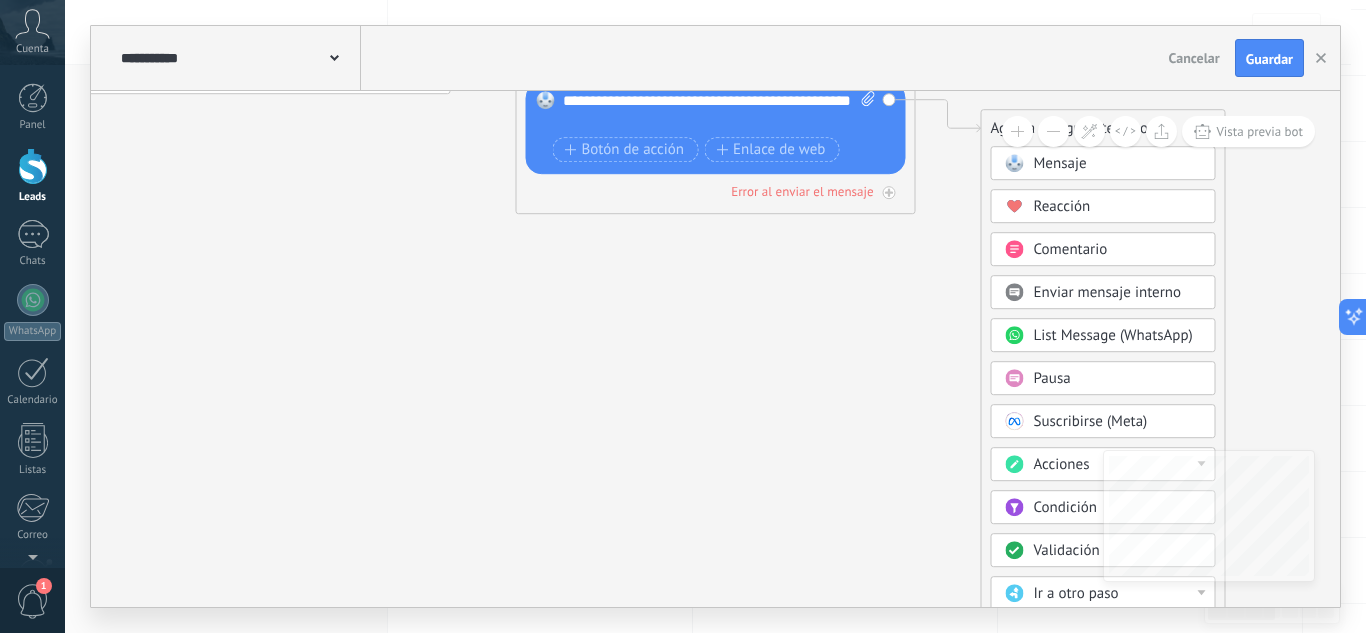 click at bounding box center [1014, 550] 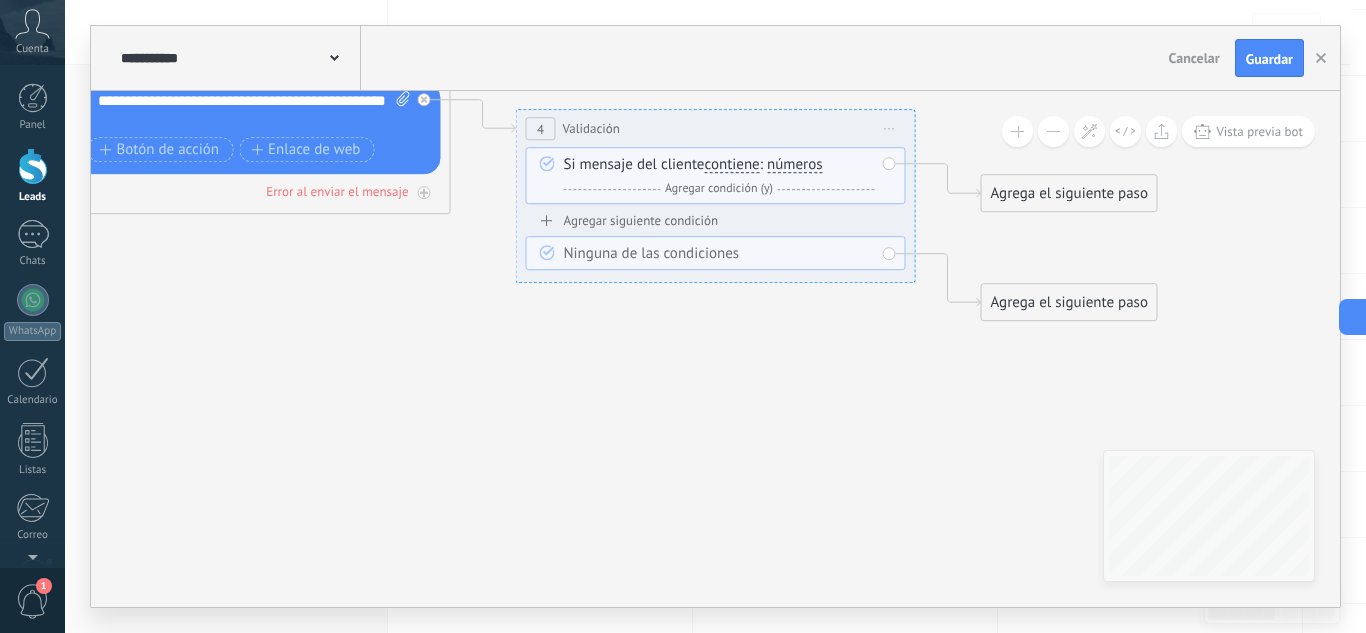 click on "números" at bounding box center (795, 165) 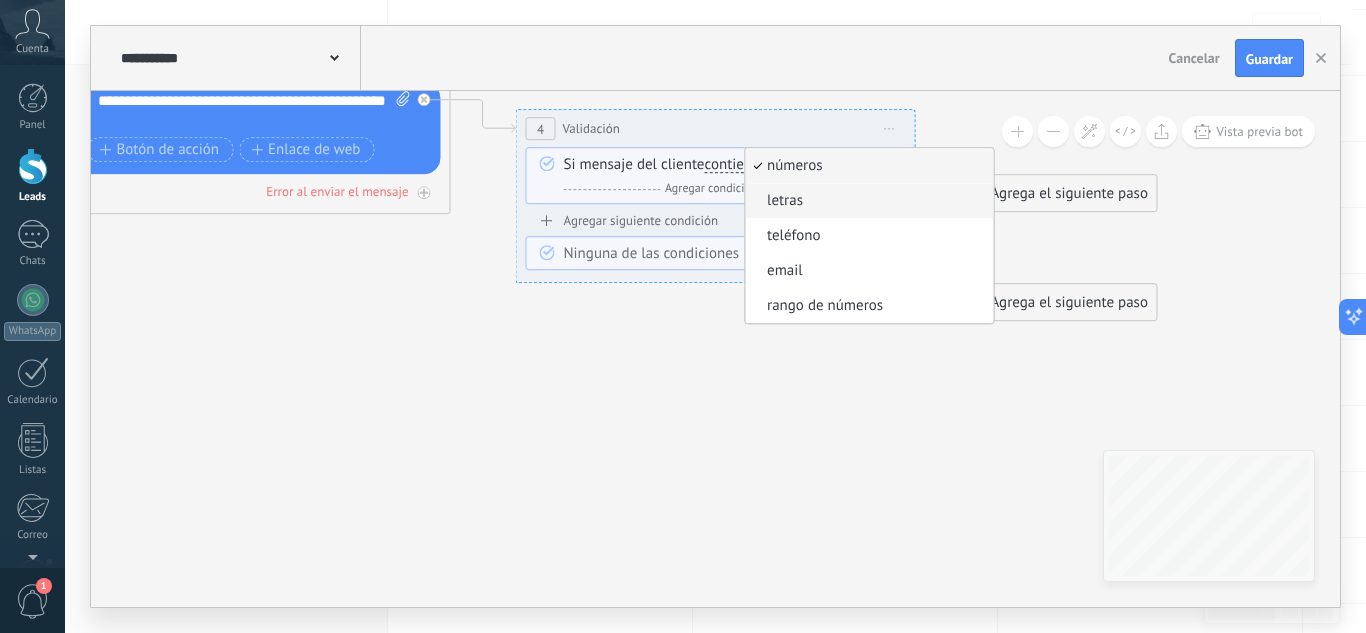 click on "letras" at bounding box center [866, 201] 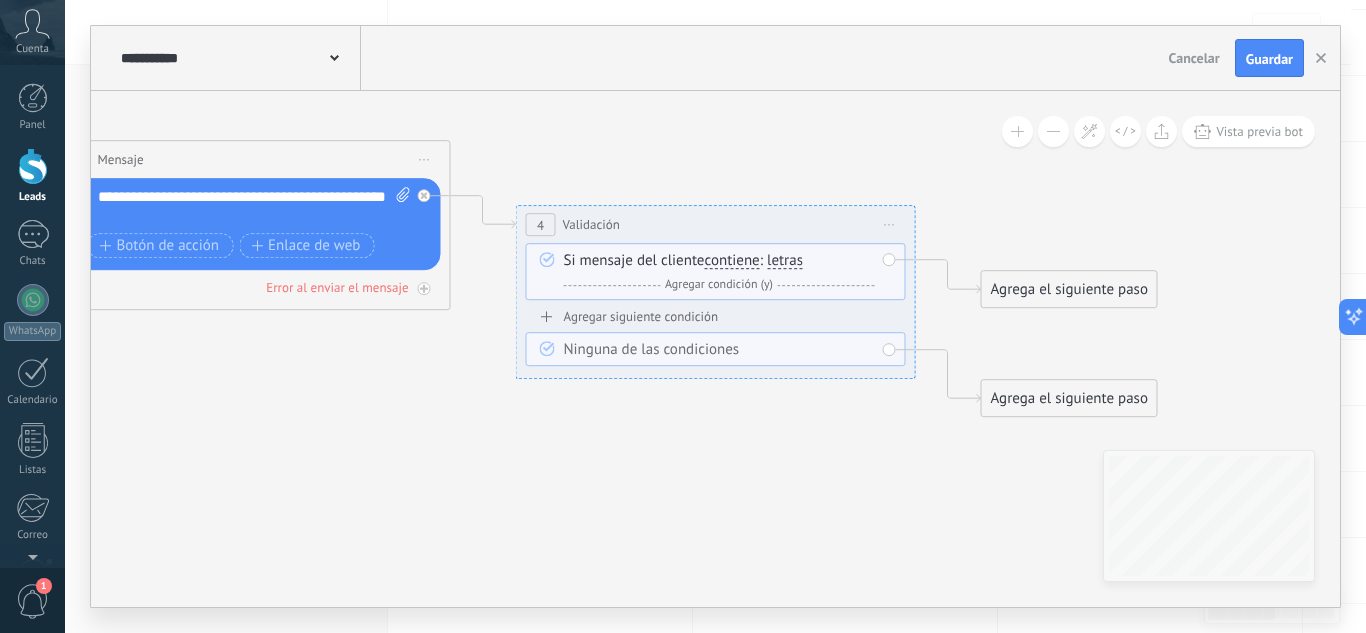 click at bounding box center [1053, 131] 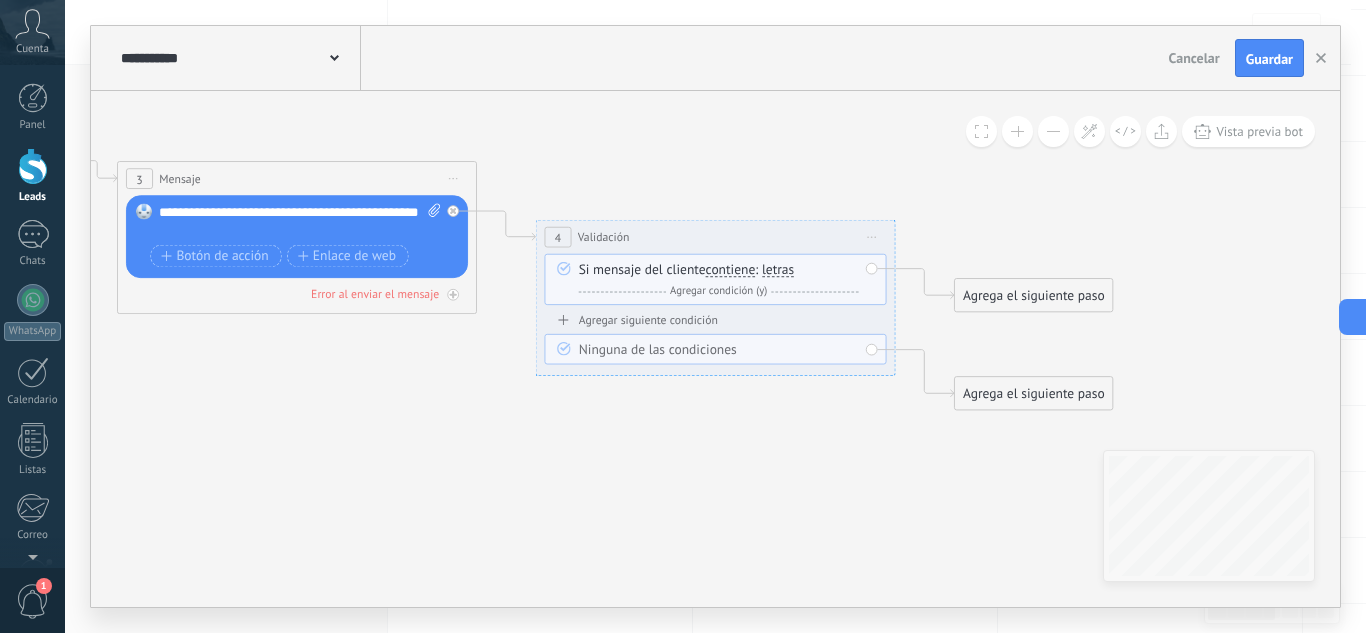 click at bounding box center (1053, 131) 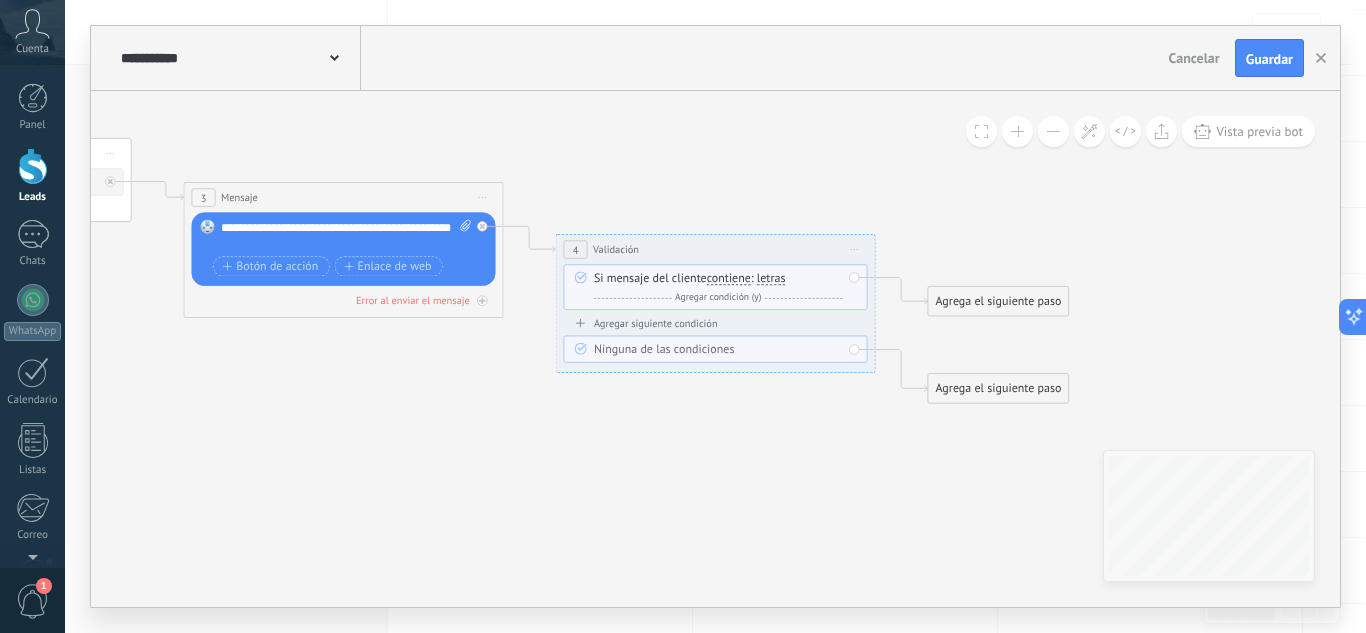 click on "**********" at bounding box center (346, 236) 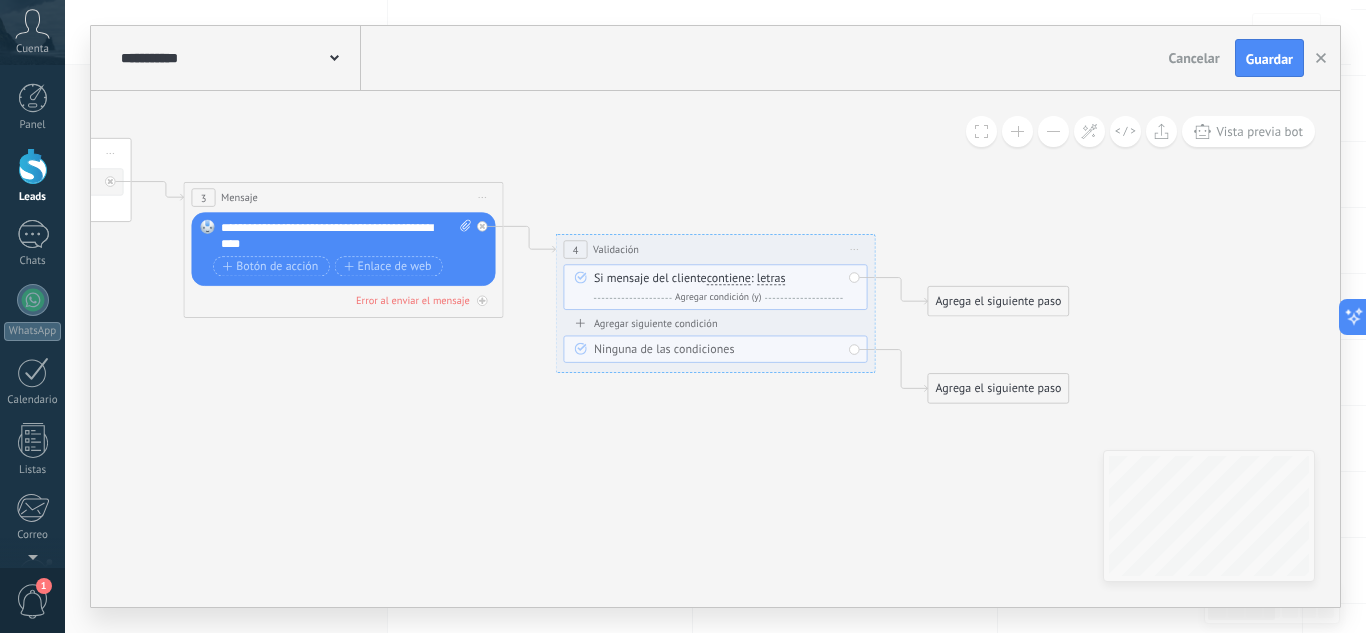 click on "Agrega el siguiente paso" at bounding box center (998, 301) 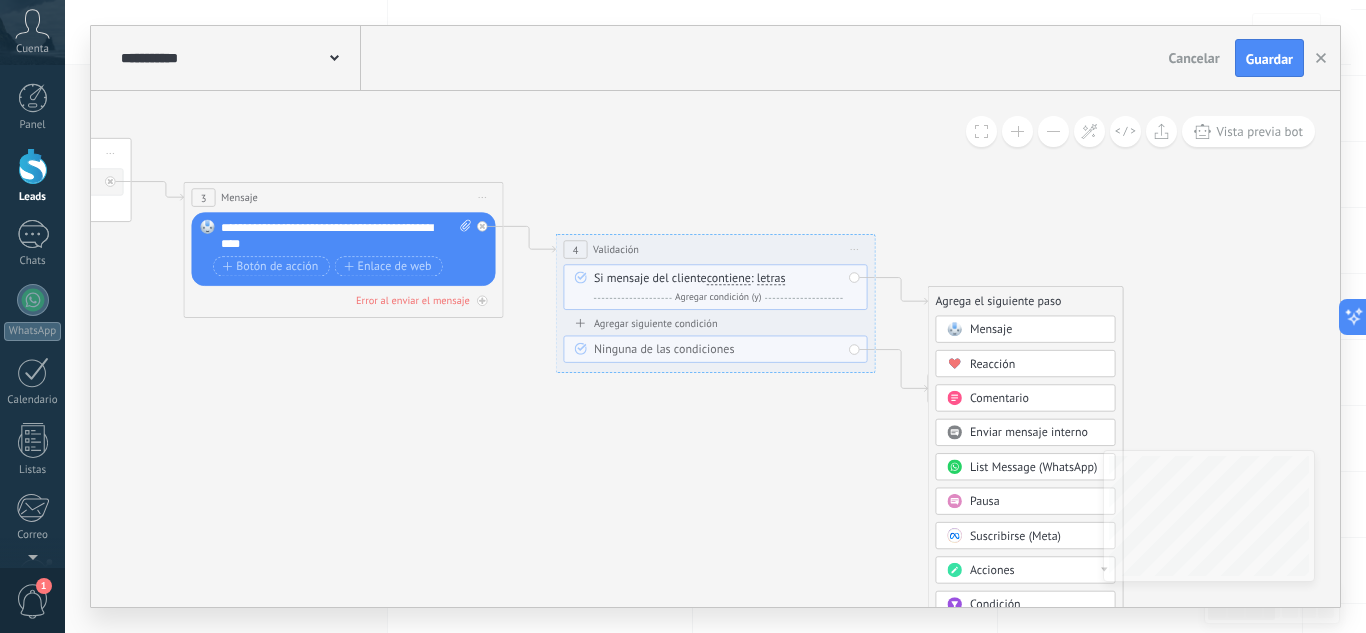 click on "Mensaje" at bounding box center [1037, 330] 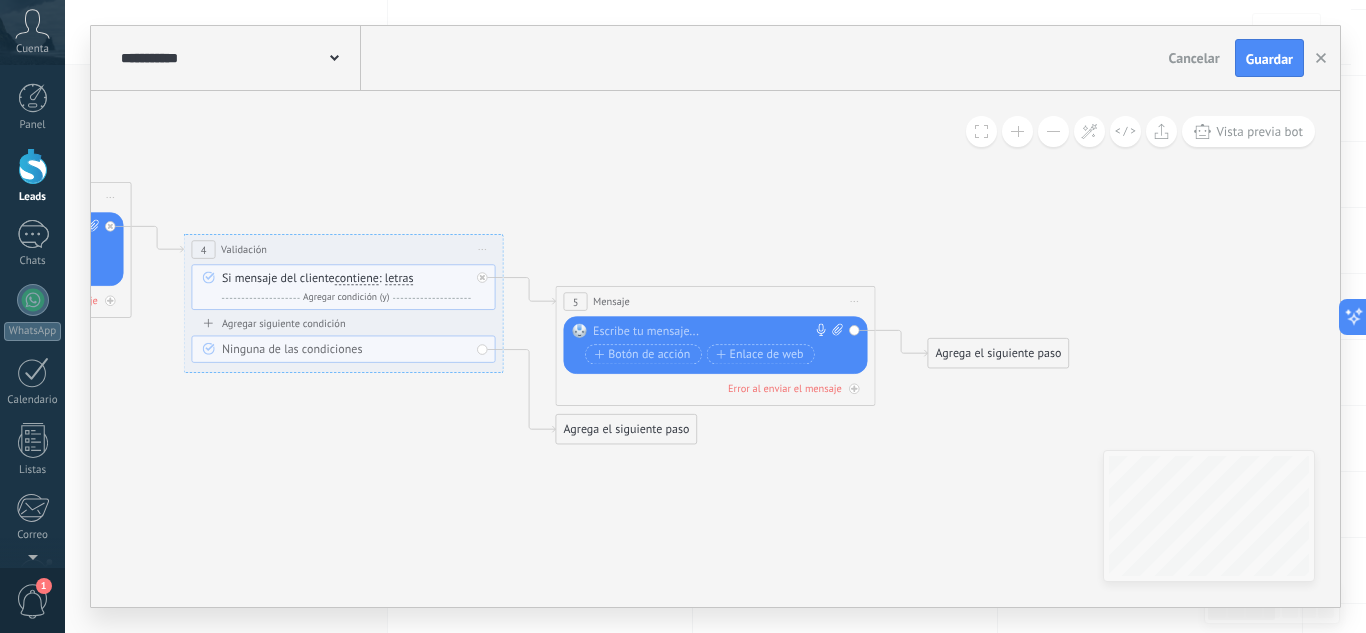 click at bounding box center (712, 332) 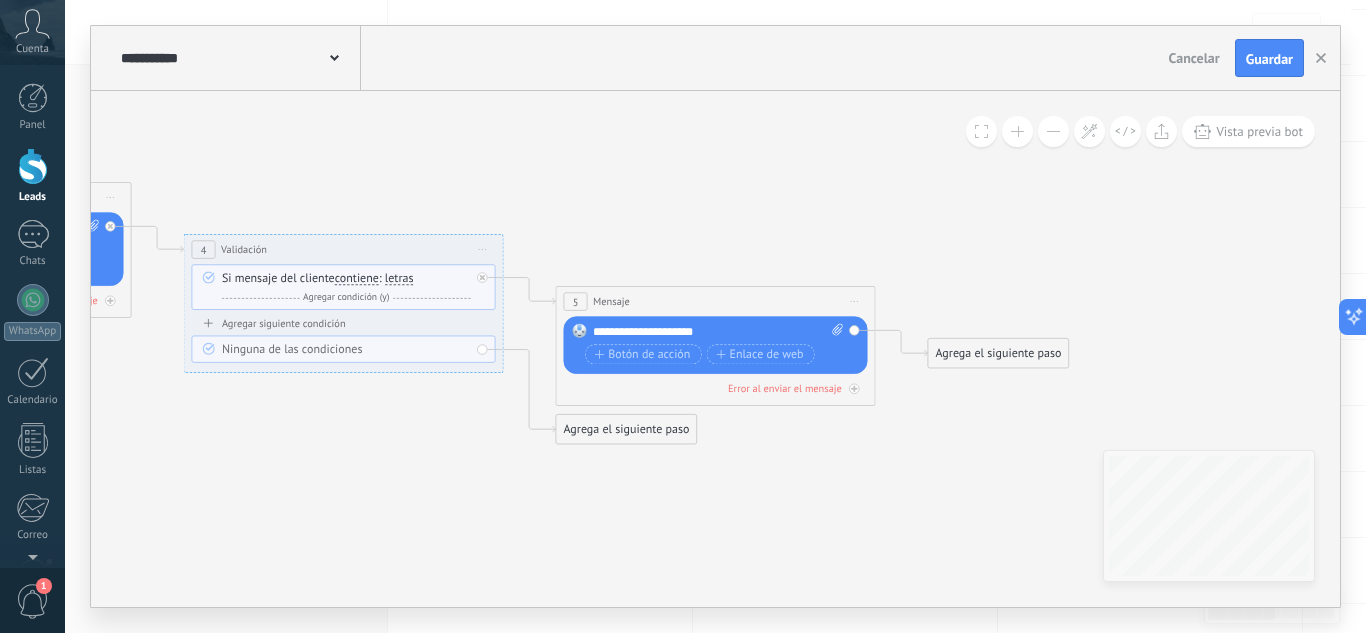 click on "Agrega el siguiente paso" at bounding box center [998, 353] 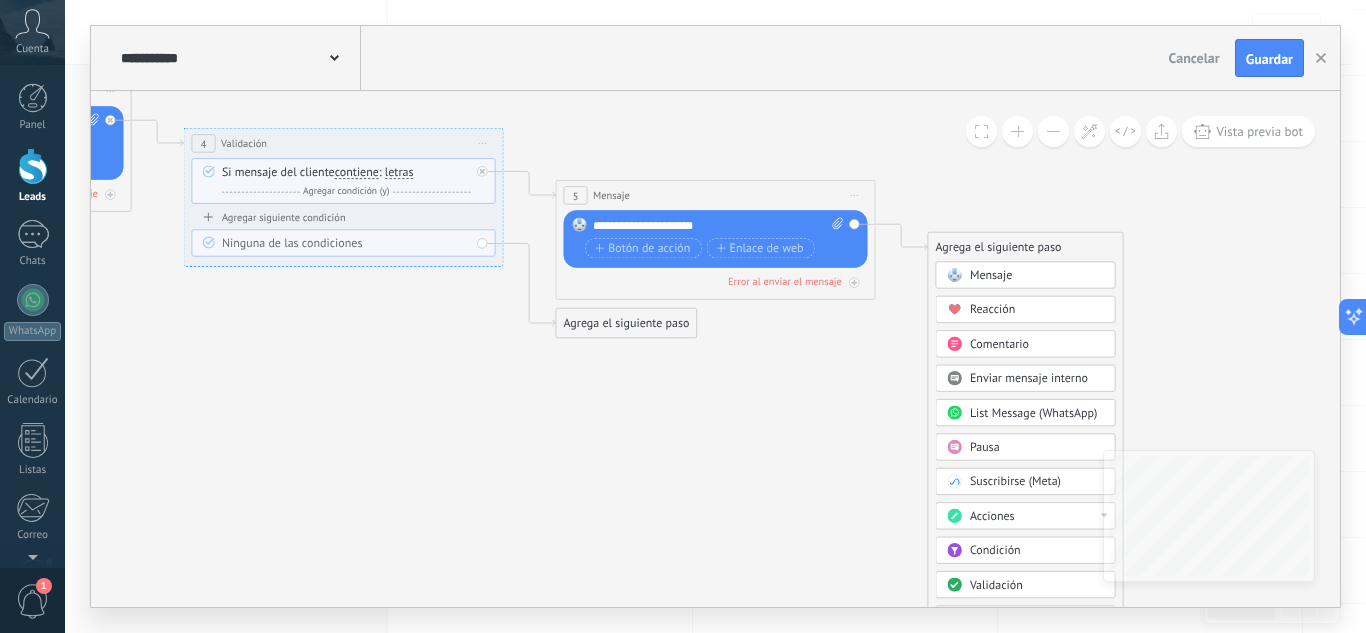 click on "Acciones" at bounding box center (992, 516) 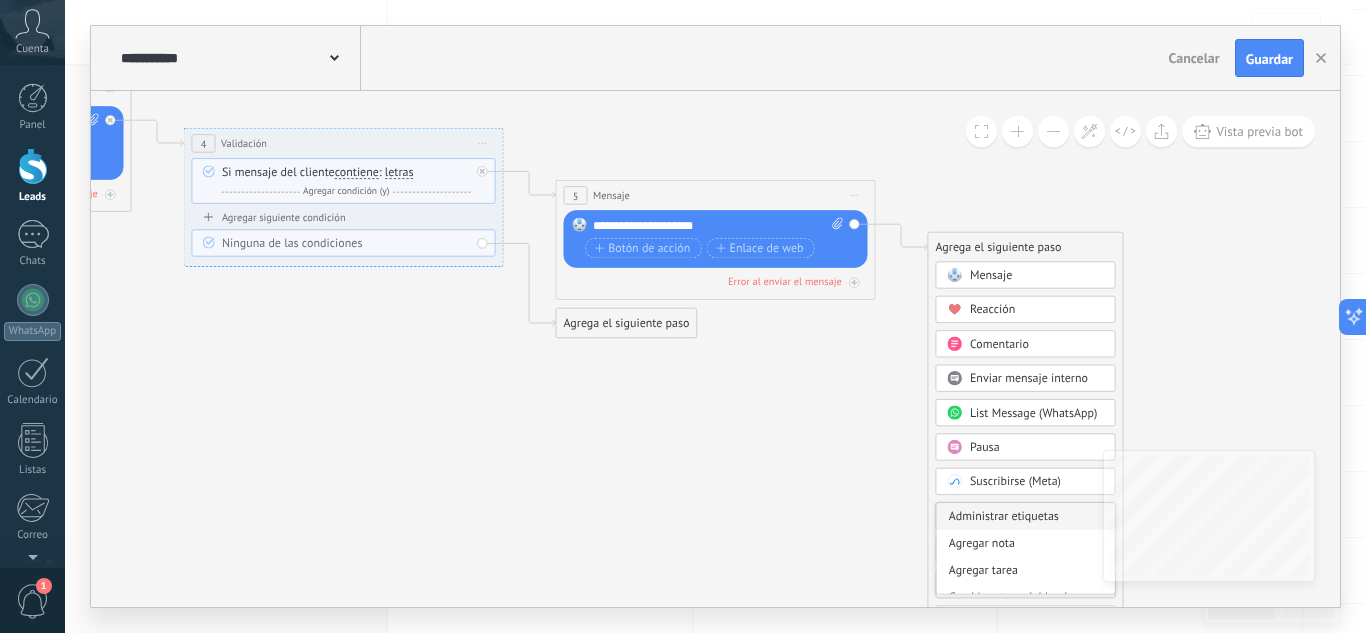 click on "Administrar etiquetas" at bounding box center [1025, 516] 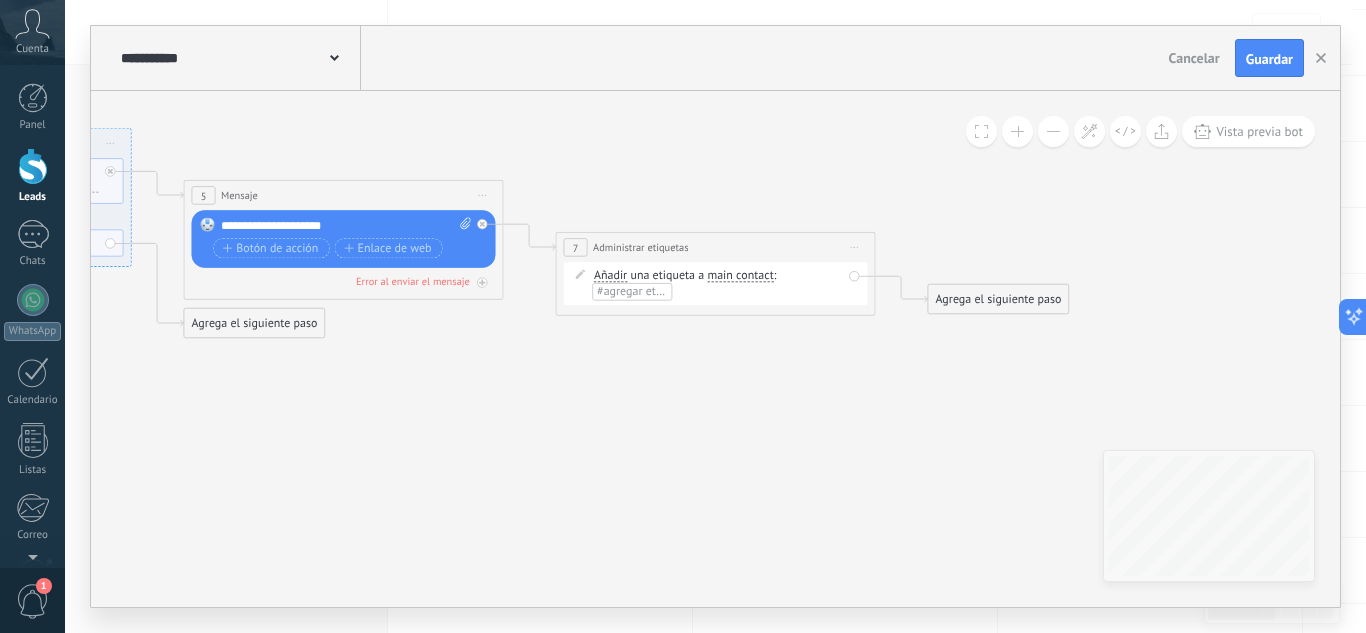 click on "#agregar etiquetas" at bounding box center (645, 291) 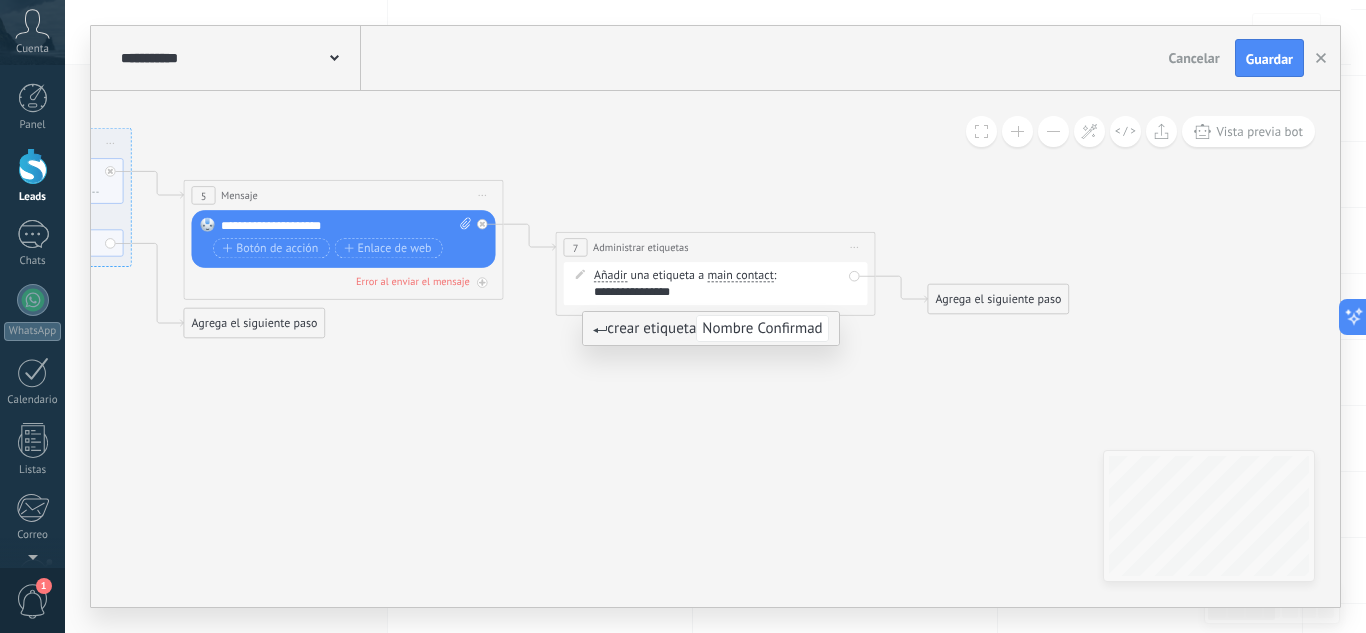 type on "**********" 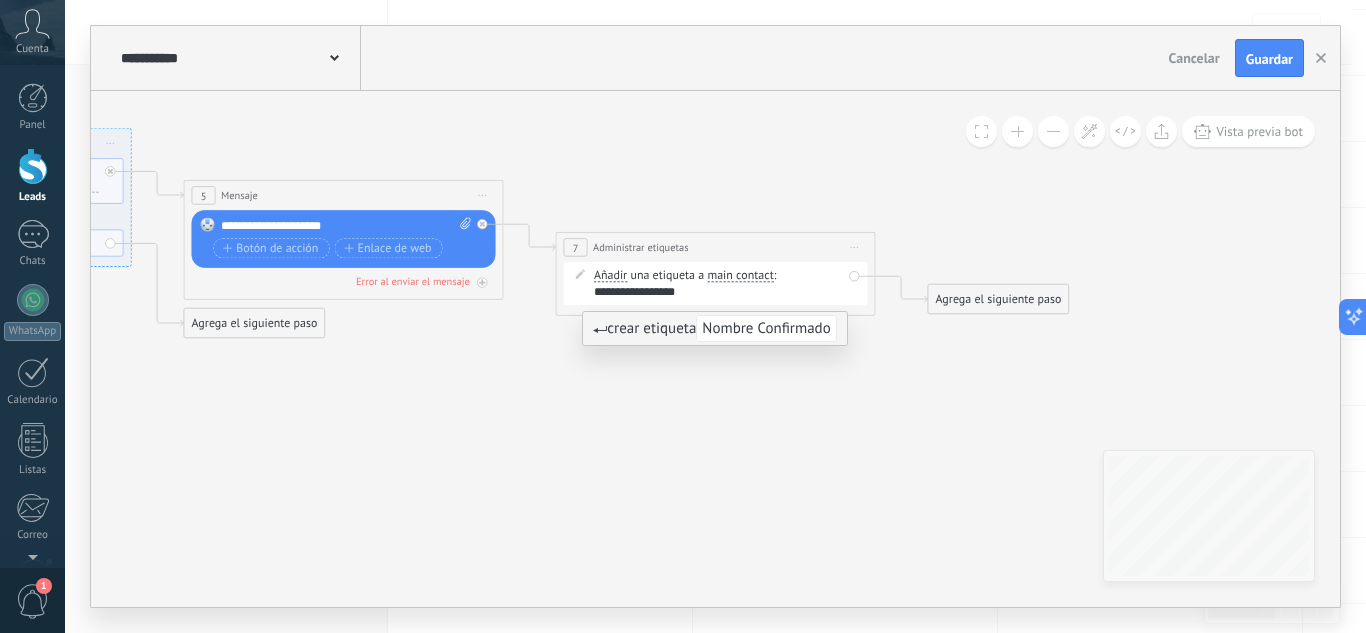 type 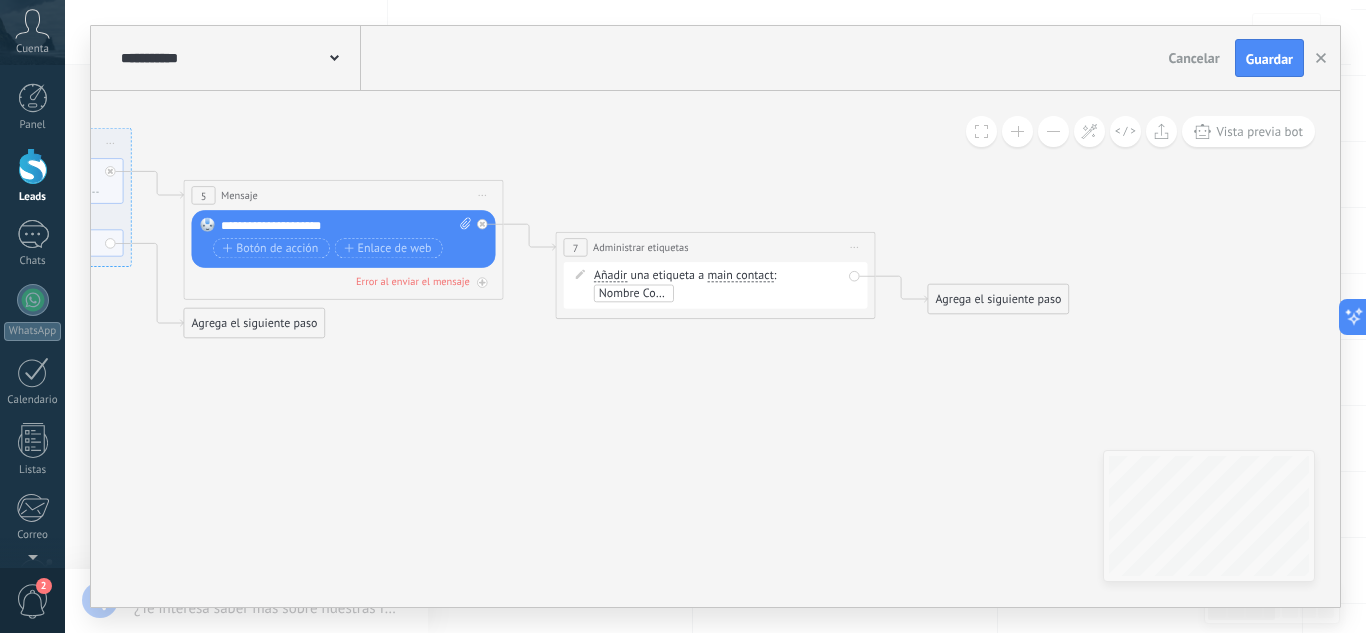 click on "**********" at bounding box center (346, 225) 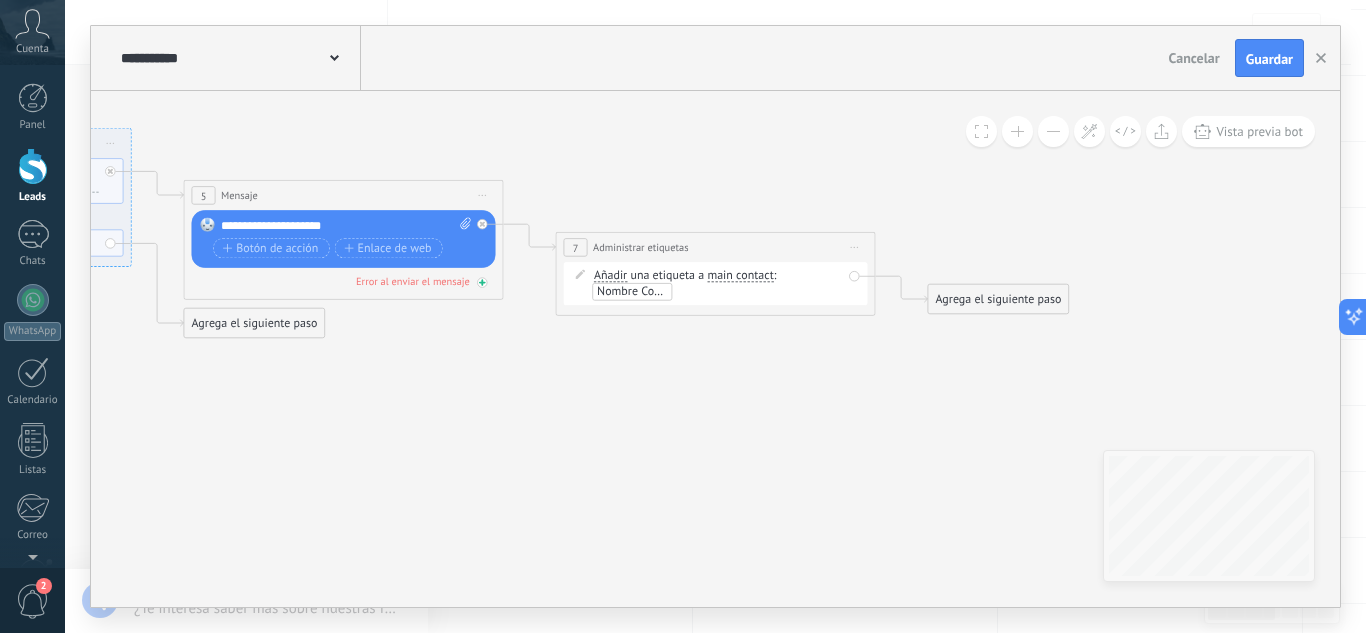 click on "Error al enviar el mensaje" at bounding box center (413, 282) 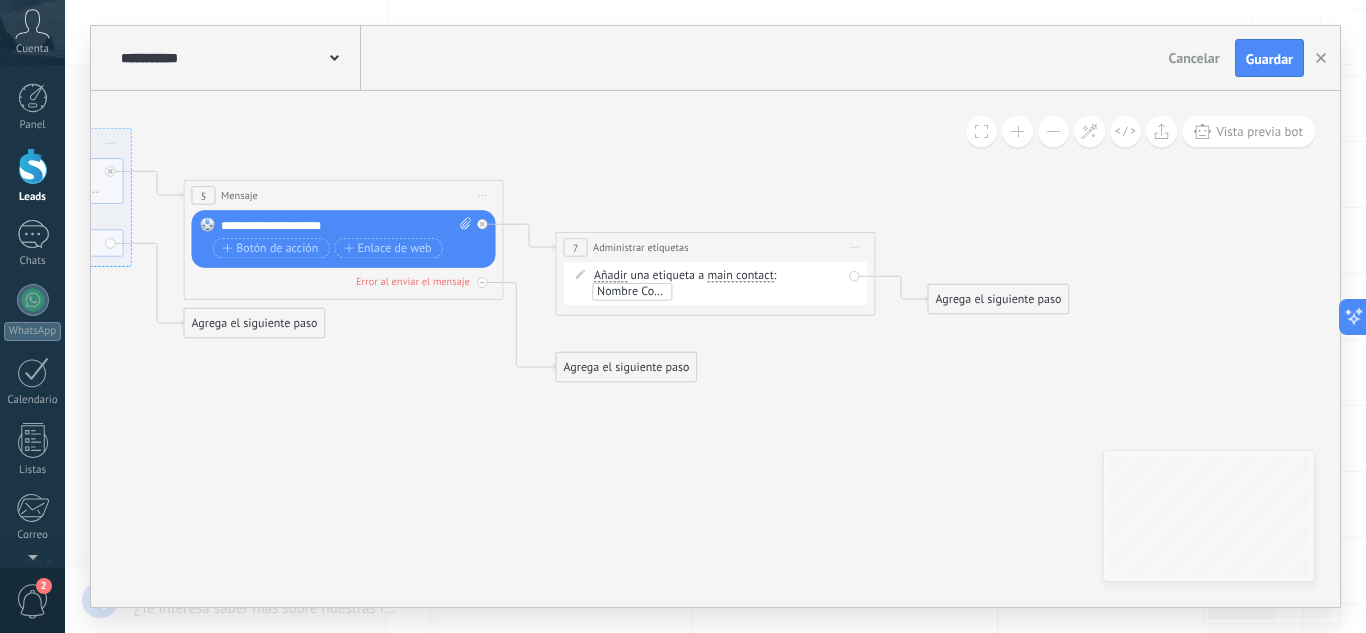 click on "Agrega el siguiente paso" at bounding box center (626, 367) 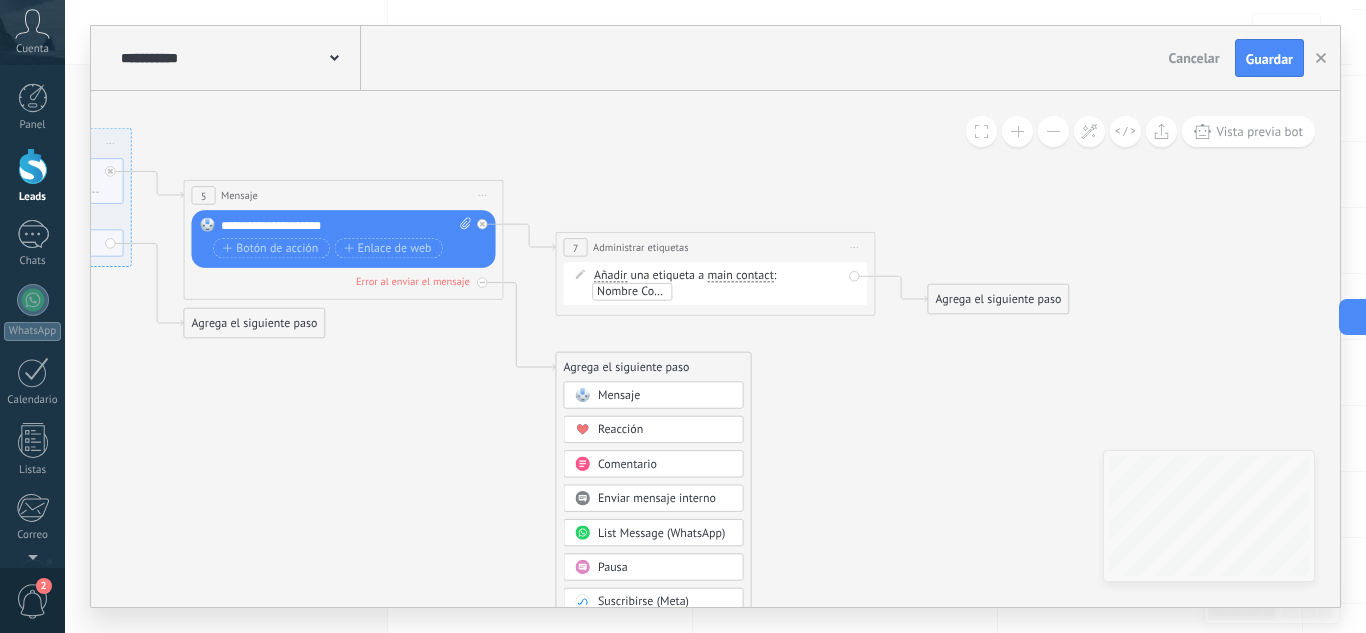 click on "Agrega el siguiente paso" at bounding box center [653, 367] 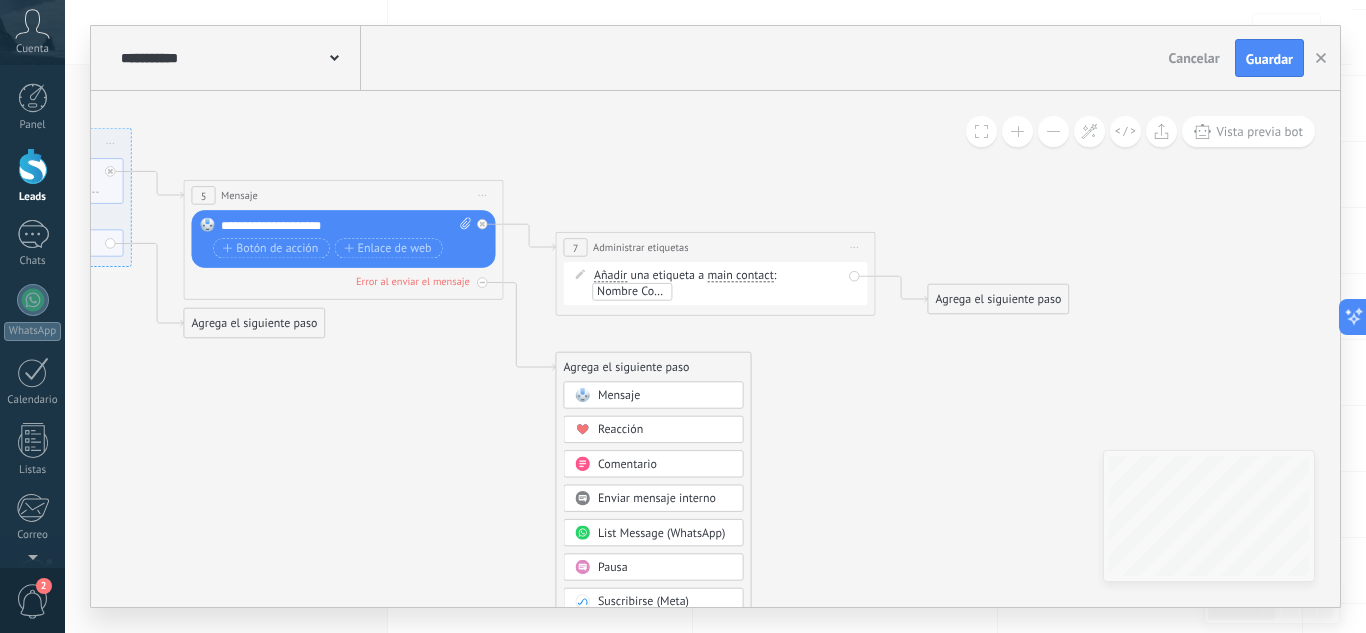 click 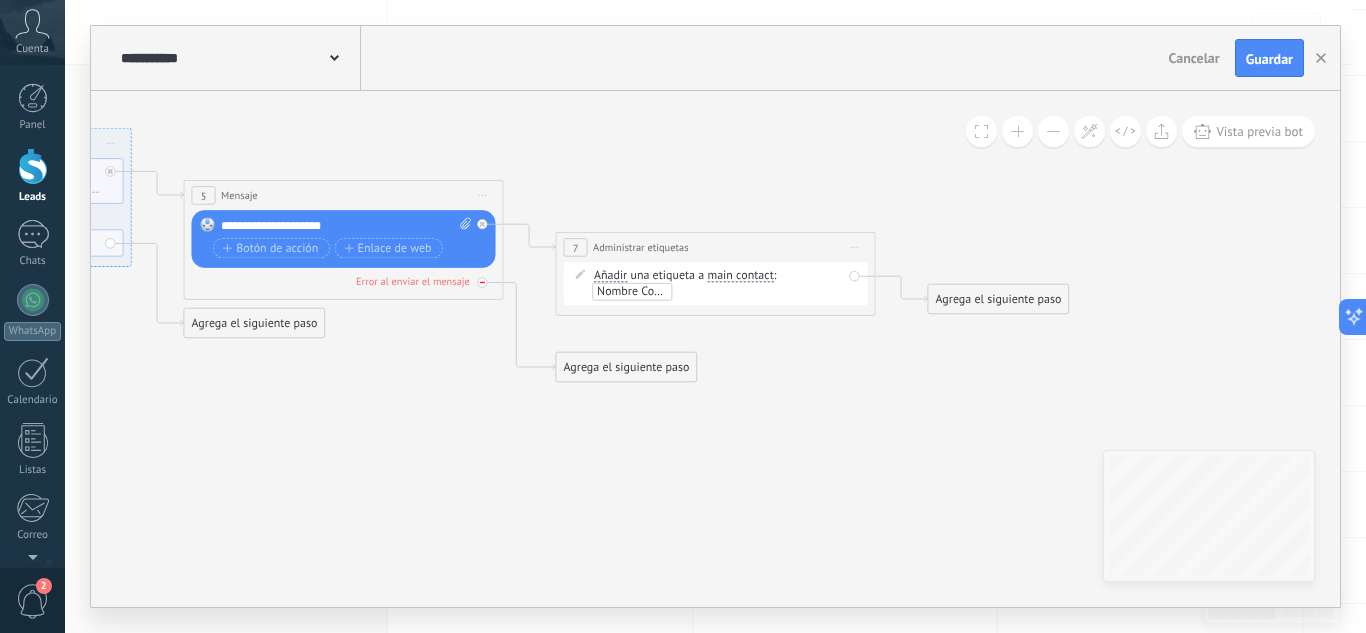 click 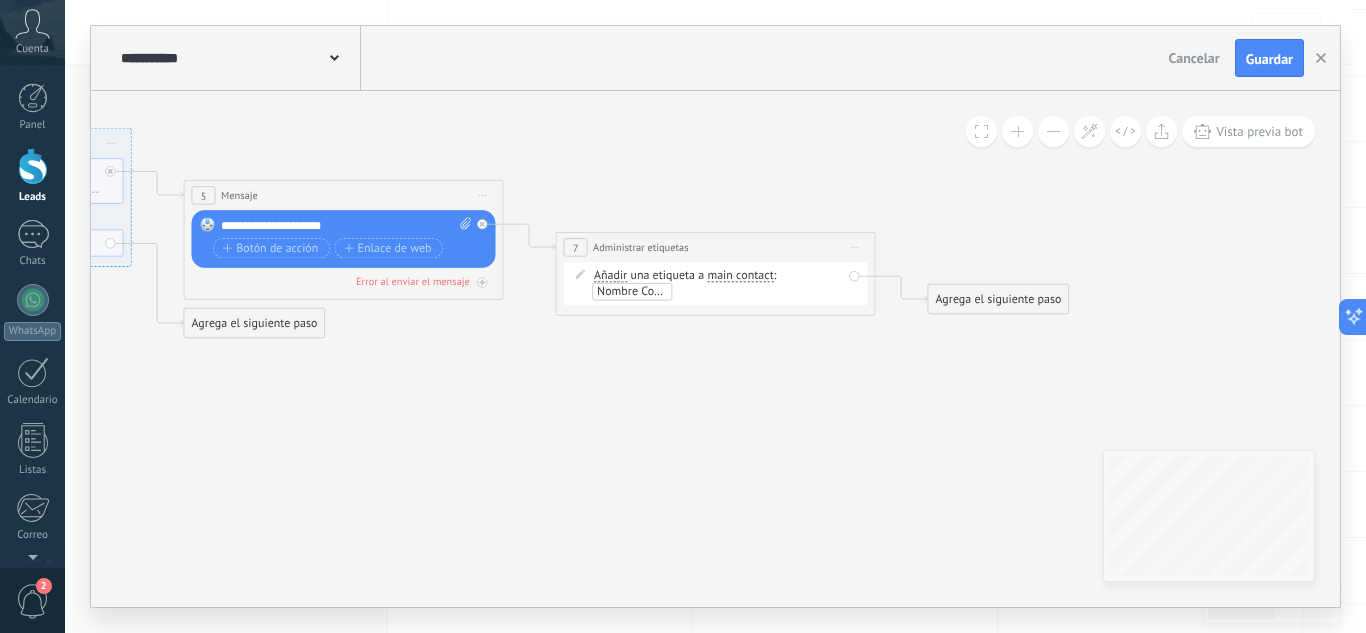 click on "Agrega el siguiente paso" at bounding box center (254, 323) 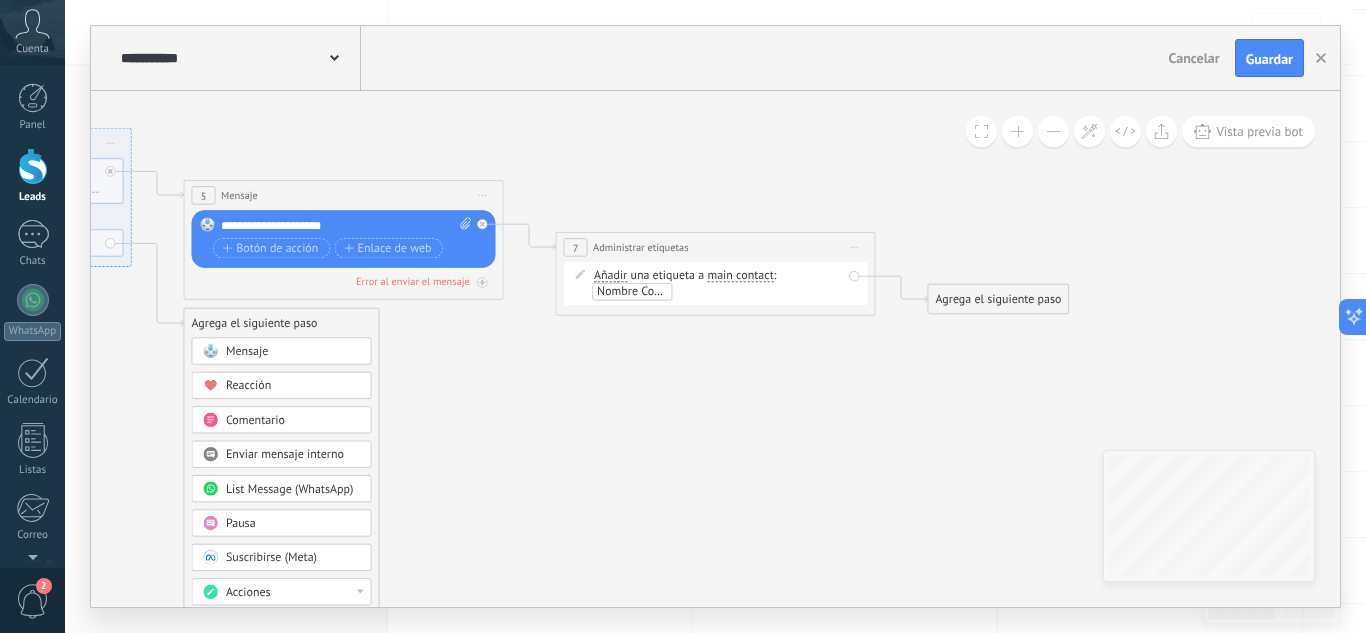 click 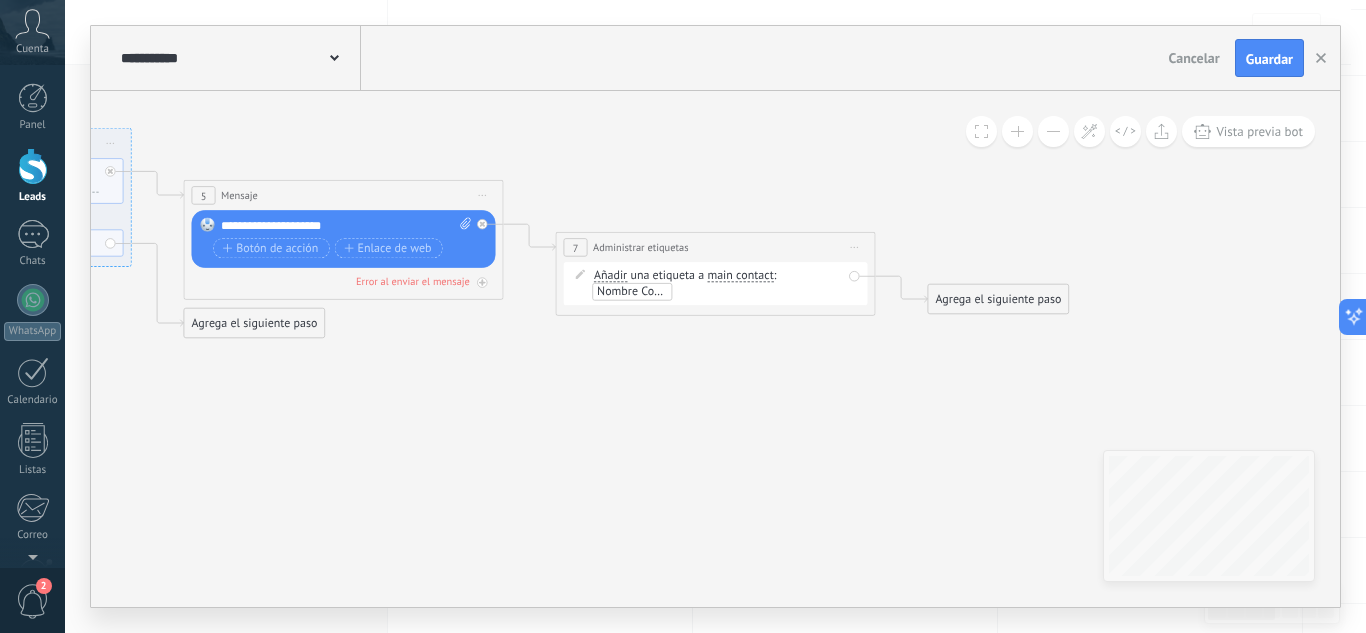 click on "Agrega el siguiente paso" at bounding box center (998, 299) 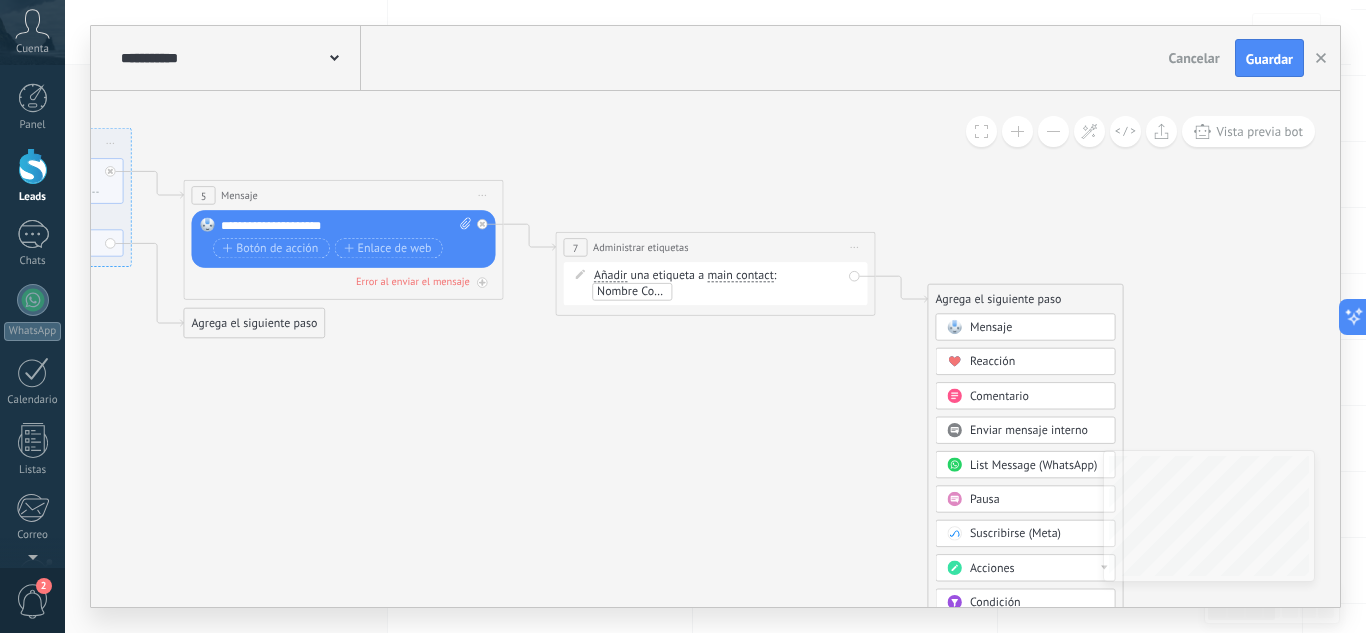 click on "Acciones" at bounding box center (992, 568) 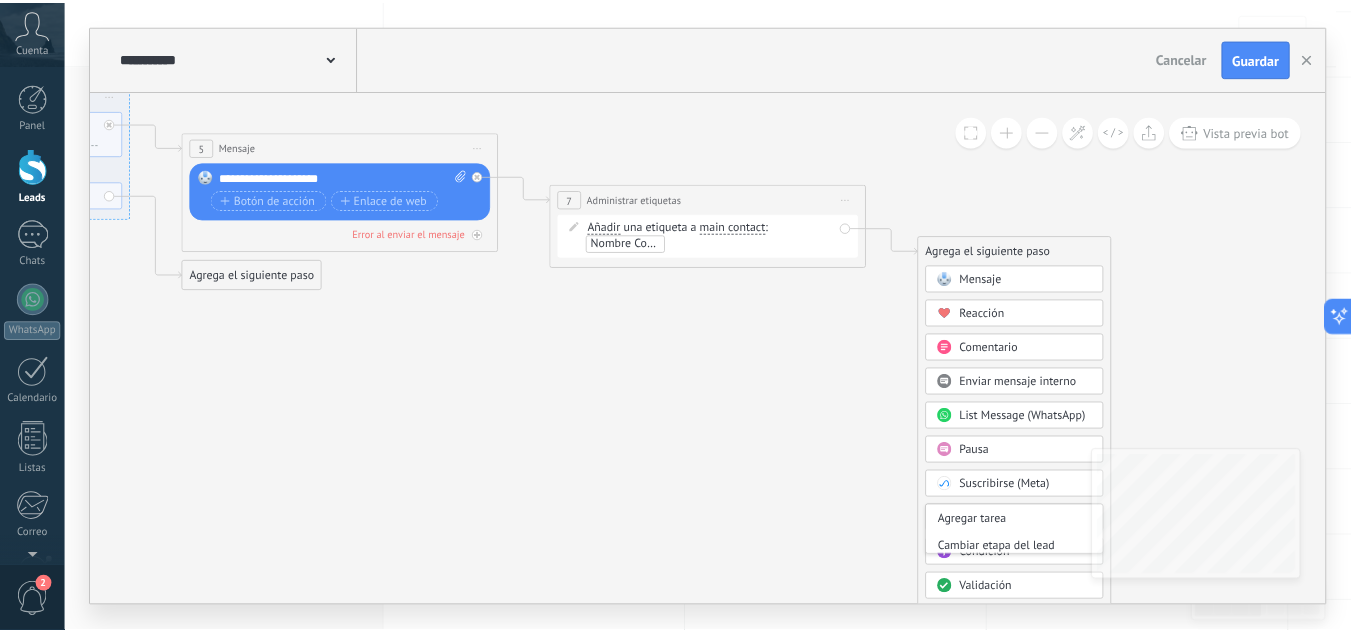 scroll, scrollTop: 100, scrollLeft: 0, axis: vertical 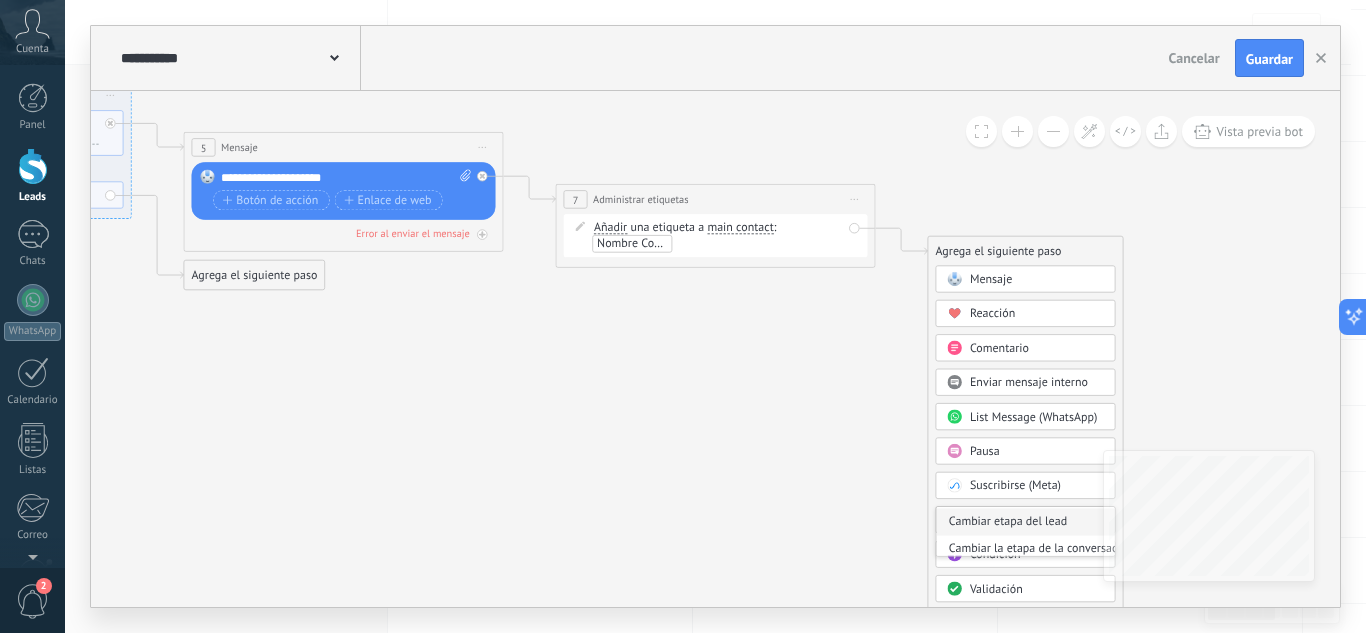 click on "Cambiar etapa del lead" at bounding box center [1025, 522] 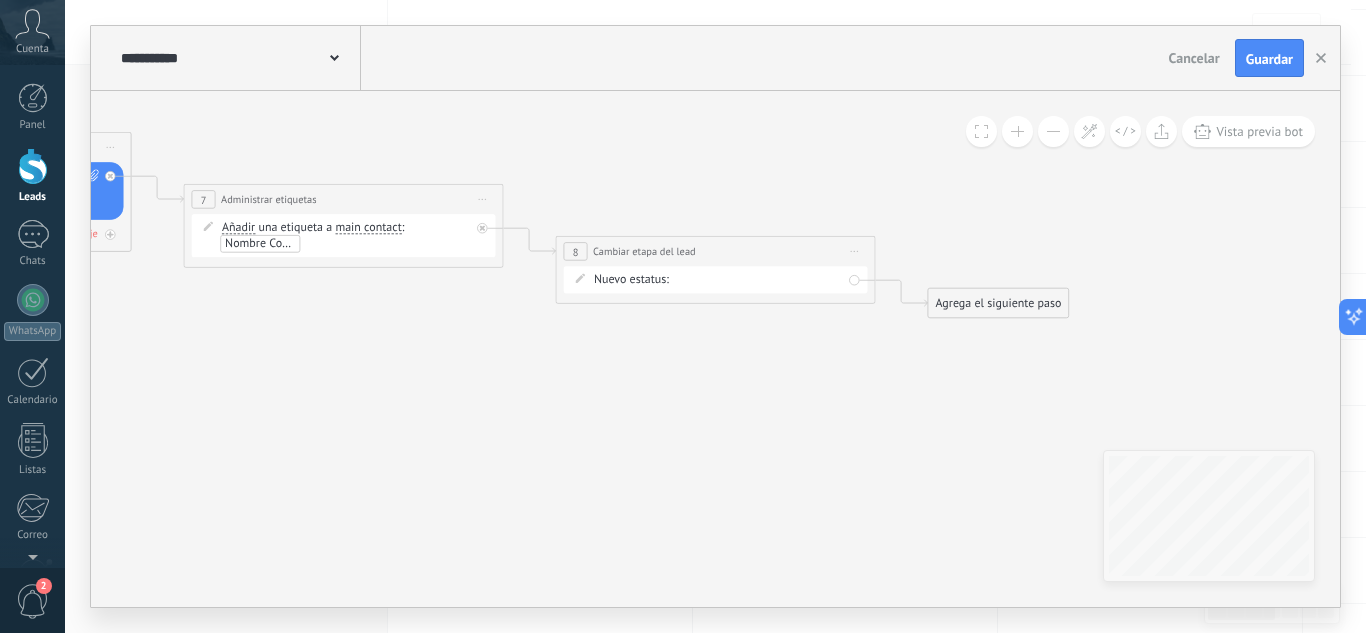click on "Contacto inicial Negociación Debate contractual Discusión de contrato Logrado con éxito Venta Perdido" at bounding box center [0, 0] 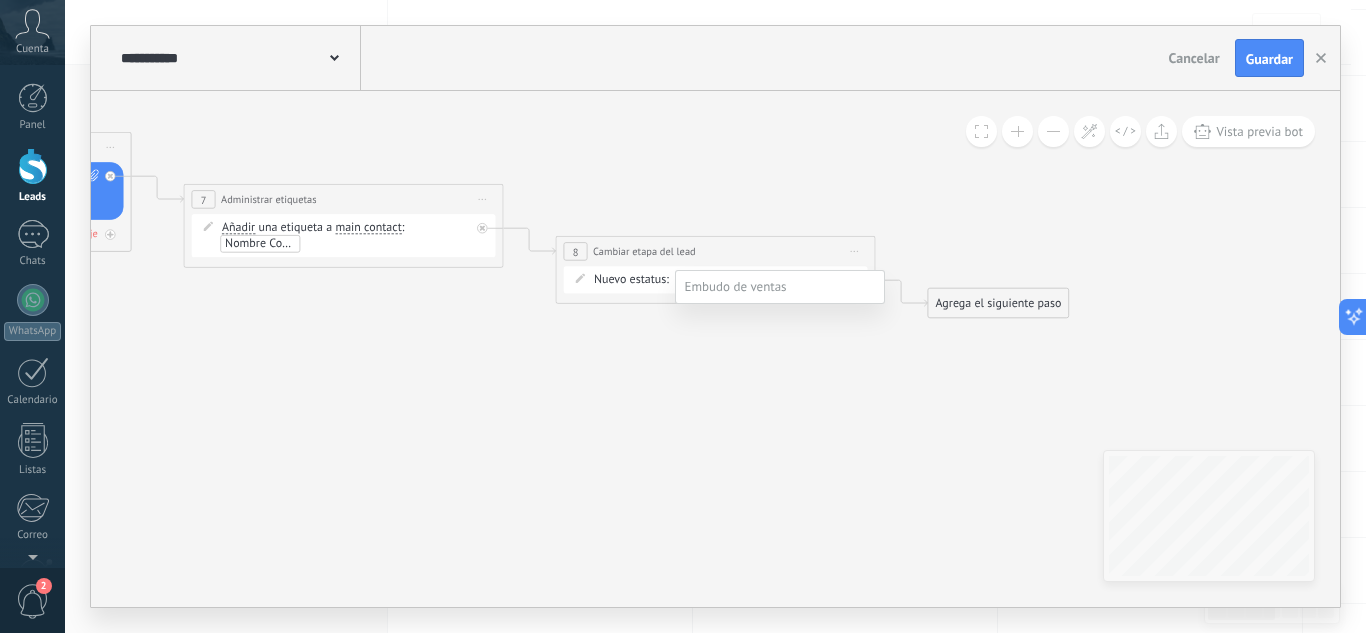 click on "Negociación" at bounding box center (0, 0) 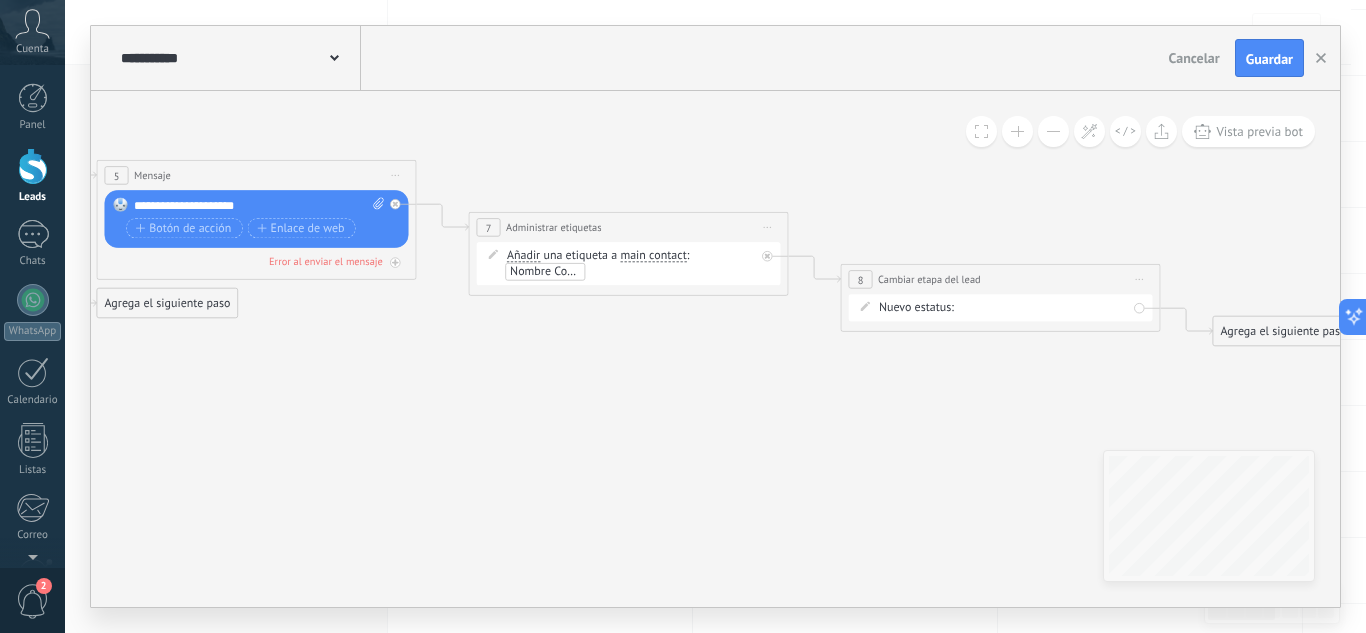 drag, startPoint x: 402, startPoint y: 351, endPoint x: 693, endPoint y: 376, distance: 292.0719 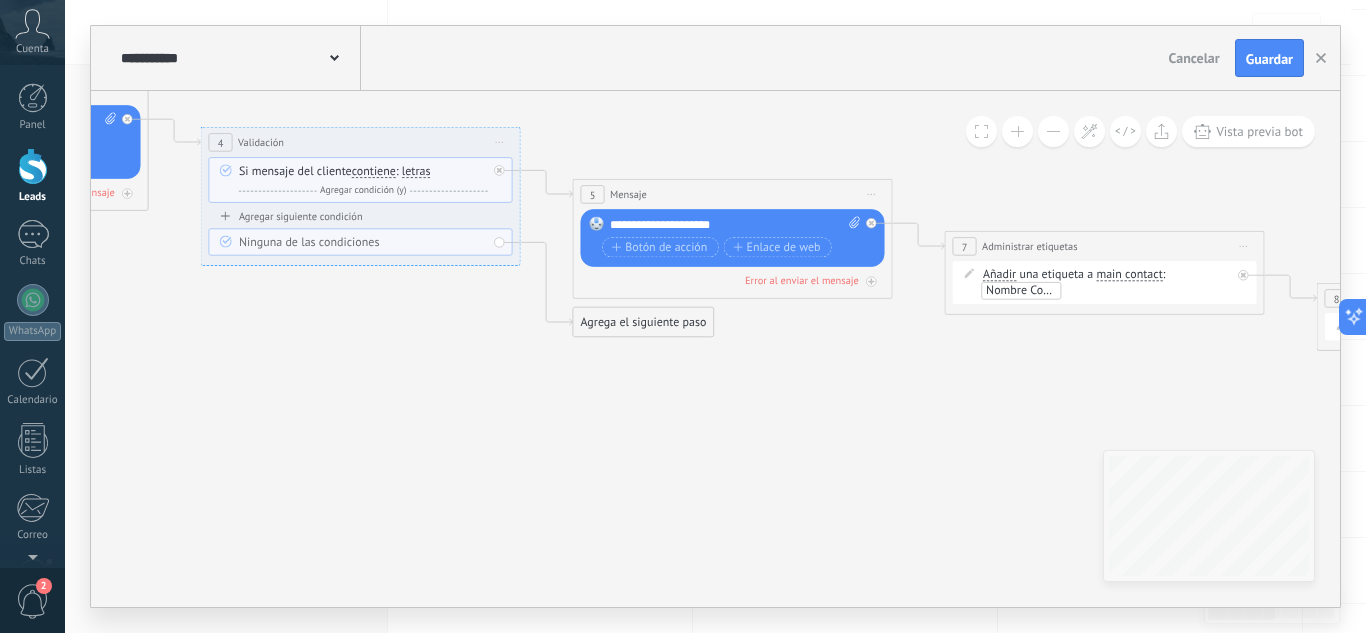 drag, startPoint x: 476, startPoint y: 368, endPoint x: 861, endPoint y: 418, distance: 388.2332 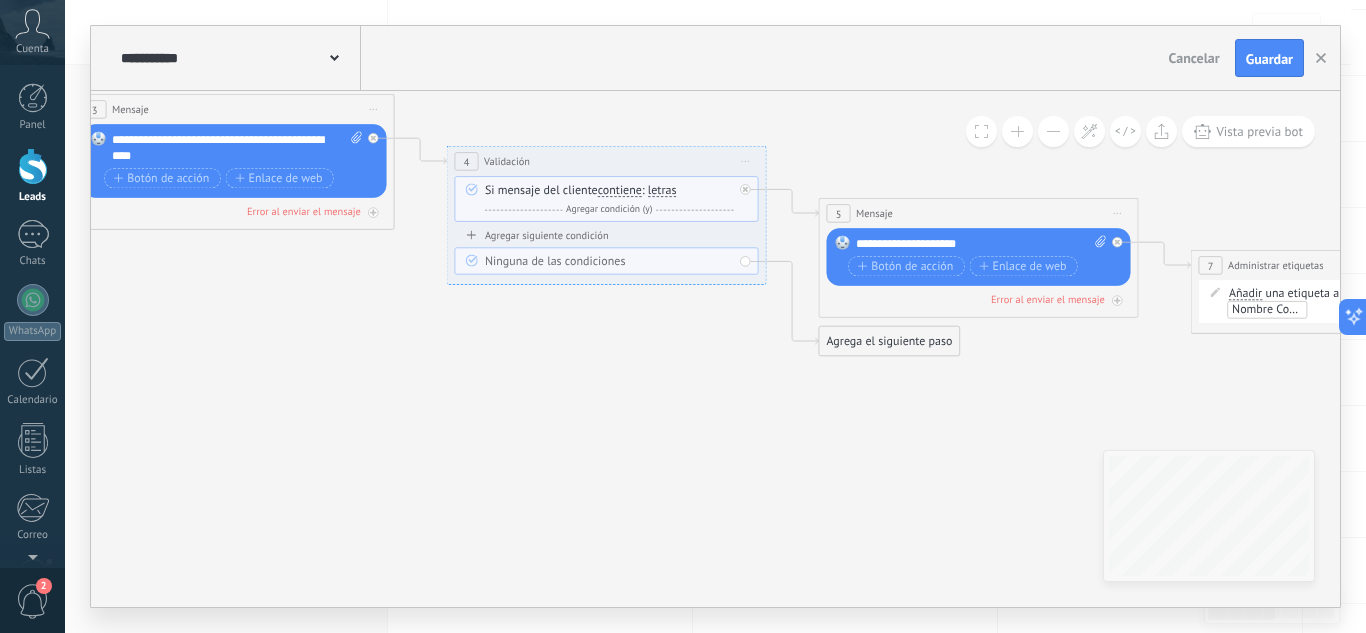 drag, startPoint x: 668, startPoint y: 469, endPoint x: 754, endPoint y: 452, distance: 87.66413 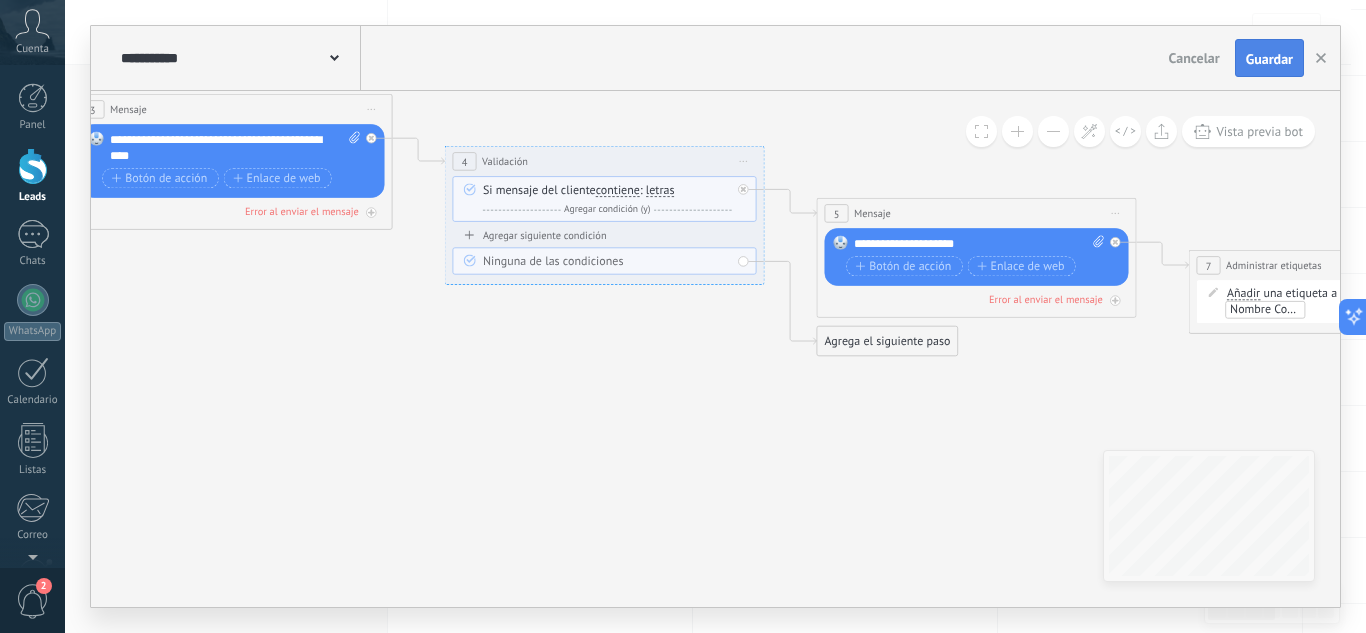 click on "Guardar" at bounding box center [1269, 58] 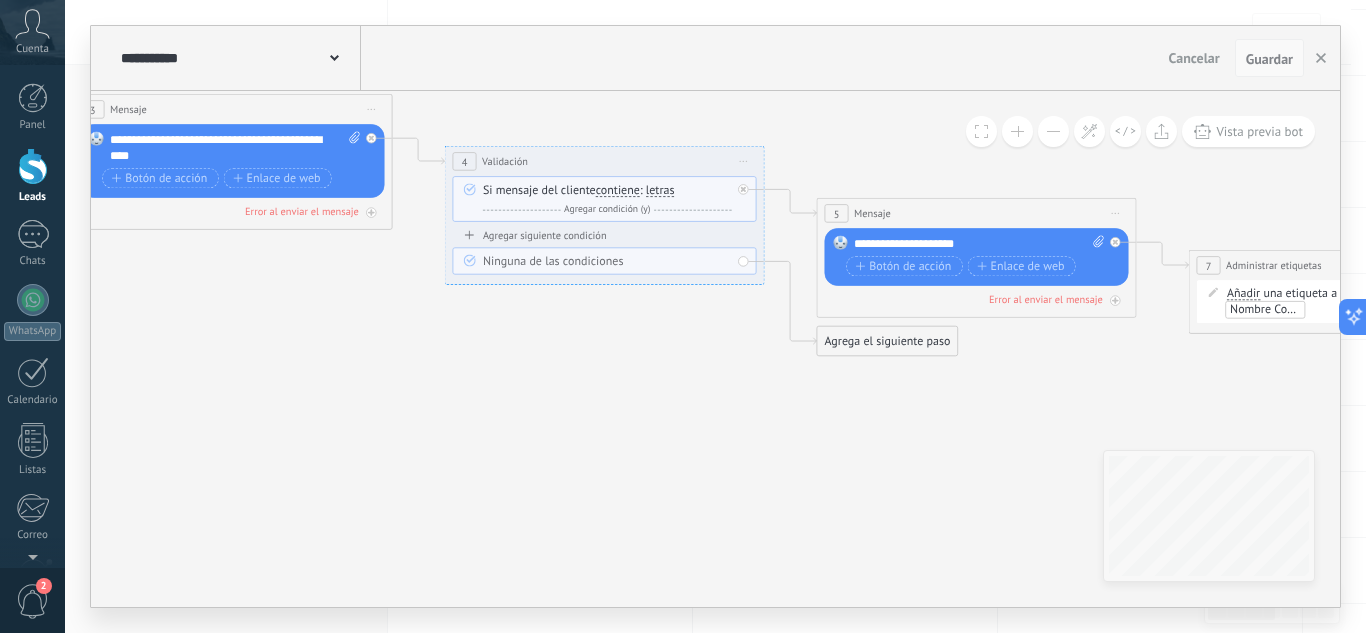 click on "Guardar" at bounding box center (1269, 58) 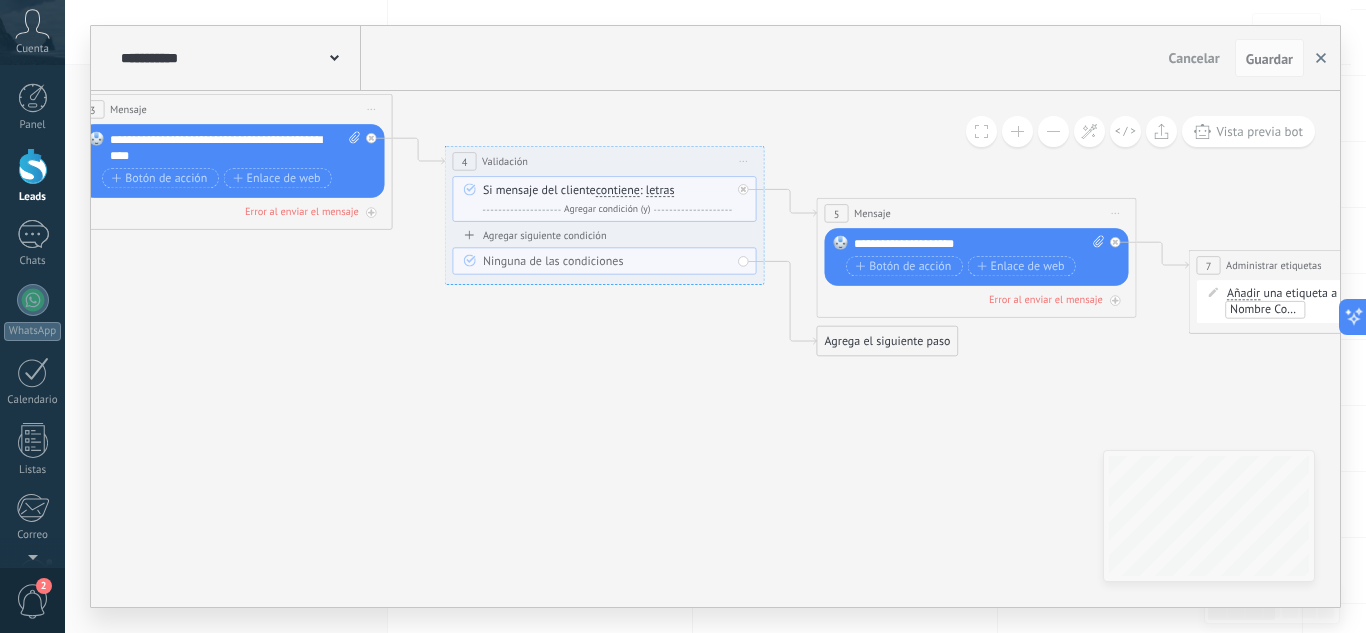 click 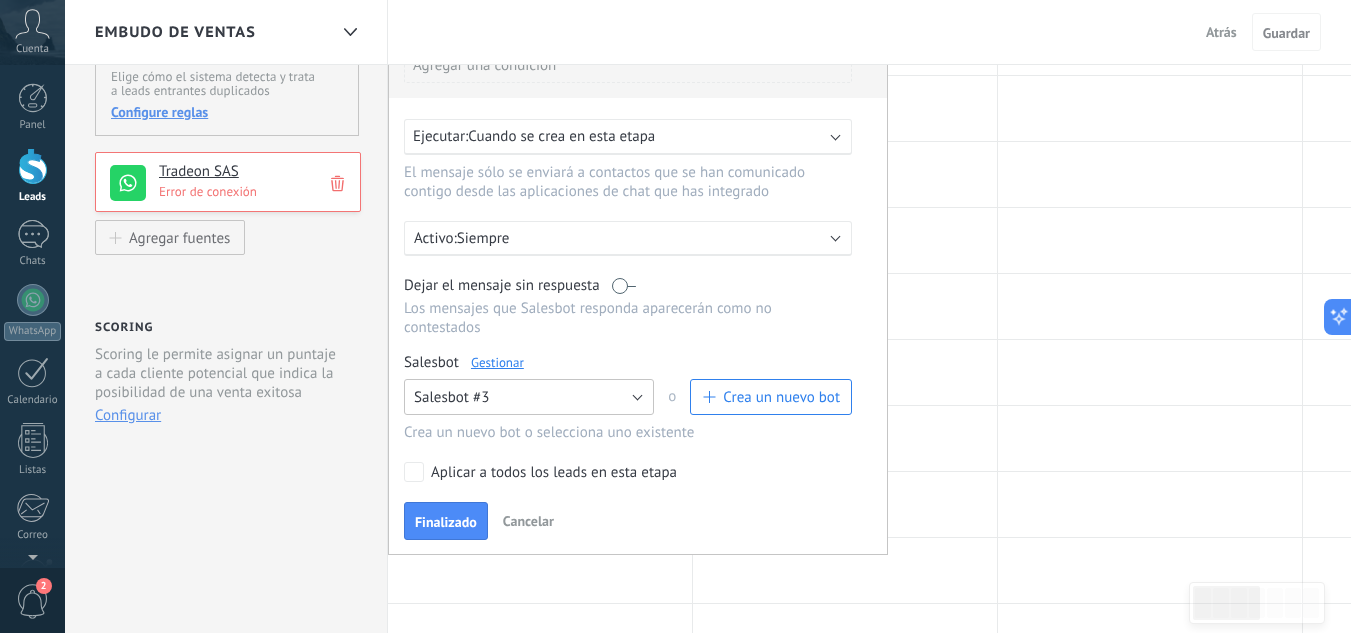 click on "Salesbot #3" at bounding box center (451, 397) 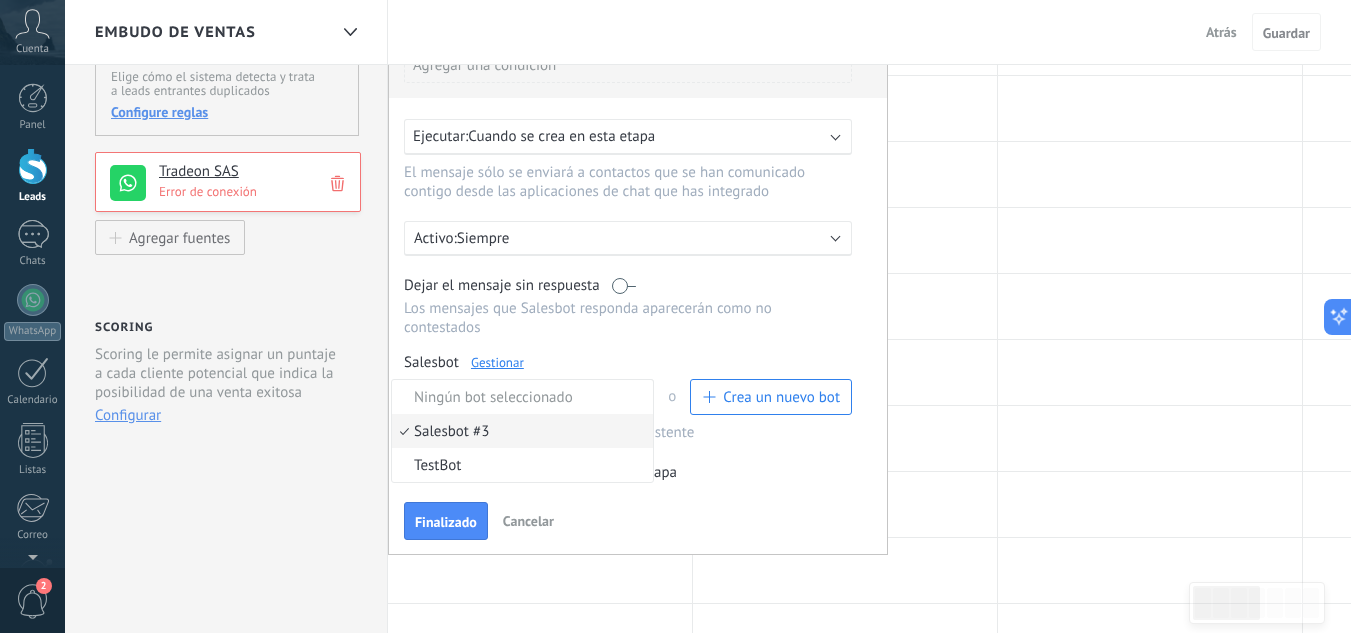 click on "Salesbot #3" at bounding box center [519, 431] 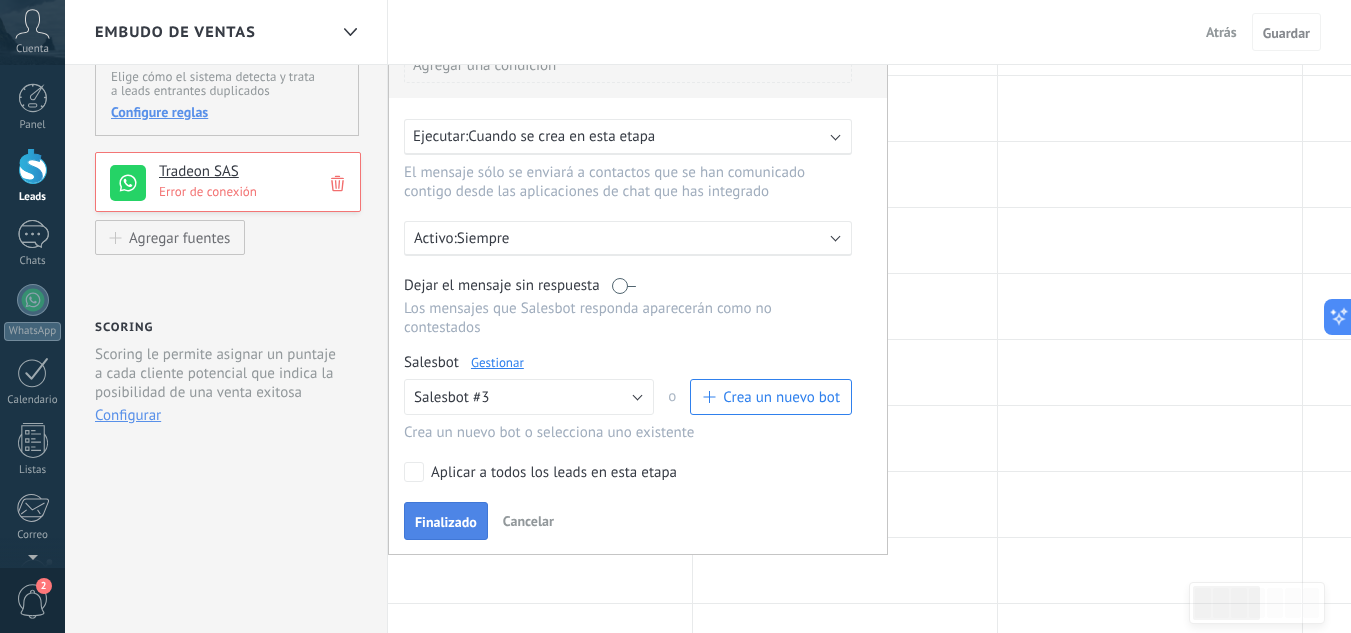 click on "Finalizado" at bounding box center (446, 522) 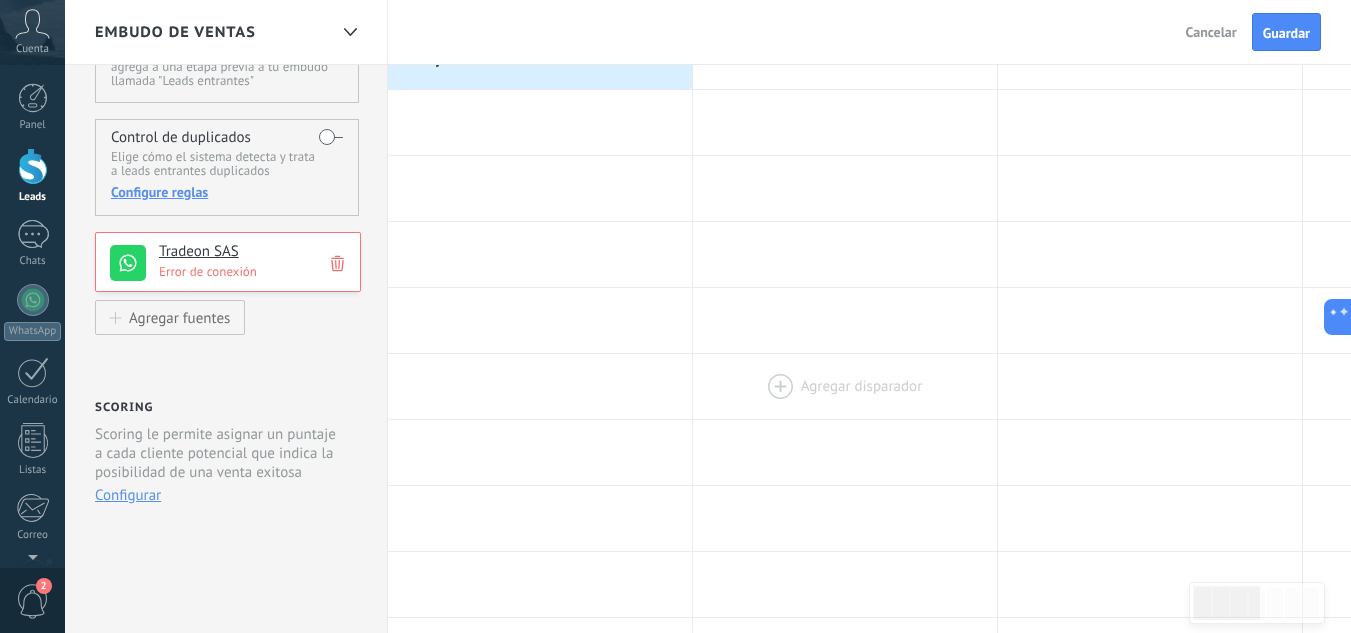 scroll, scrollTop: 0, scrollLeft: 0, axis: both 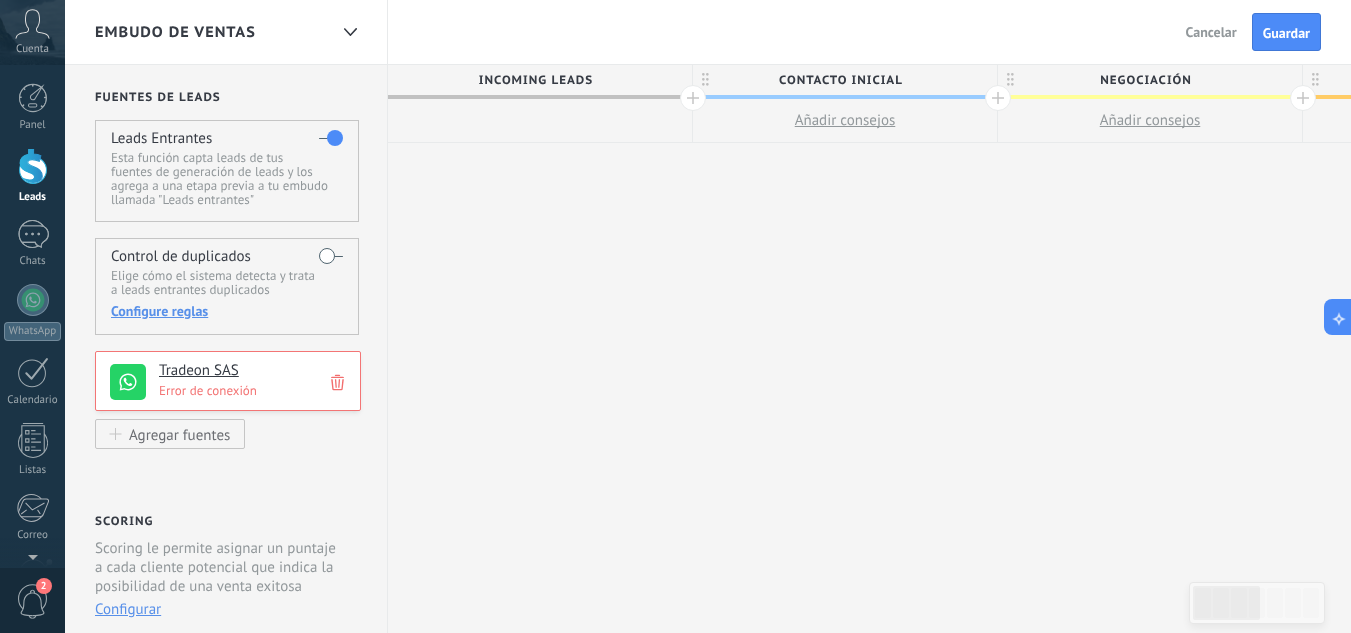 click at bounding box center (540, 121) 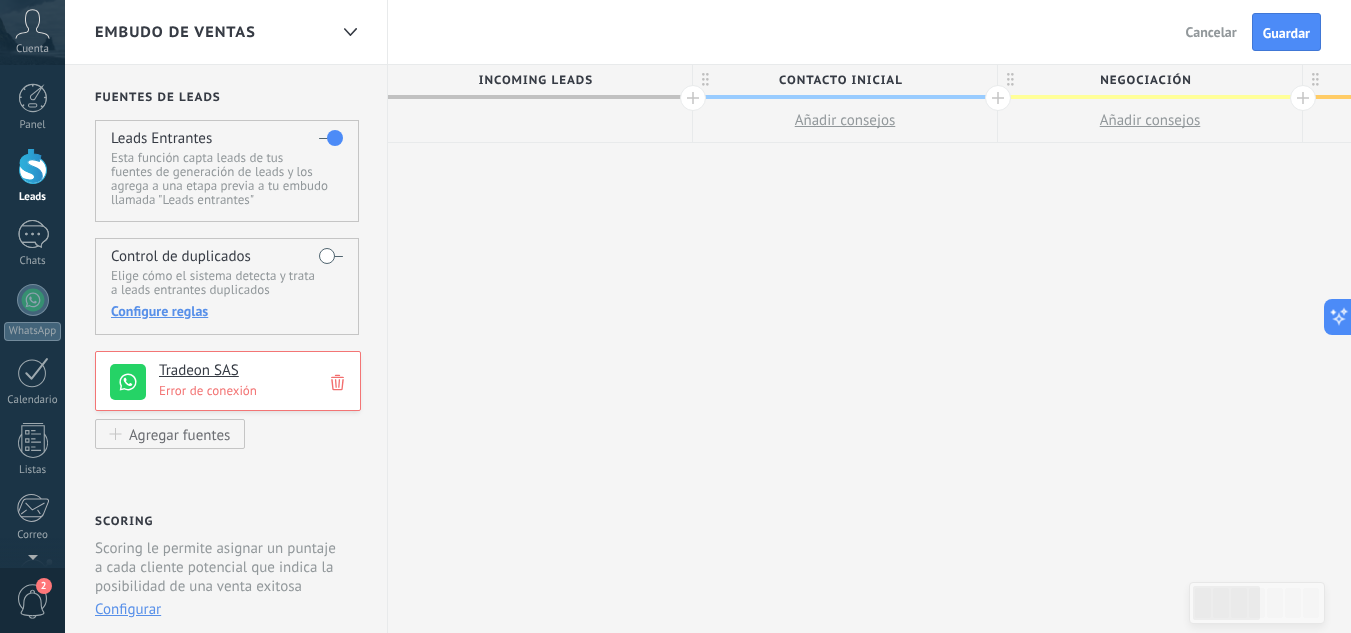 click on "Incoming leads" at bounding box center [535, 80] 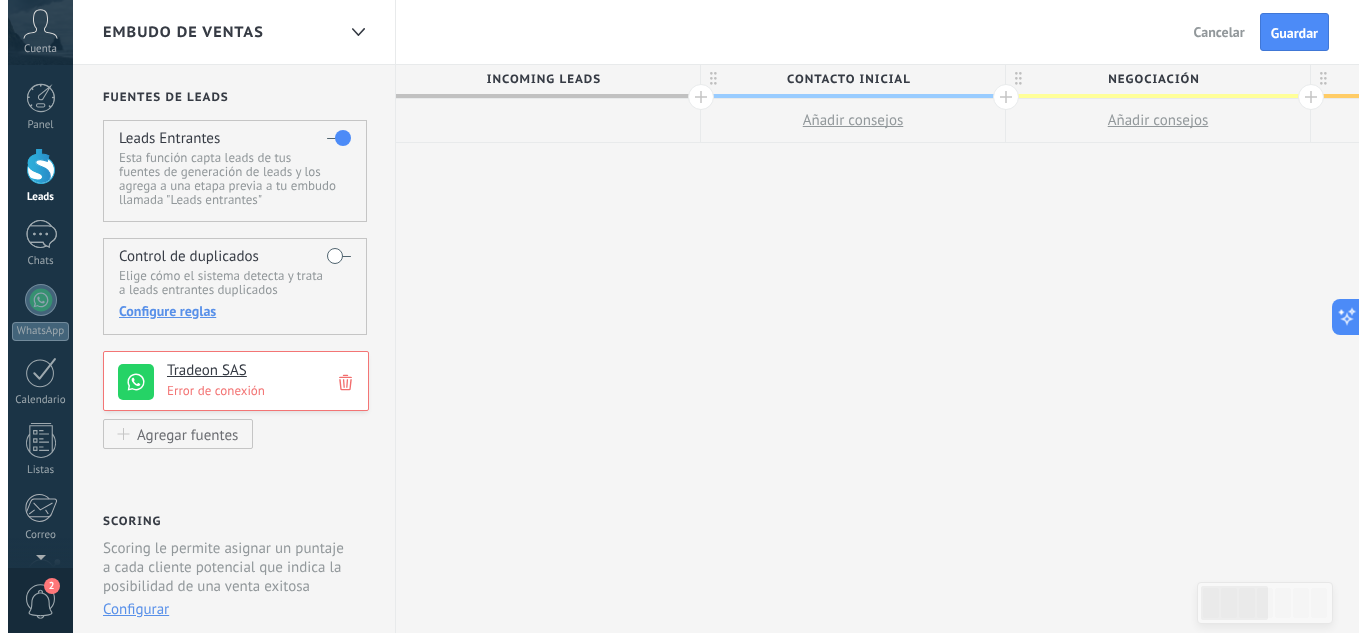 scroll, scrollTop: 0, scrollLeft: 0, axis: both 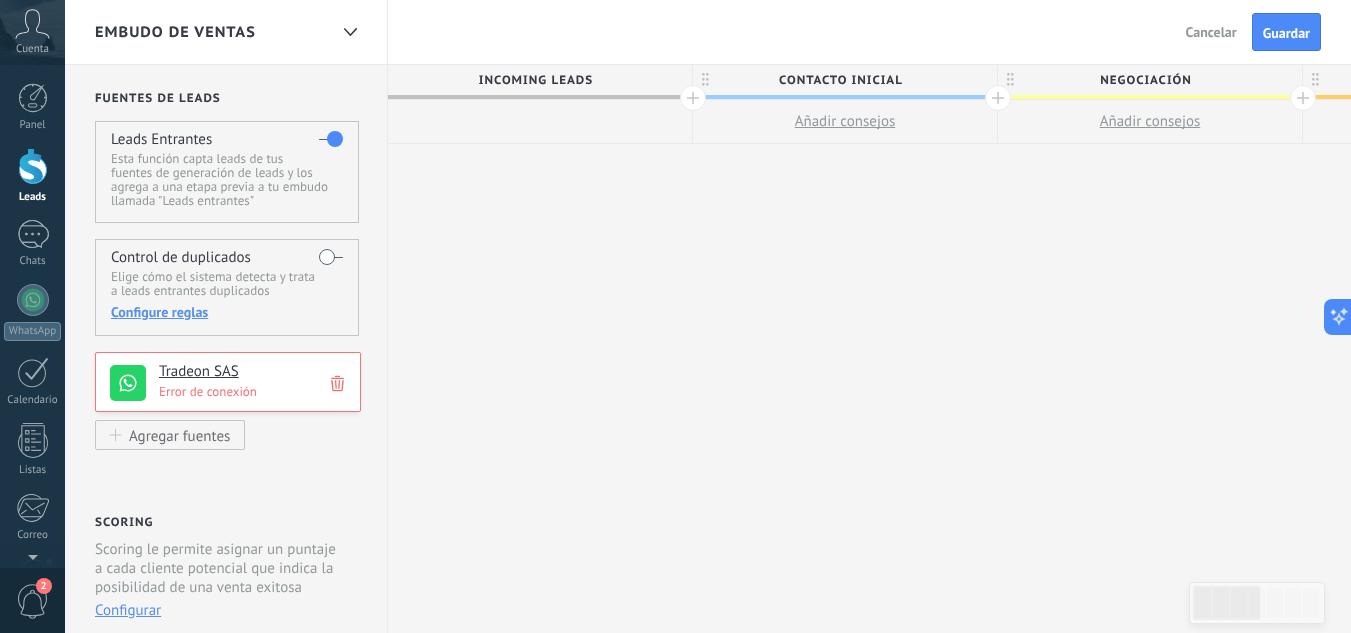 click at bounding box center (540, 122) 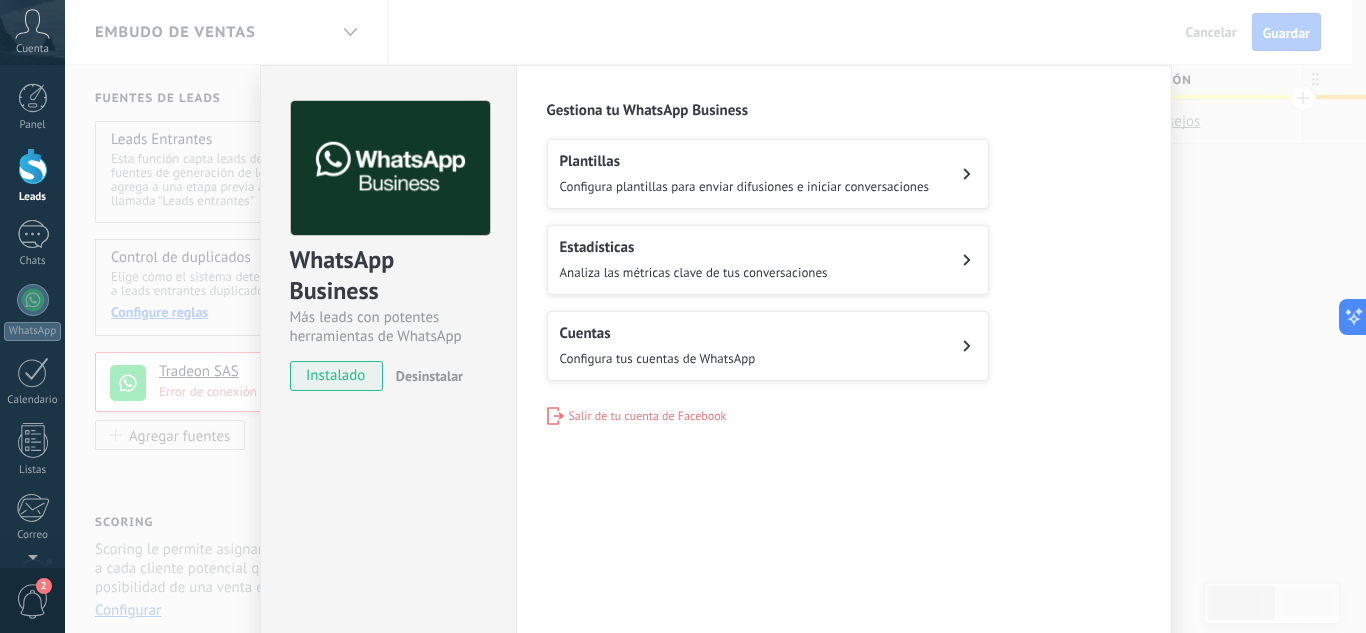 click on "WhatsApp Business Más leads con potentes herramientas de WhatsApp instalado Desinstalar Configuraciones Autorizaciones Esta pestaña registra a los usuarios que han concedido acceso a las integración a esta cuenta. Si deseas remover la posibilidad que un usuario pueda enviar solicitudes a la cuenta en nombre de esta integración, puedes revocar el acceso. Si el acceso a todos los usuarios es revocado, la integración dejará de funcionar. Esta aplicacion está instalada, pero nadie le ha dado acceso aun. WhatsApp Cloud API más _:  Guardar Gestiona tu WhatsApp Business Plantillas Configura plantillas para enviar difusiones e iniciar conversaciones Estadísticas Analiza las métricas clave de tus conversaciones Cuentas Configura tus cuentas de WhatsApp Salir de tu cuenta de Facebook" at bounding box center [715, 316] 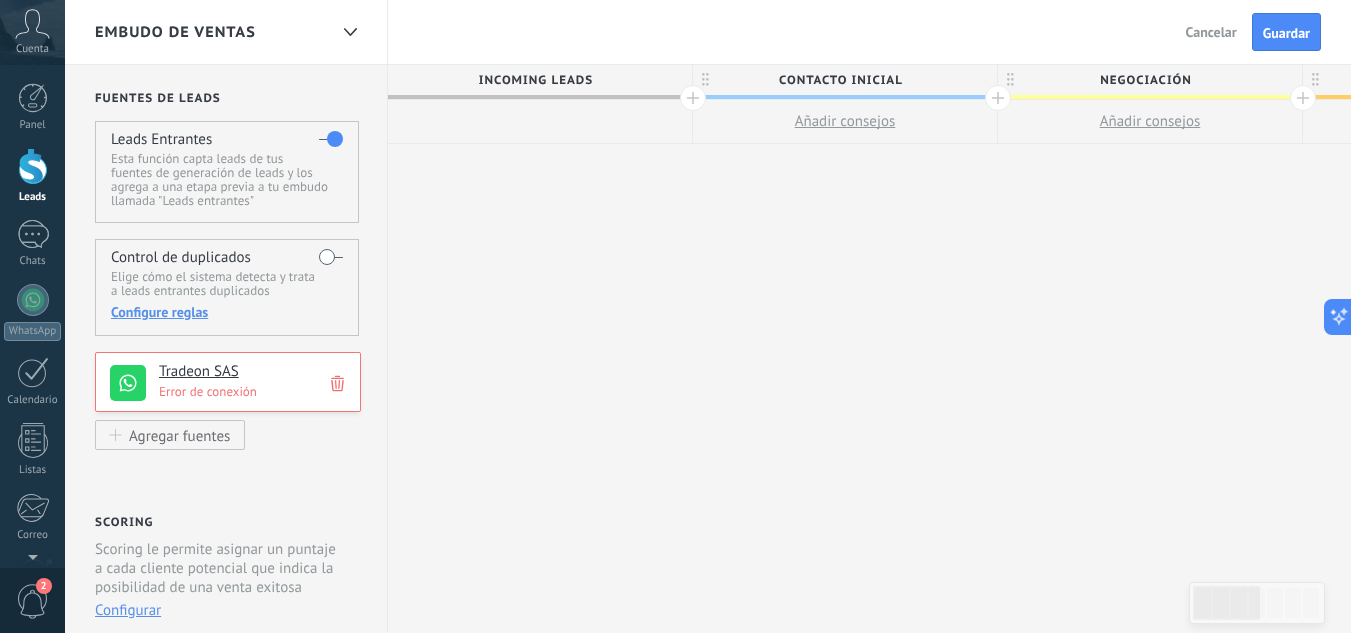 click on "**********" at bounding box center [1455, 349] 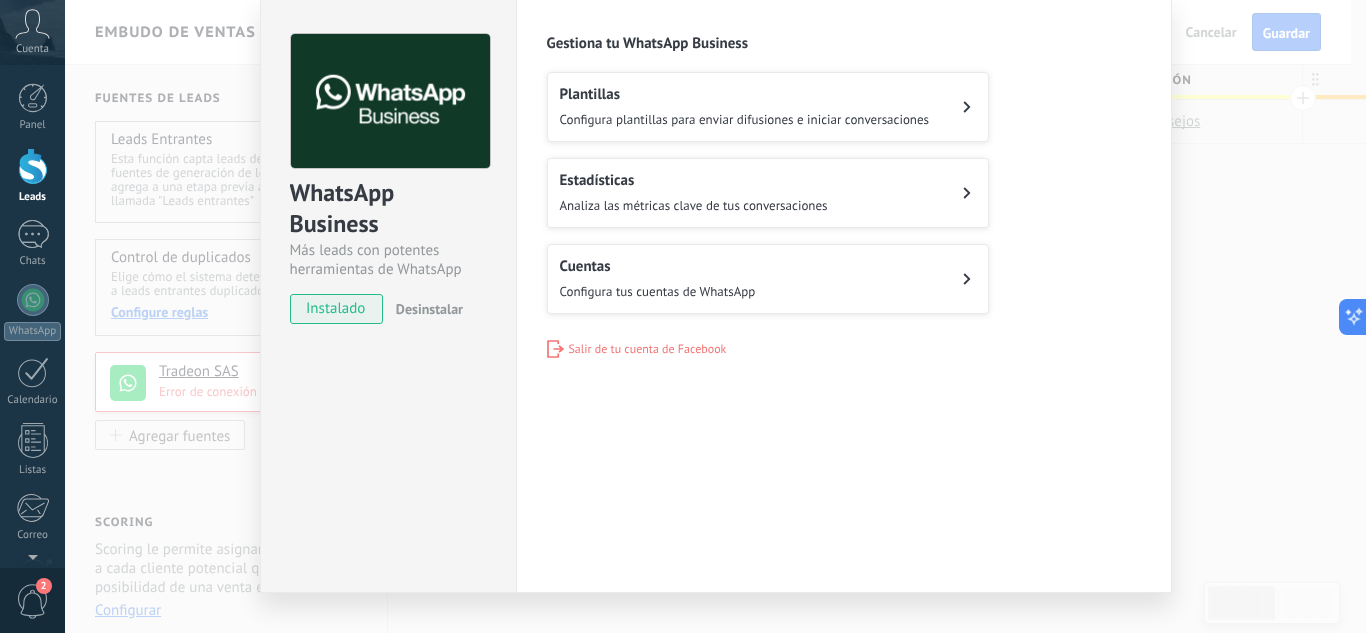 scroll, scrollTop: 102, scrollLeft: 0, axis: vertical 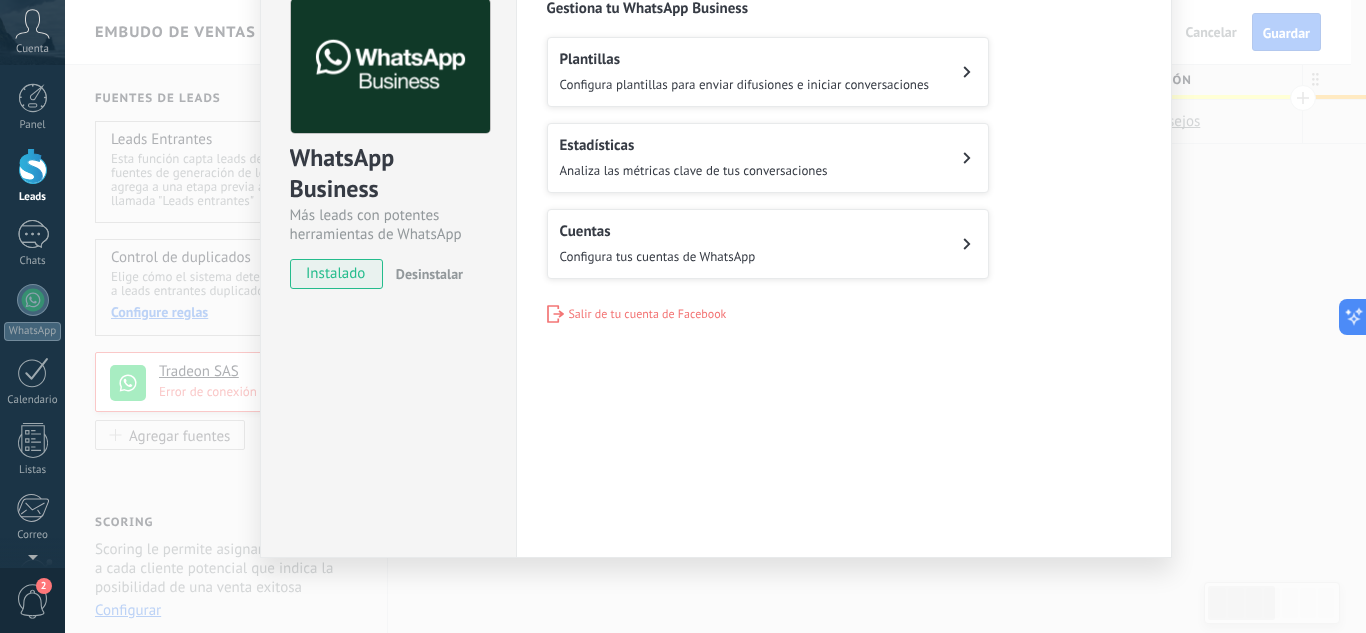 click on "Cuentas Configura tus cuentas de WhatsApp" at bounding box center [768, 244] 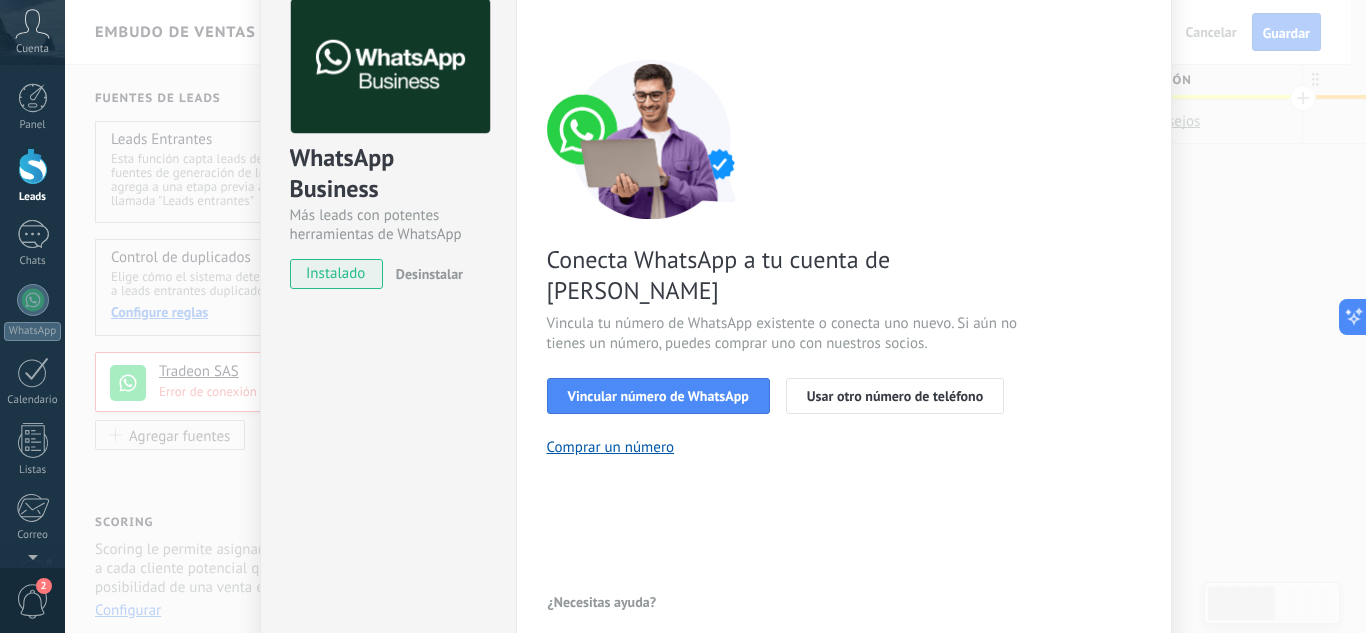 click on "WhatsApp Business Más leads con potentes herramientas de WhatsApp instalado Desinstalar Configuraciones Autorizaciones Esta pestaña registra a los usuarios que han concedido acceso a las integración a esta cuenta. Si deseas remover la posibilidad que un usuario pueda enviar solicitudes a la cuenta en nombre de esta integración, puedes revocar el acceso. Si el acceso a todos los usuarios es revocado, la integración dejará de funcionar. Esta aplicacion está instalada, pero nadie le ha dado acceso aun. WhatsApp Cloud API más _:  Guardar < Volver 1 Seleccionar aplicación 2 Conectar Facebook  3 Finalizar configuración Conecta WhatsApp a tu cuenta de Kommo Vincula tu número de WhatsApp existente o conecta uno nuevo. Si aún no tienes un número, puedes comprar uno con nuestros socios. Vincular número de WhatsApp Usar otro número de teléfono Comprar un número ¿Necesitas ayuda?" at bounding box center [715, 316] 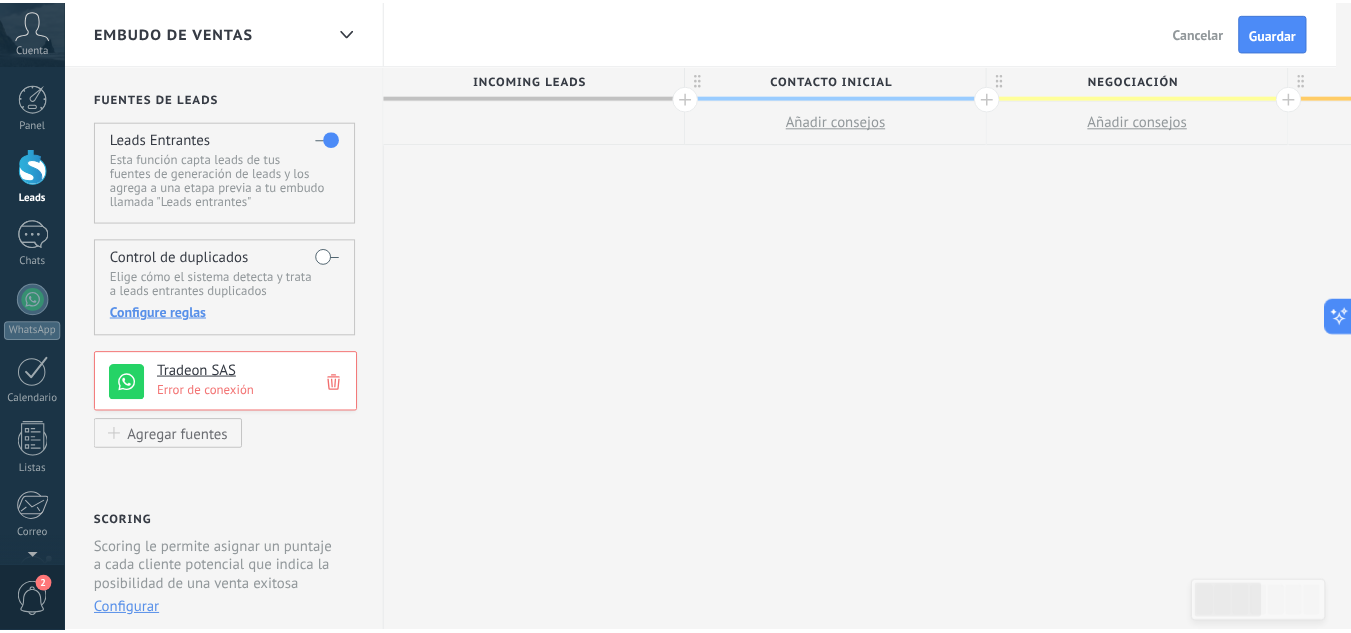 scroll, scrollTop: 0, scrollLeft: 0, axis: both 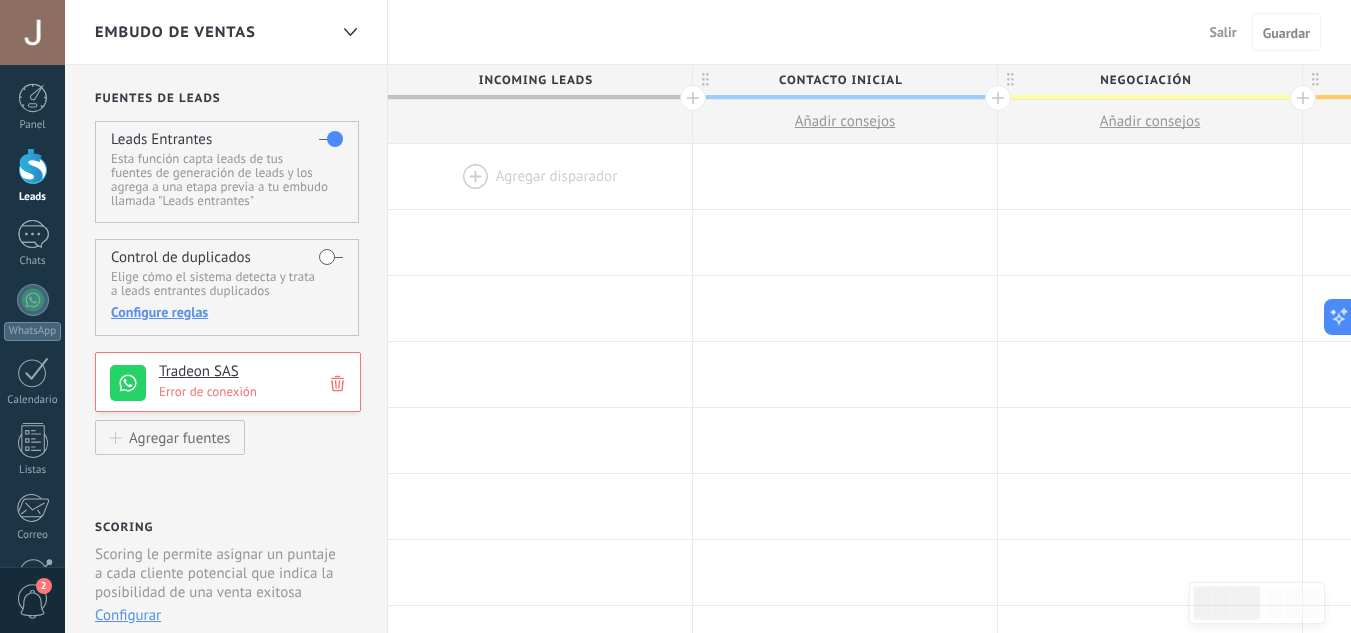 click on "Tradeon SAS" at bounding box center [252, 372] 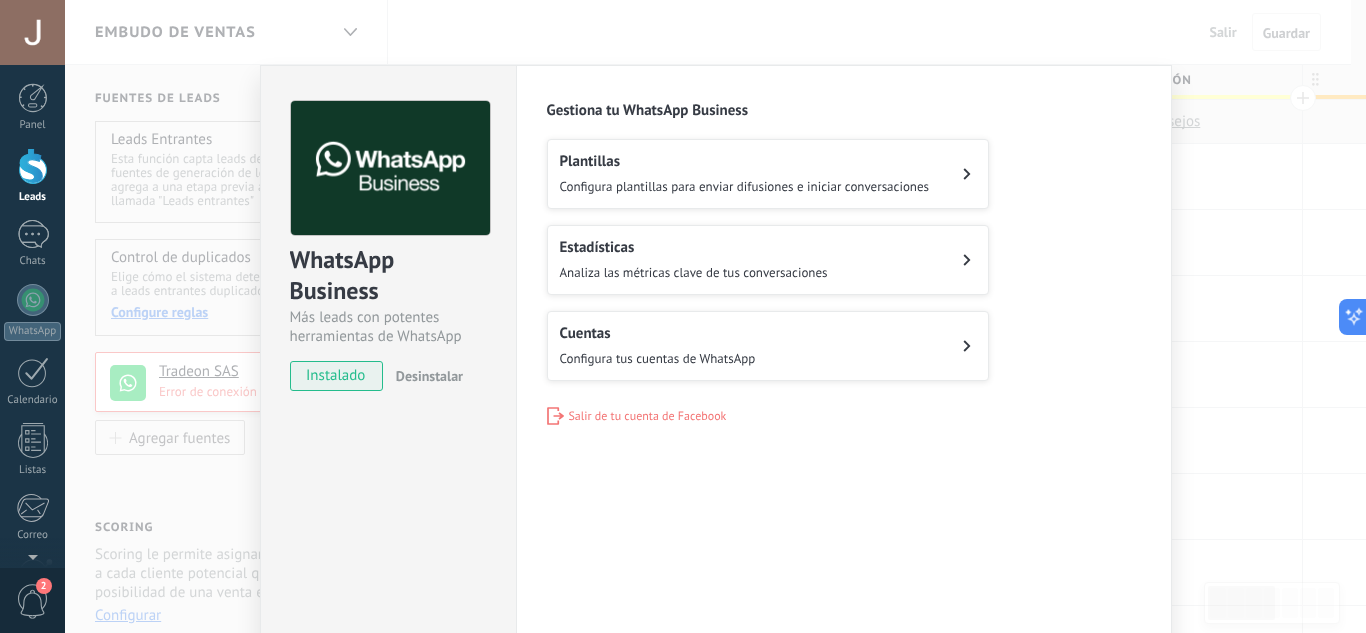 click on "Configura plantillas para enviar difusiones e iniciar conversaciones" at bounding box center [745, 186] 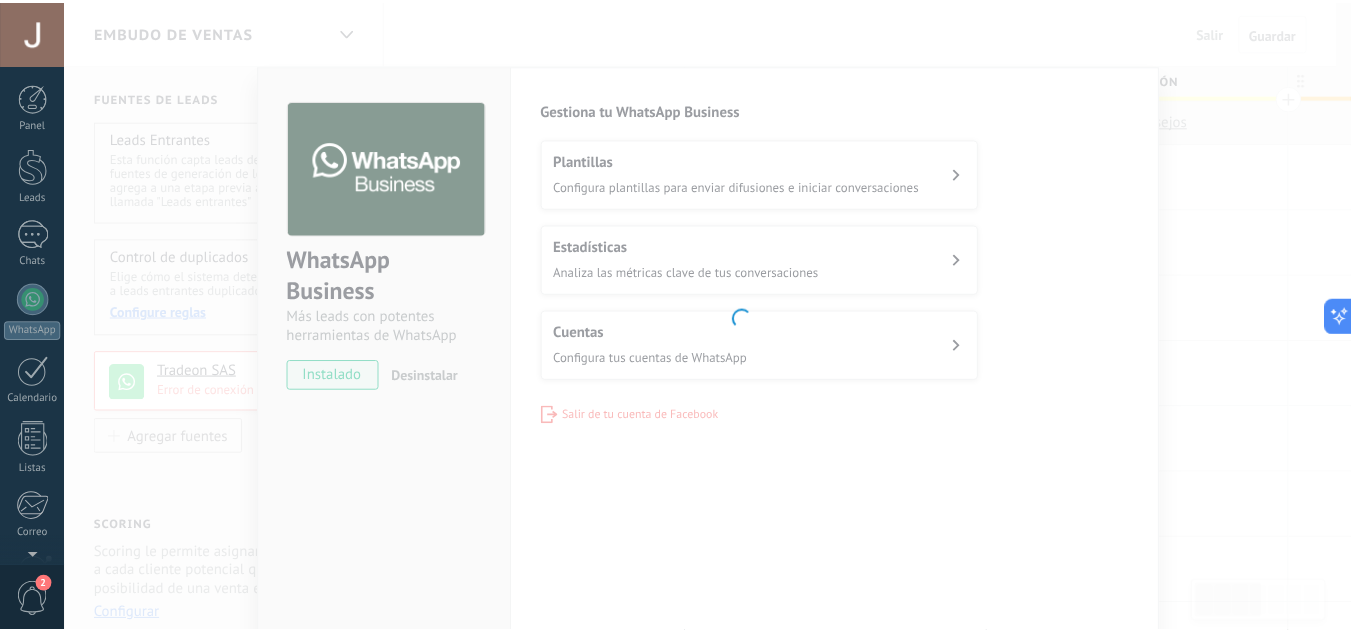 scroll, scrollTop: 199, scrollLeft: 0, axis: vertical 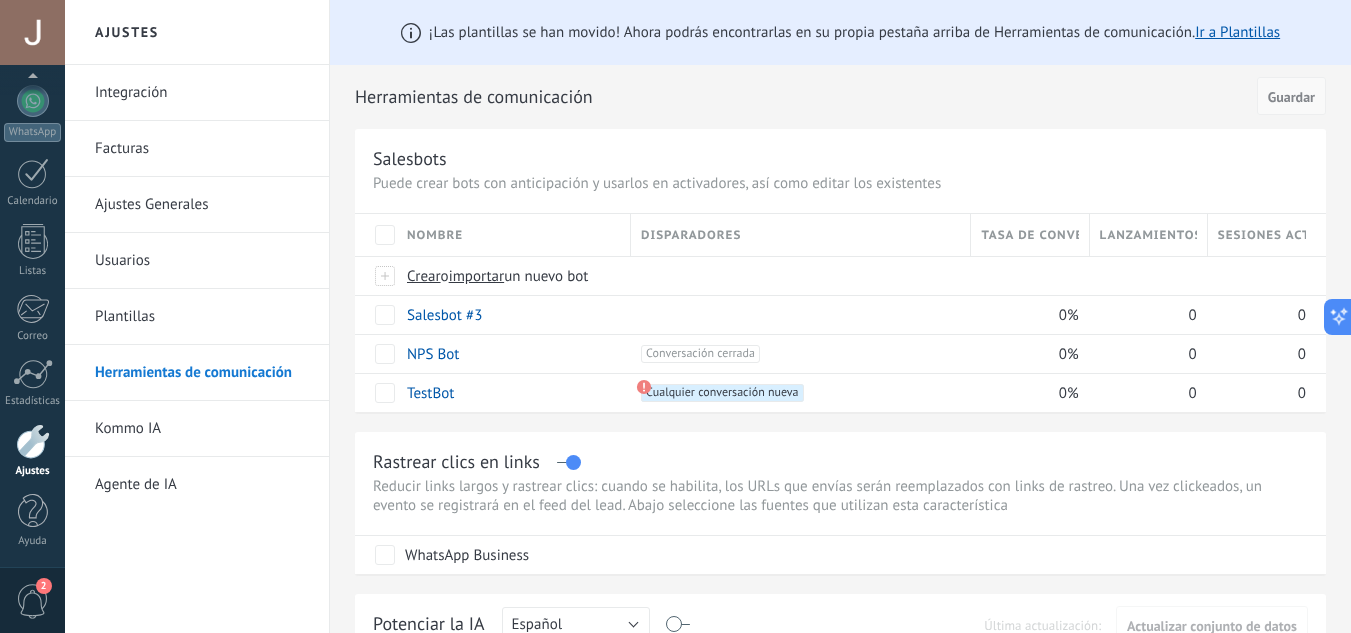 click on "Guardar" at bounding box center (1291, 97) 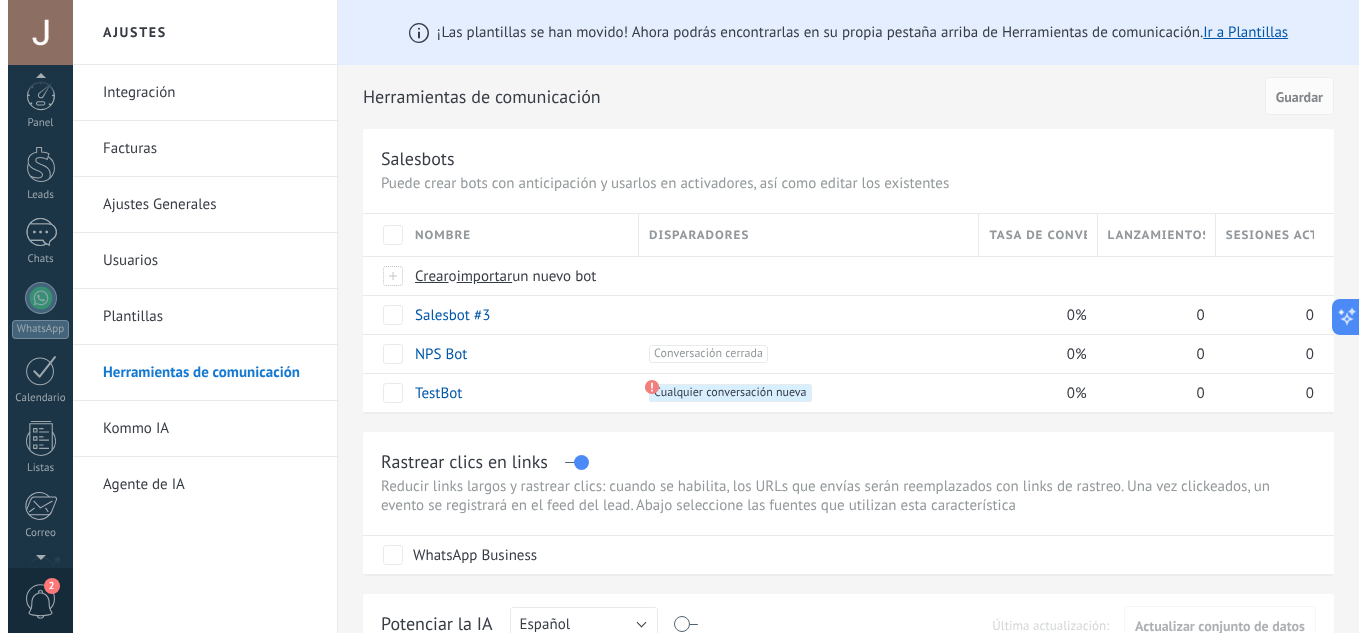 scroll, scrollTop: 0, scrollLeft: 0, axis: both 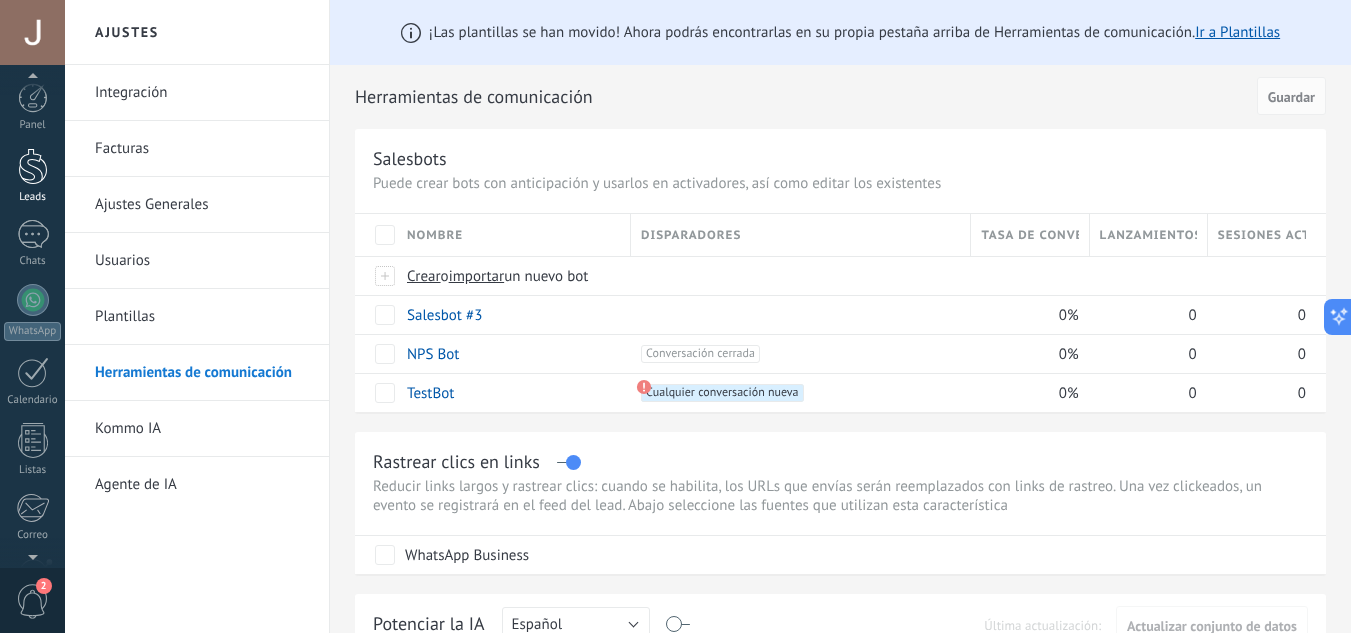 click at bounding box center [33, 166] 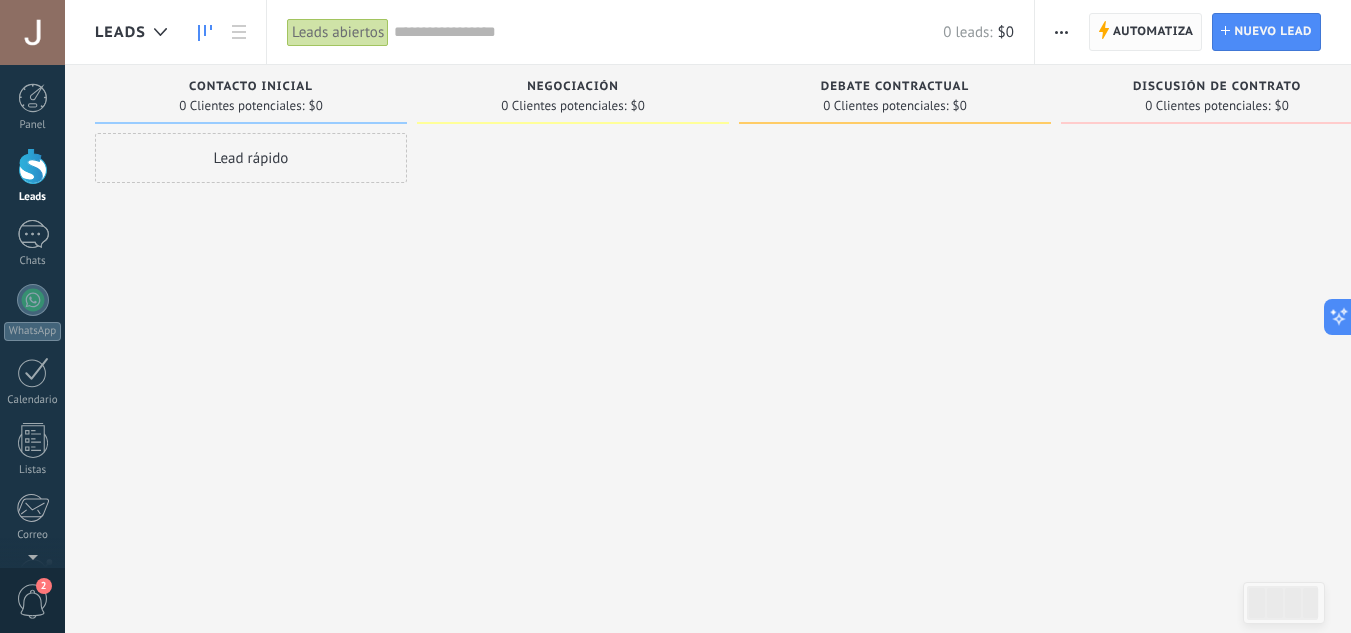 click on "Automatiza" at bounding box center [1153, 32] 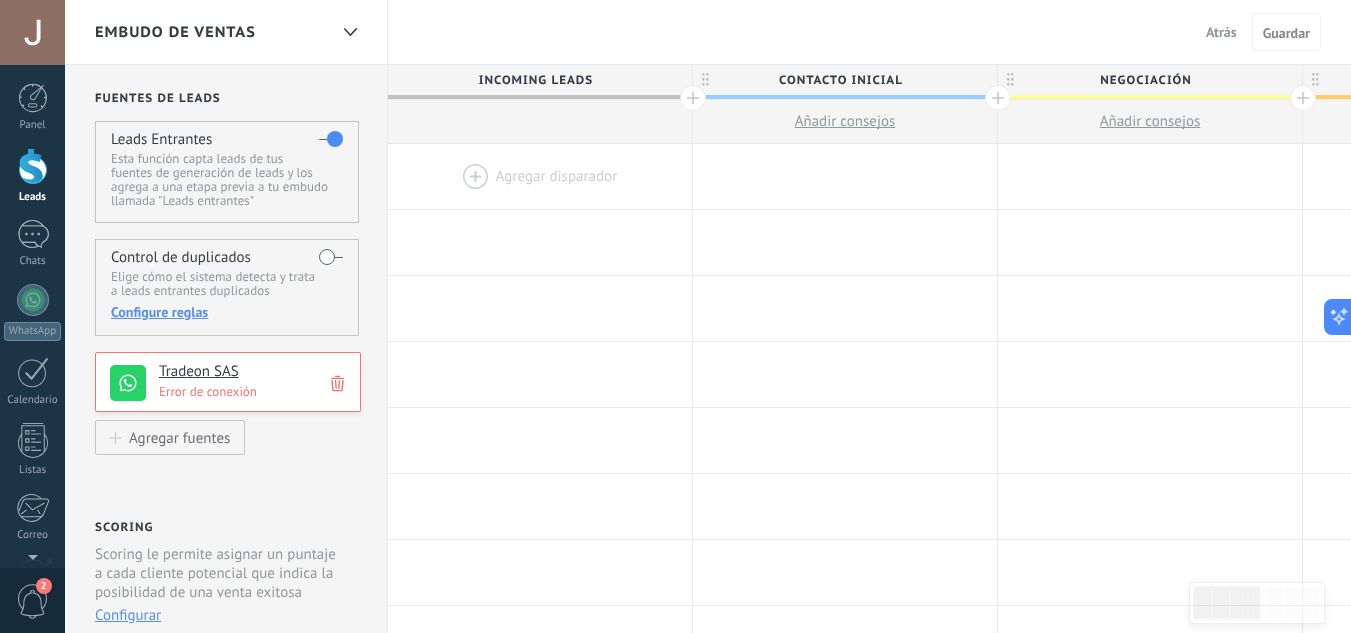 click on "Tradeon SAS" at bounding box center [252, 372] 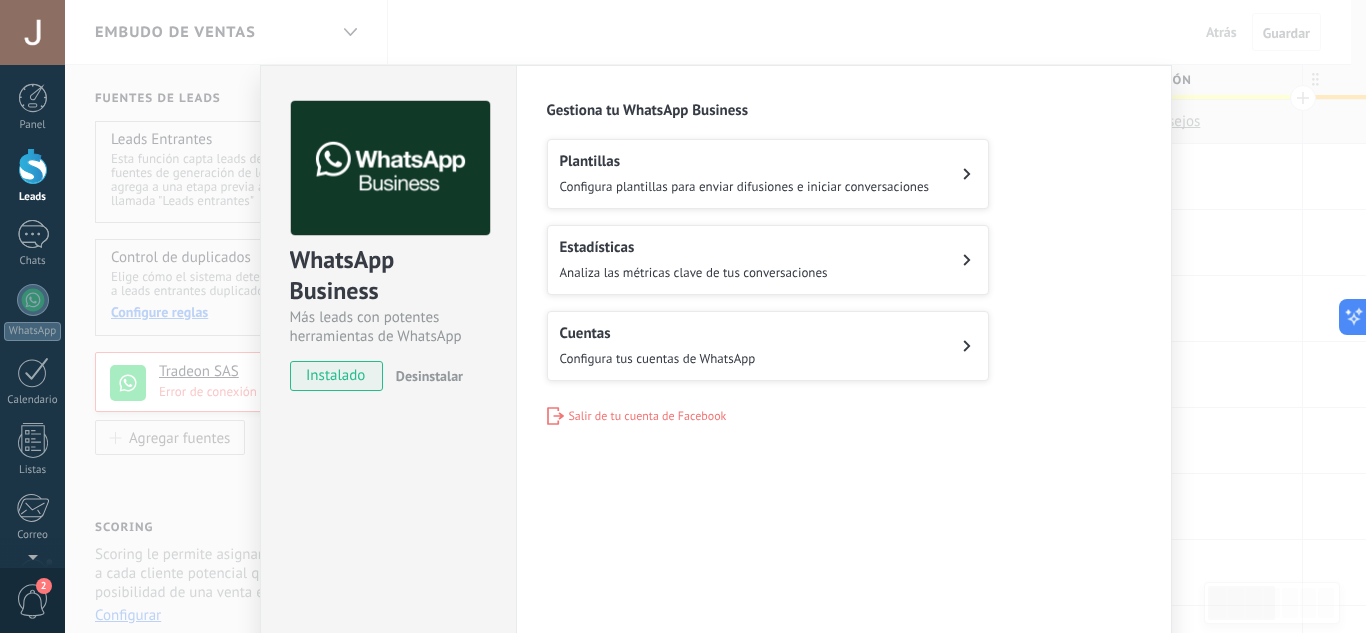 click on "Cuentas" at bounding box center [658, 333] 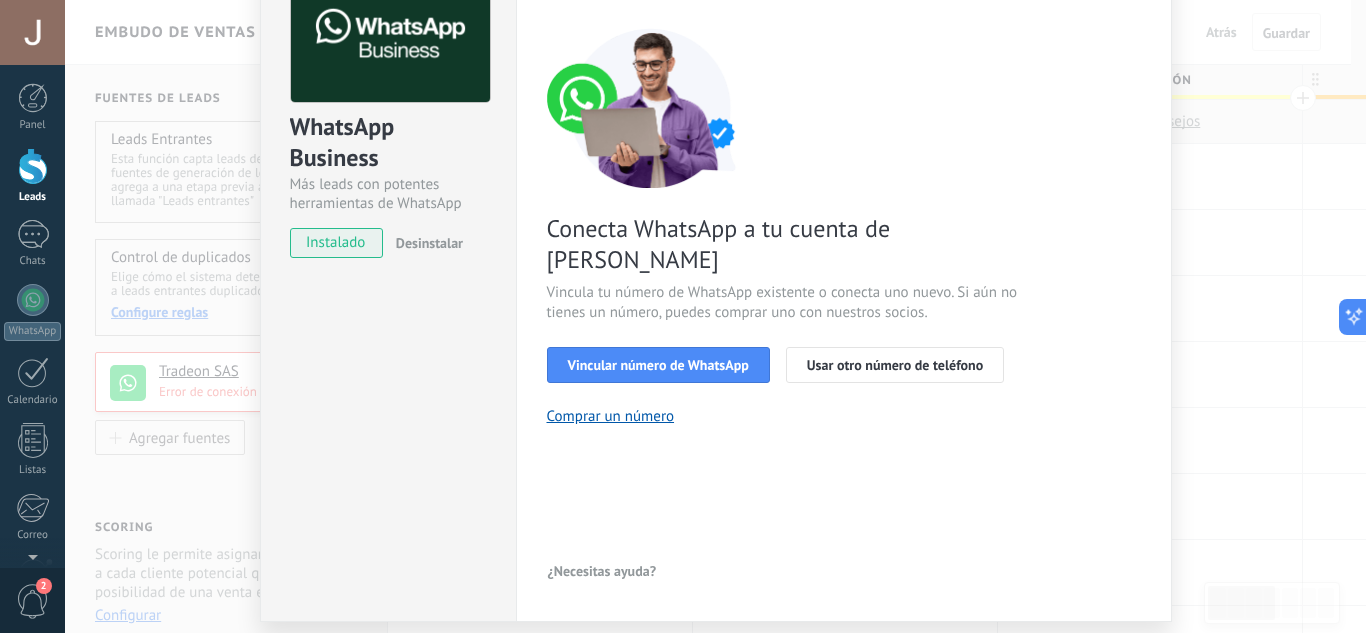scroll, scrollTop: 97, scrollLeft: 0, axis: vertical 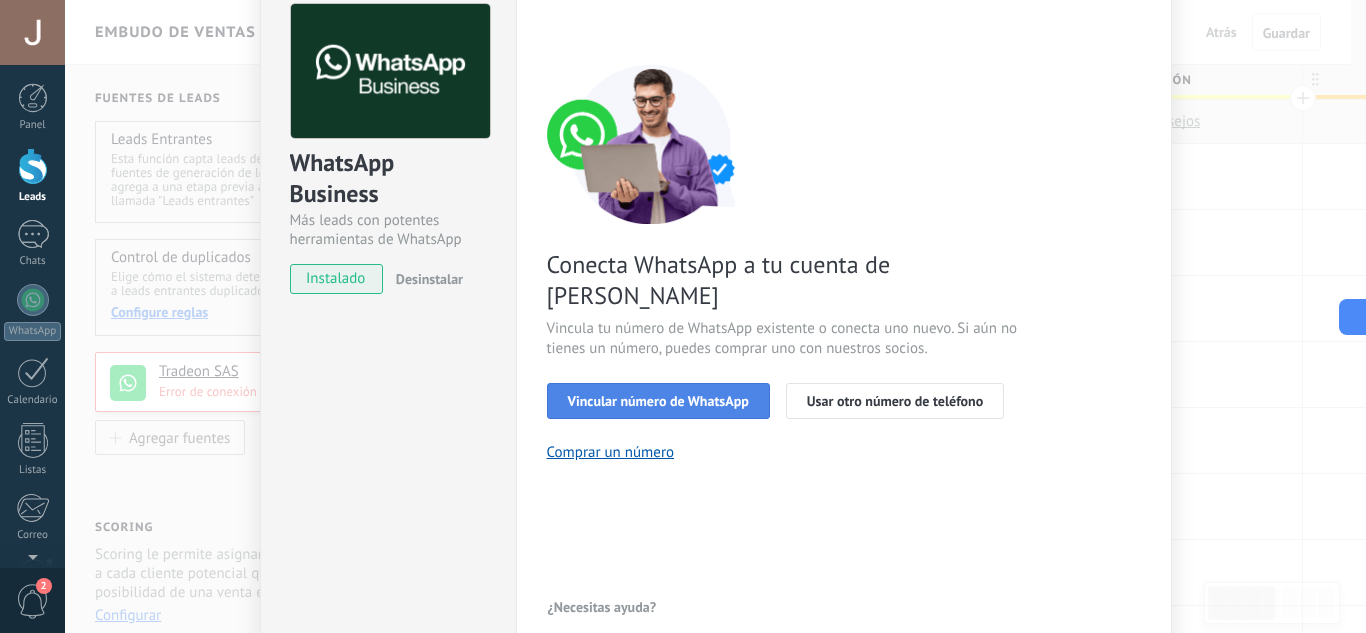 click on "Vincular número de WhatsApp" at bounding box center (658, 401) 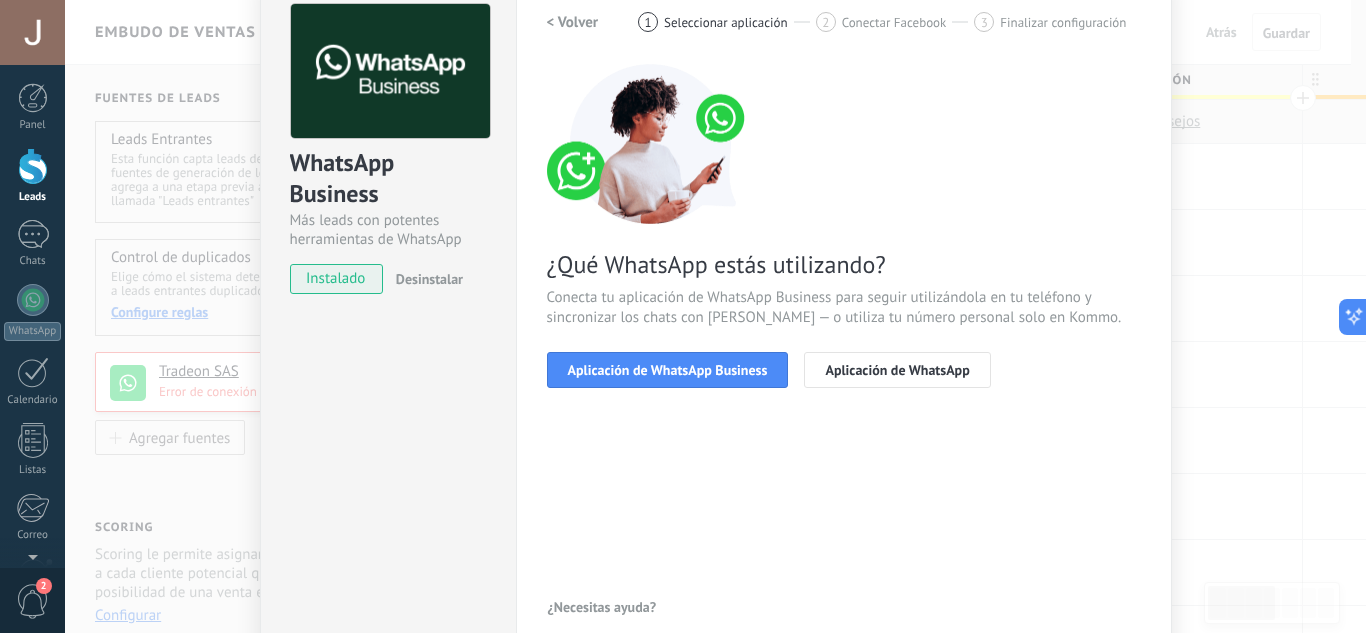click on "< Volver" at bounding box center [573, 22] 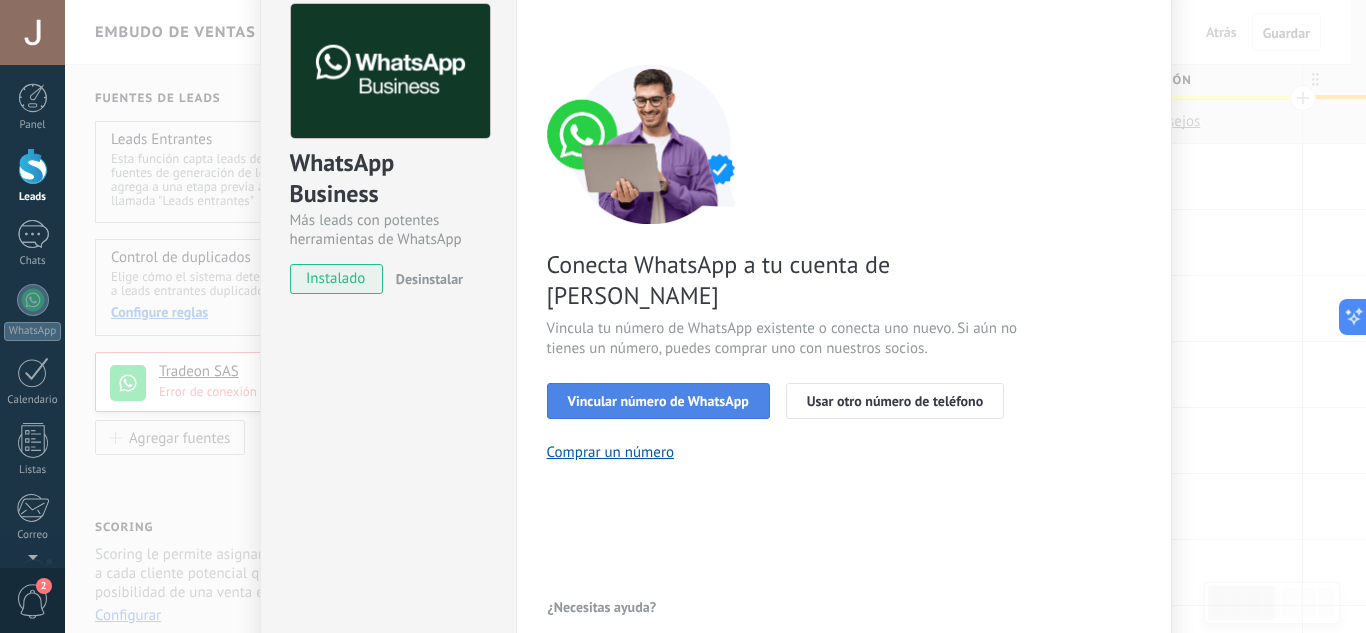 click on "Vincular número de WhatsApp" at bounding box center (658, 401) 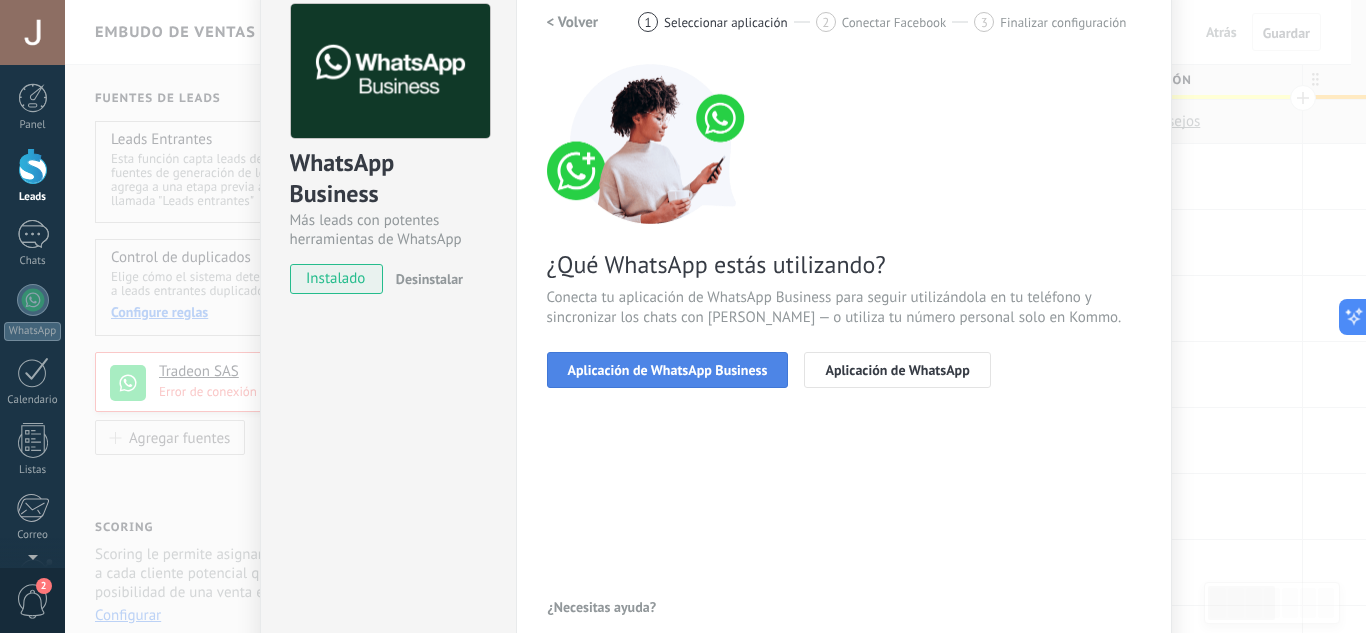 click on "Aplicación de WhatsApp Business" at bounding box center (668, 370) 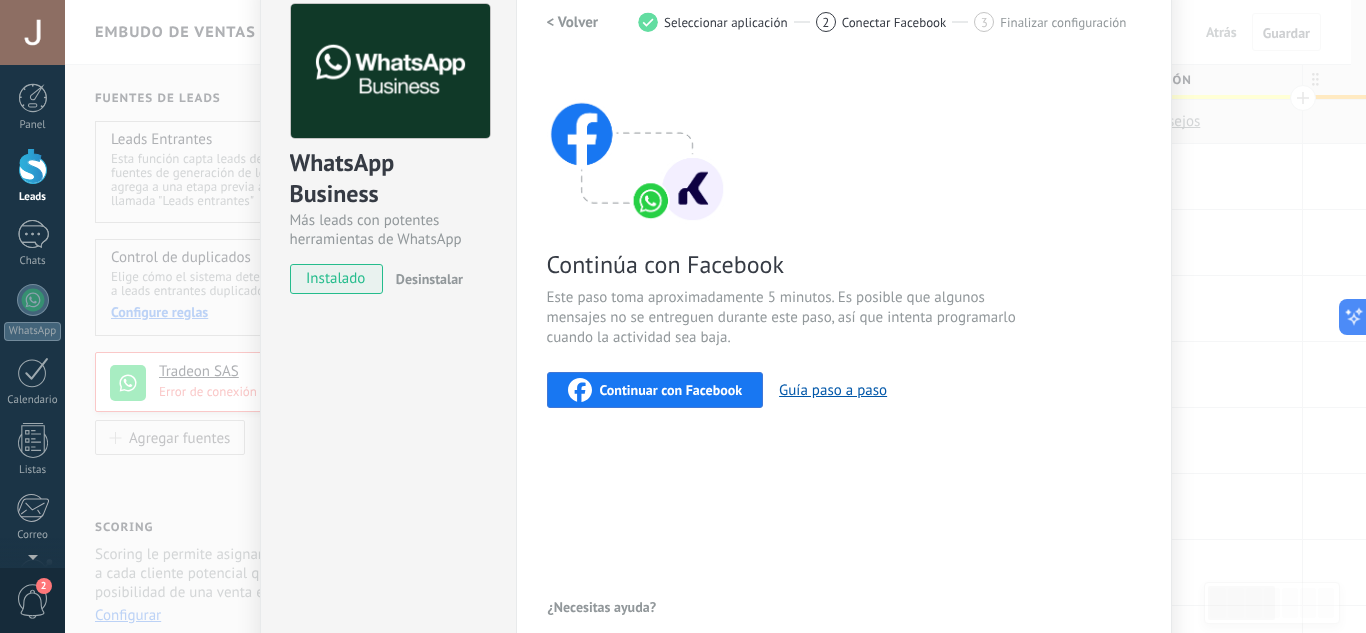 click on "Continuar con Facebook" at bounding box center [671, 390] 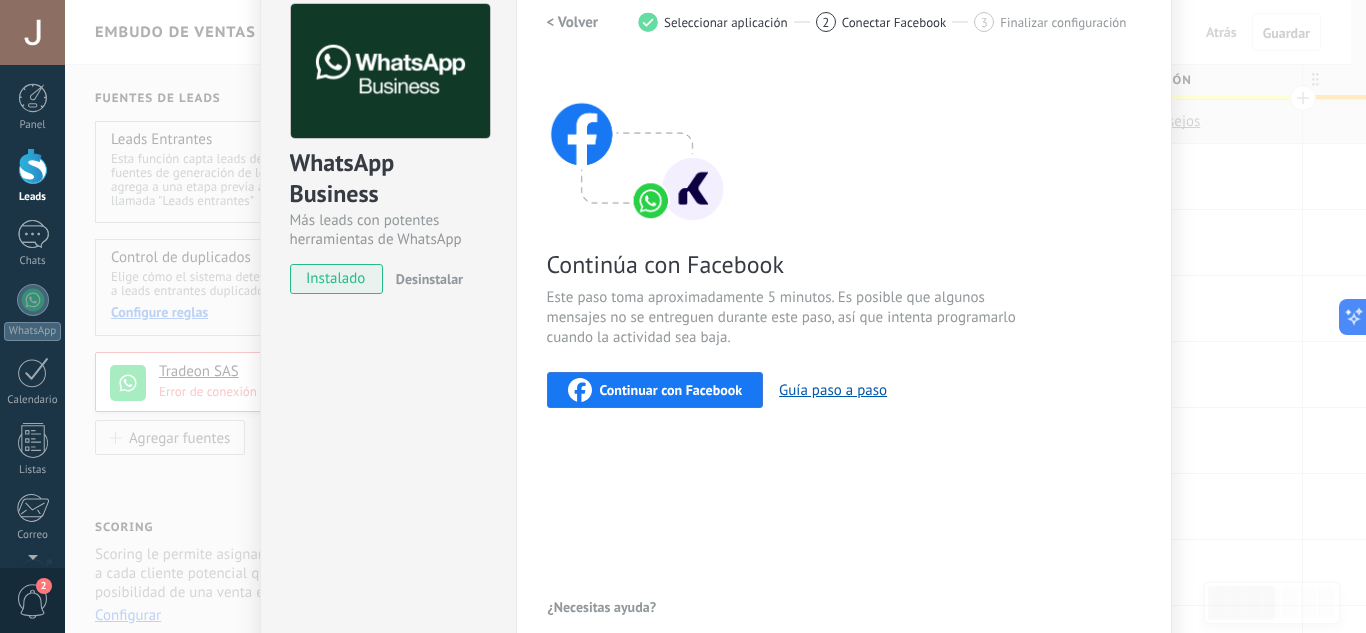 click on "Conectar Facebook" at bounding box center (894, 22) 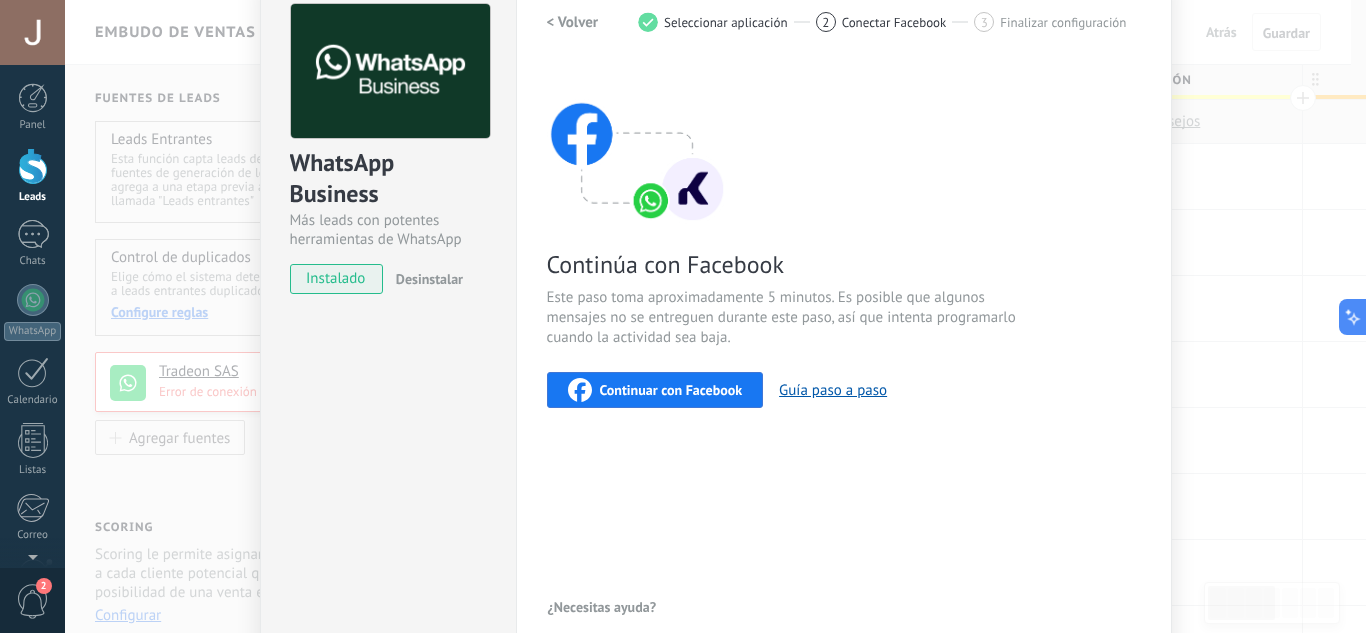 click on "Configuraciones Autorizaciones Esta pestaña registra a los usuarios que han concedido acceso a las integración a esta cuenta. Si deseas remover la posibilidad que un usuario pueda enviar solicitudes a la cuenta en nombre de esta integración, puedes revocar el acceso. Si el acceso a todos los usuarios es revocado, la integración dejará de funcionar. Esta aplicacion está instalada, pero nadie le ha dado acceso aun. WhatsApp Cloud API más _:  Guardar < Volver 1 Seleccionar aplicación 2 Conectar Facebook  3 Finalizar configuración Continúa con Facebook Este paso toma aproximadamente 5 minutos. Es posible que algunos mensajes no se entreguen durante este paso, así que intenta programarlo cuando la actividad sea baja. Continuar con Facebook Guía paso a paso ¿Necesitas ayuda?" at bounding box center (844, 313) 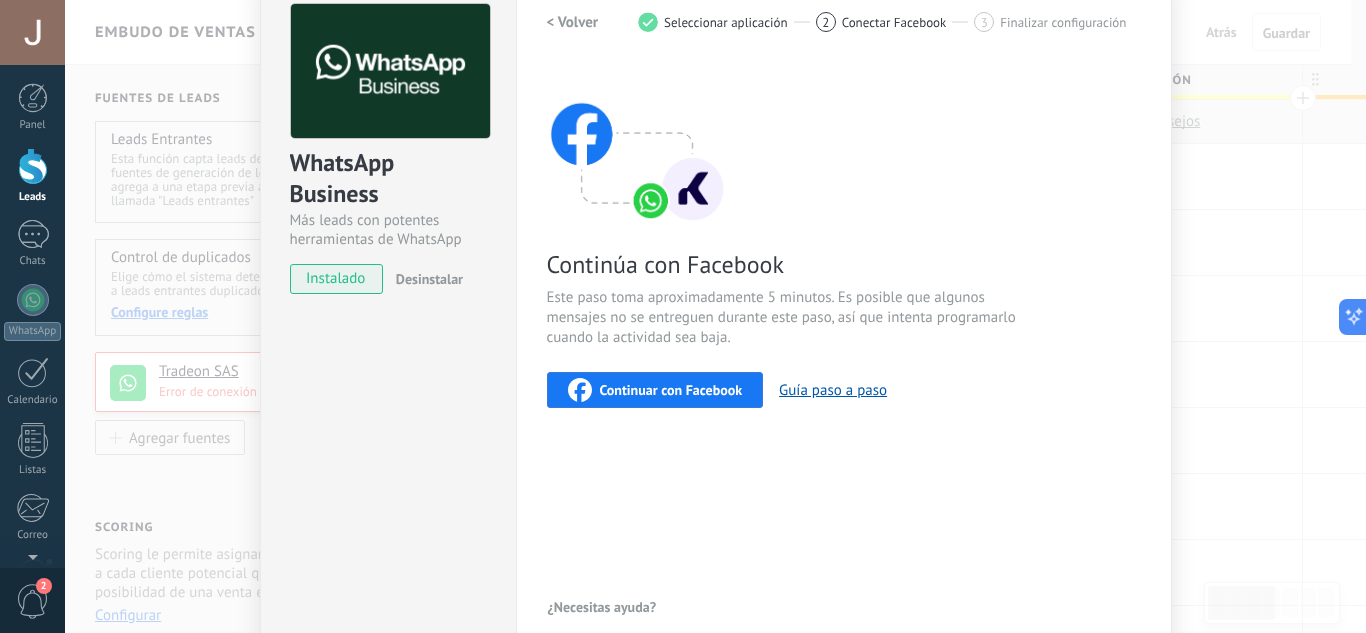 click on "< Volver" at bounding box center (573, 22) 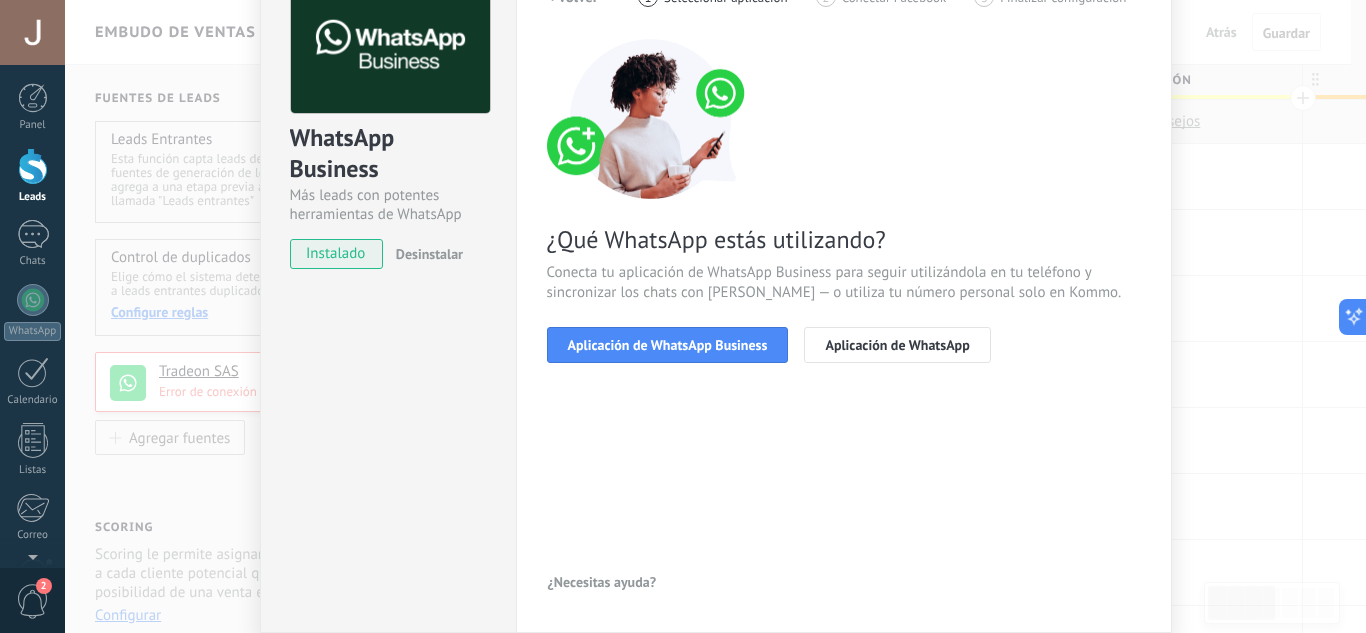scroll, scrollTop: 197, scrollLeft: 0, axis: vertical 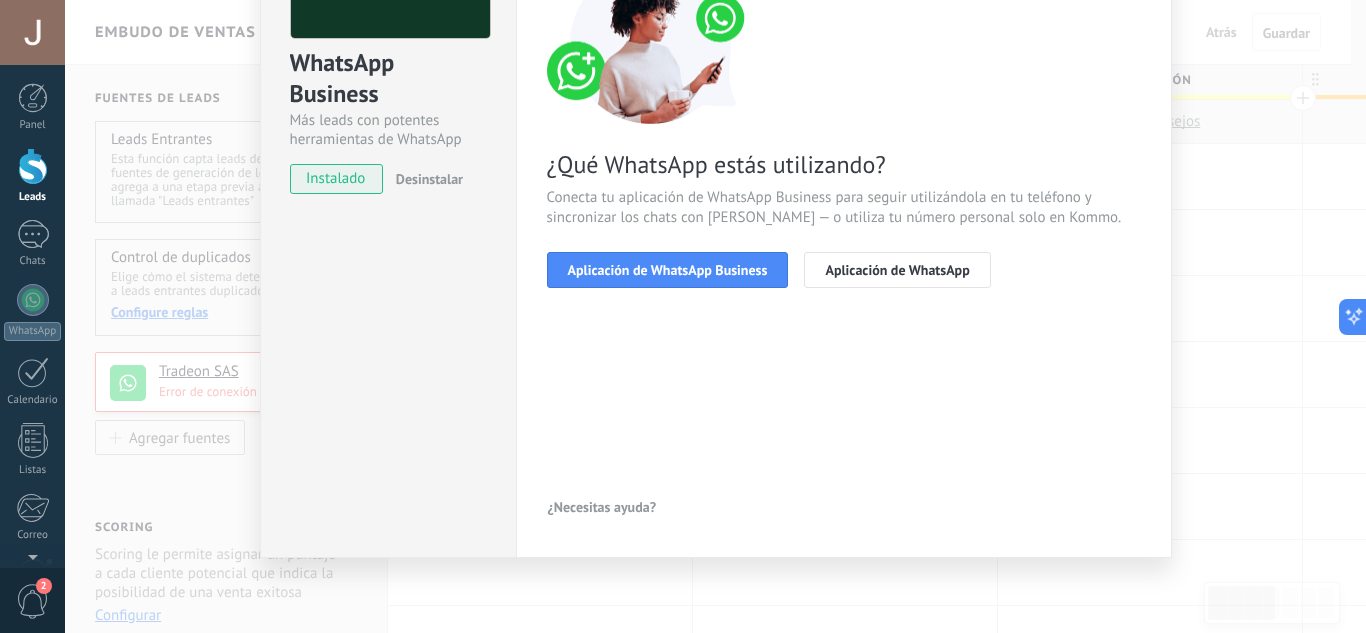 drag, startPoint x: 1328, startPoint y: 367, endPoint x: 1311, endPoint y: 368, distance: 17.029387 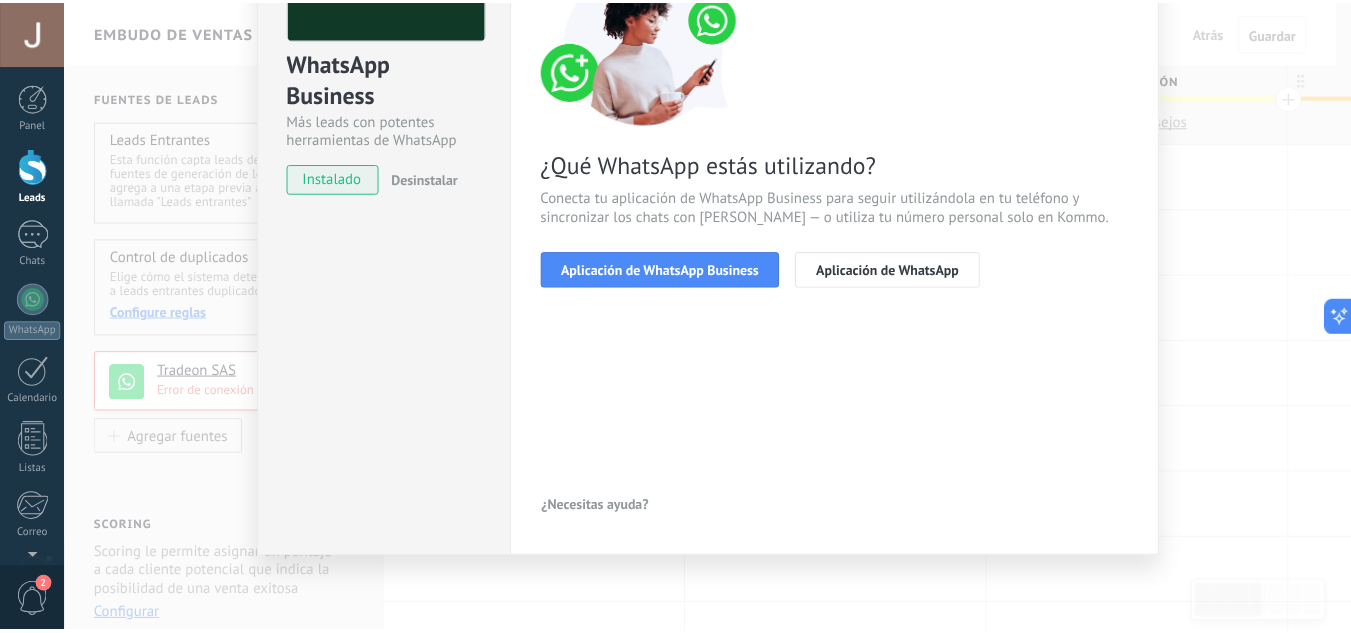 scroll, scrollTop: 0, scrollLeft: 0, axis: both 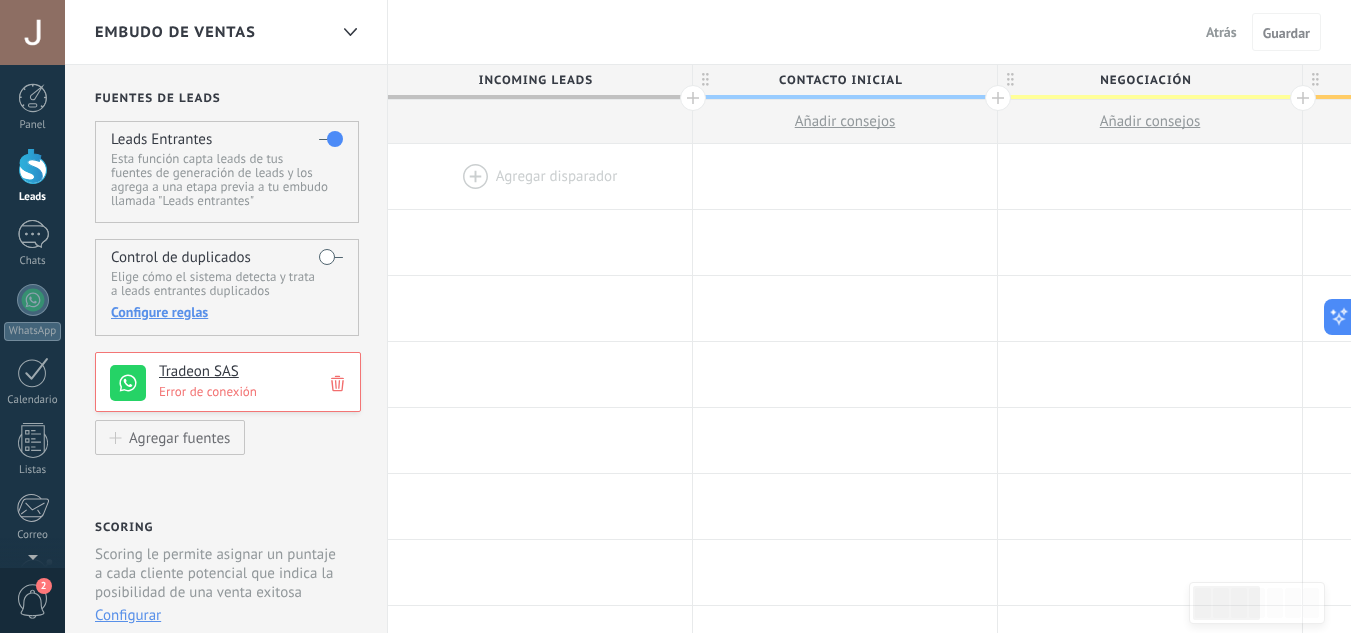 click at bounding box center (540, 176) 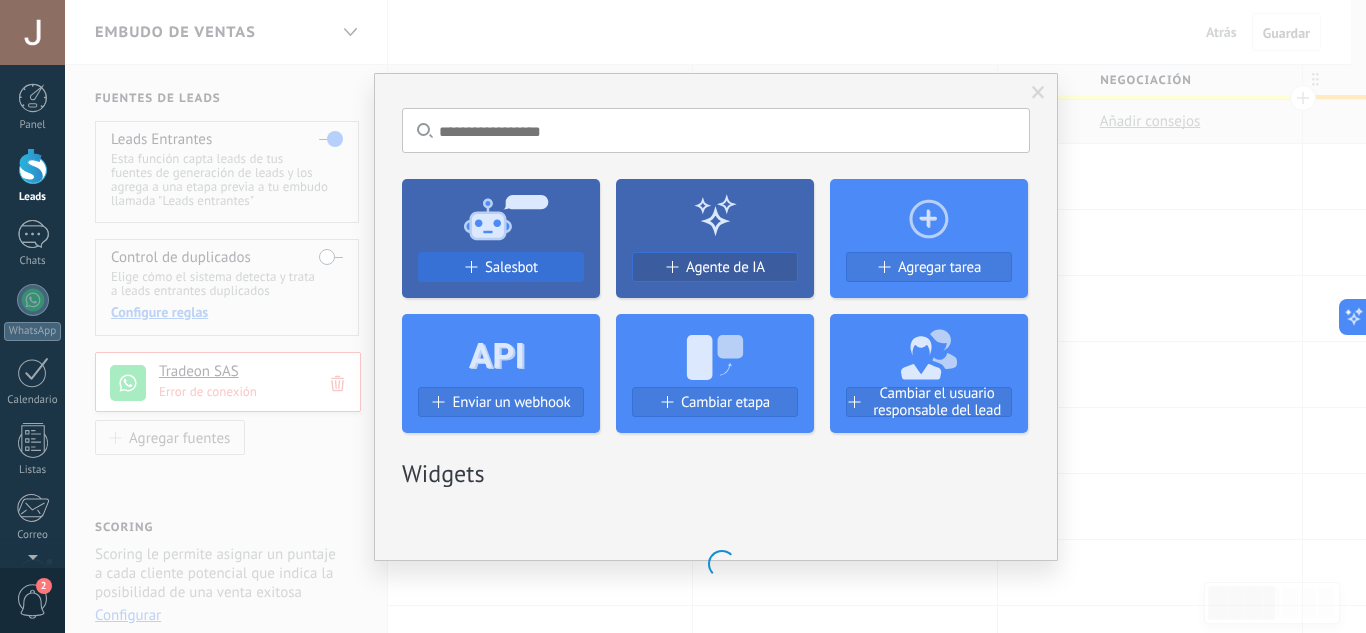 click on "Salesbot" at bounding box center [511, 267] 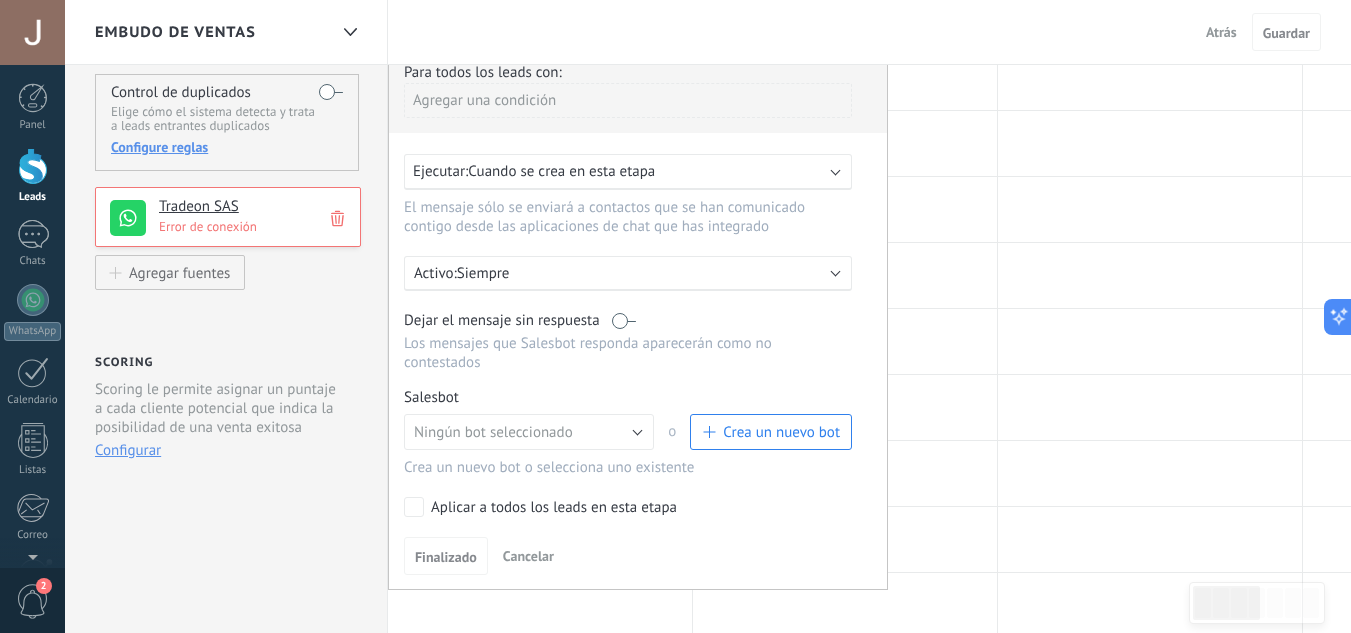 scroll, scrollTop: 200, scrollLeft: 0, axis: vertical 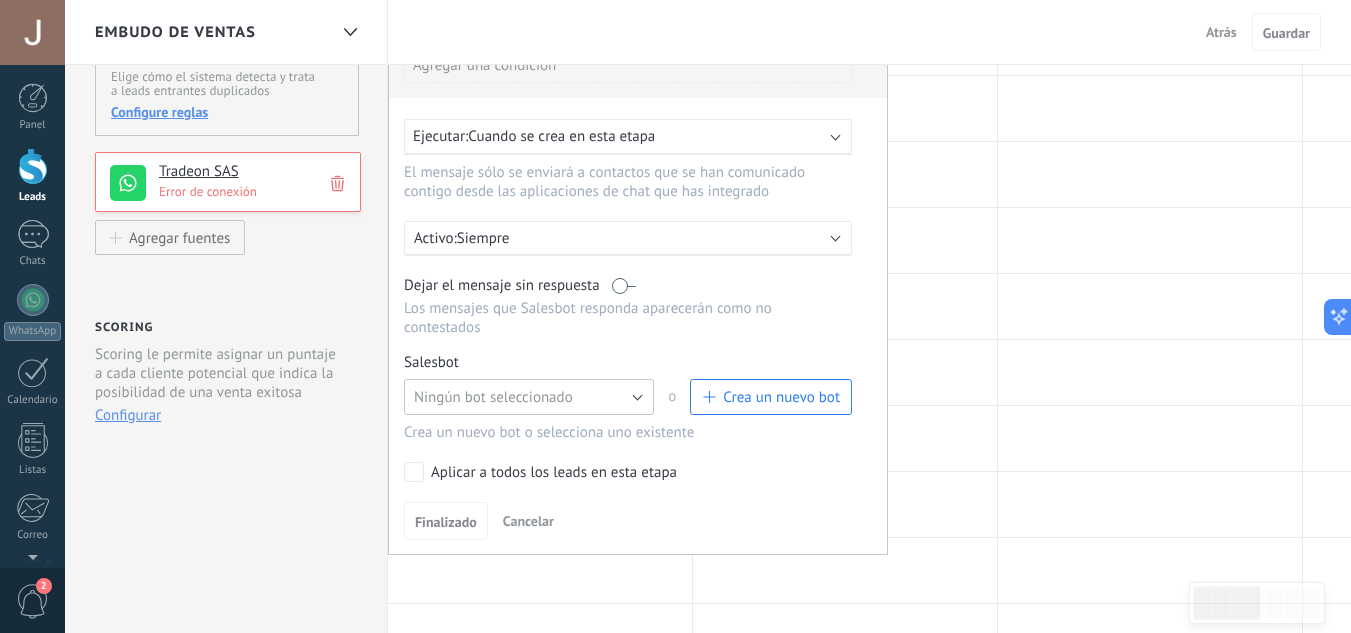click on "Ningún bot seleccionado" at bounding box center (529, 397) 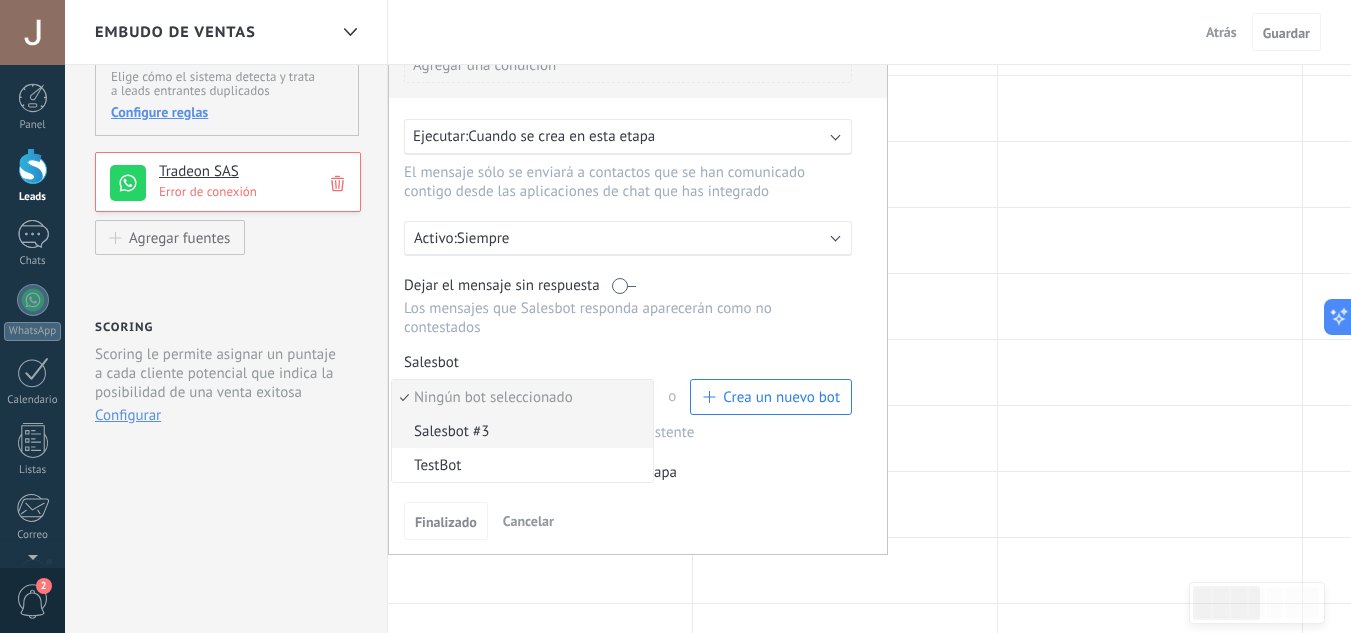 click on "Salesbot #3" at bounding box center (519, 431) 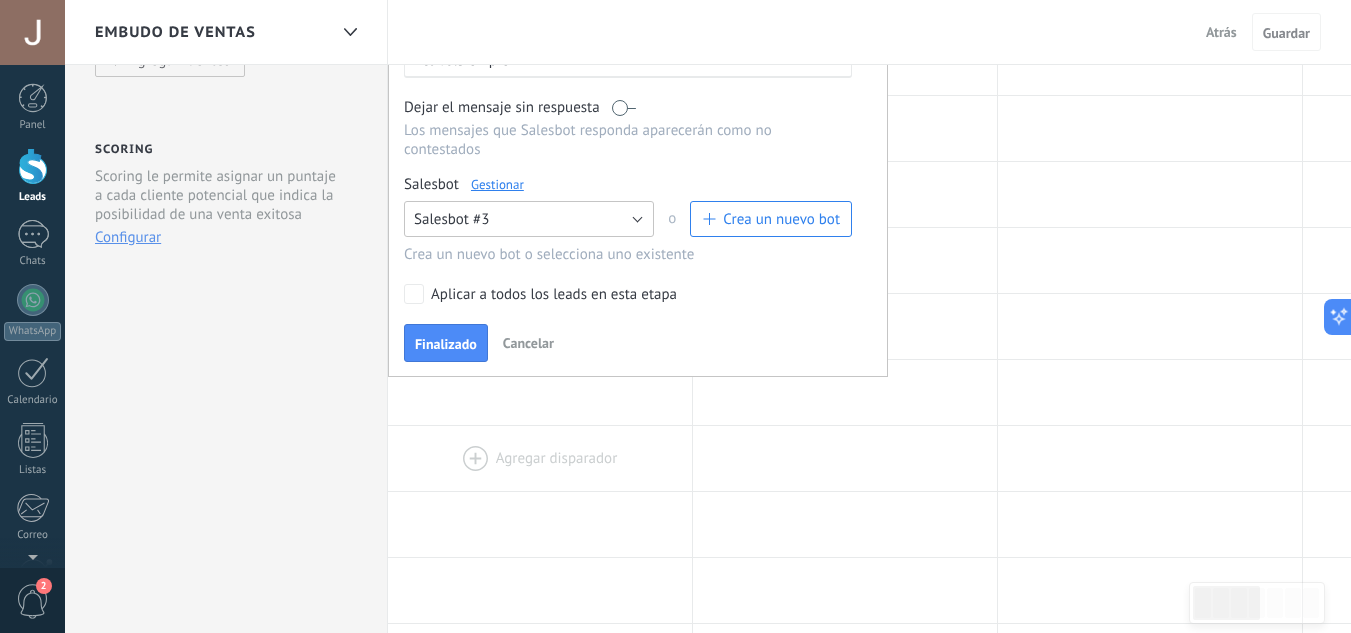 scroll, scrollTop: 400, scrollLeft: 0, axis: vertical 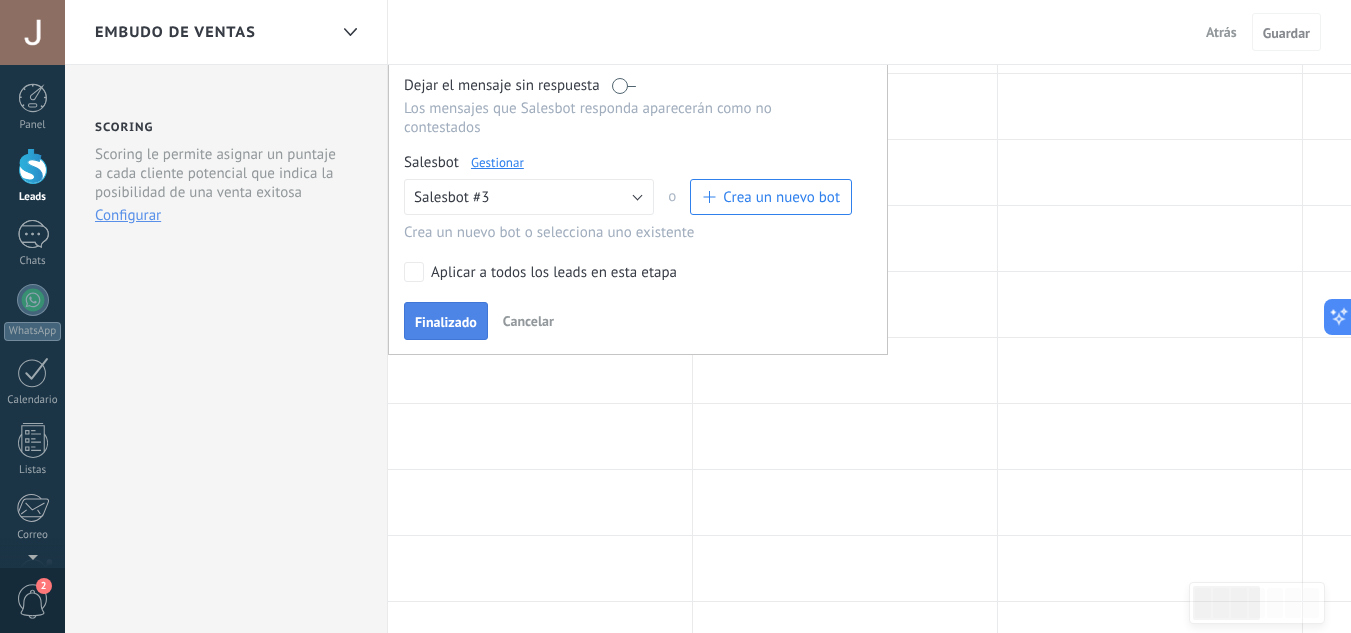 click on "Finalizado" at bounding box center [446, 322] 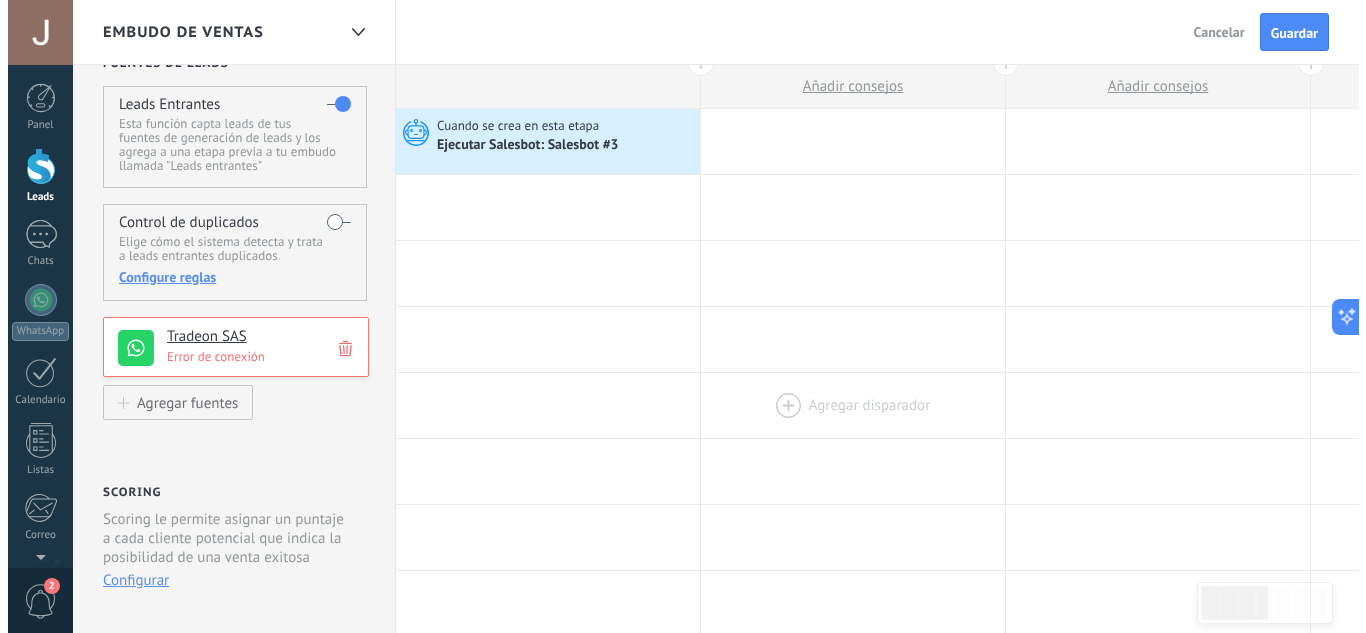 scroll, scrollTop: 0, scrollLeft: 0, axis: both 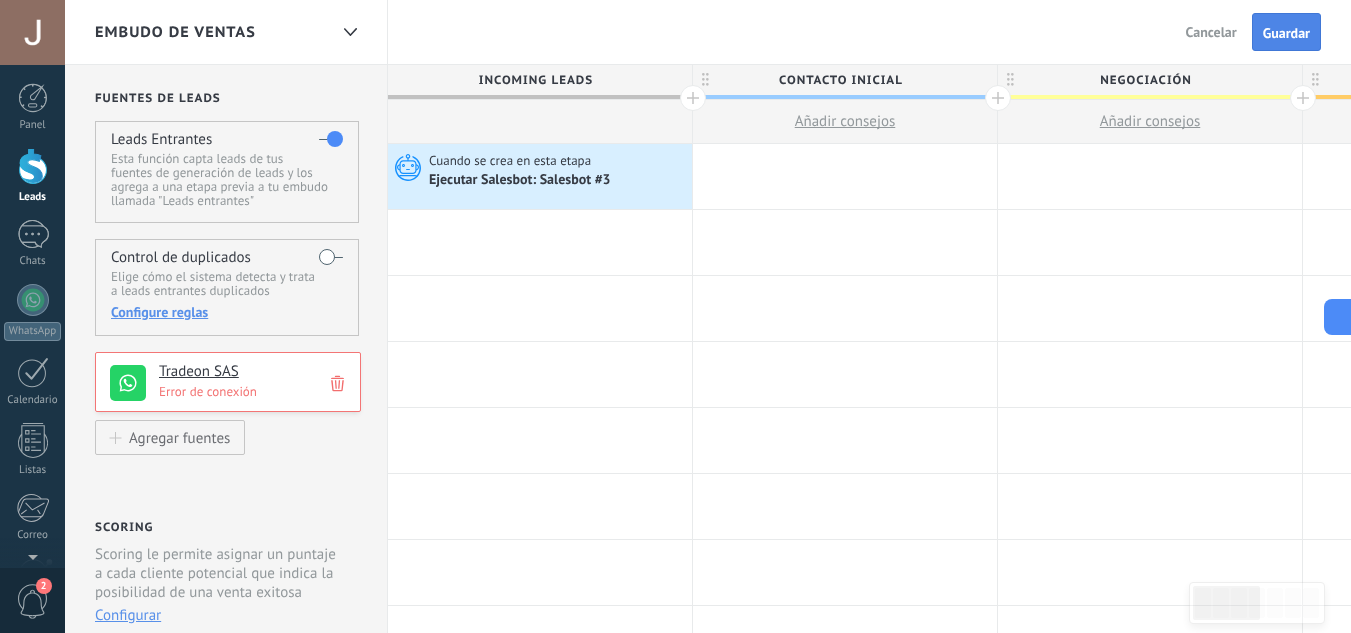 click on "Guardar" at bounding box center (1286, 32) 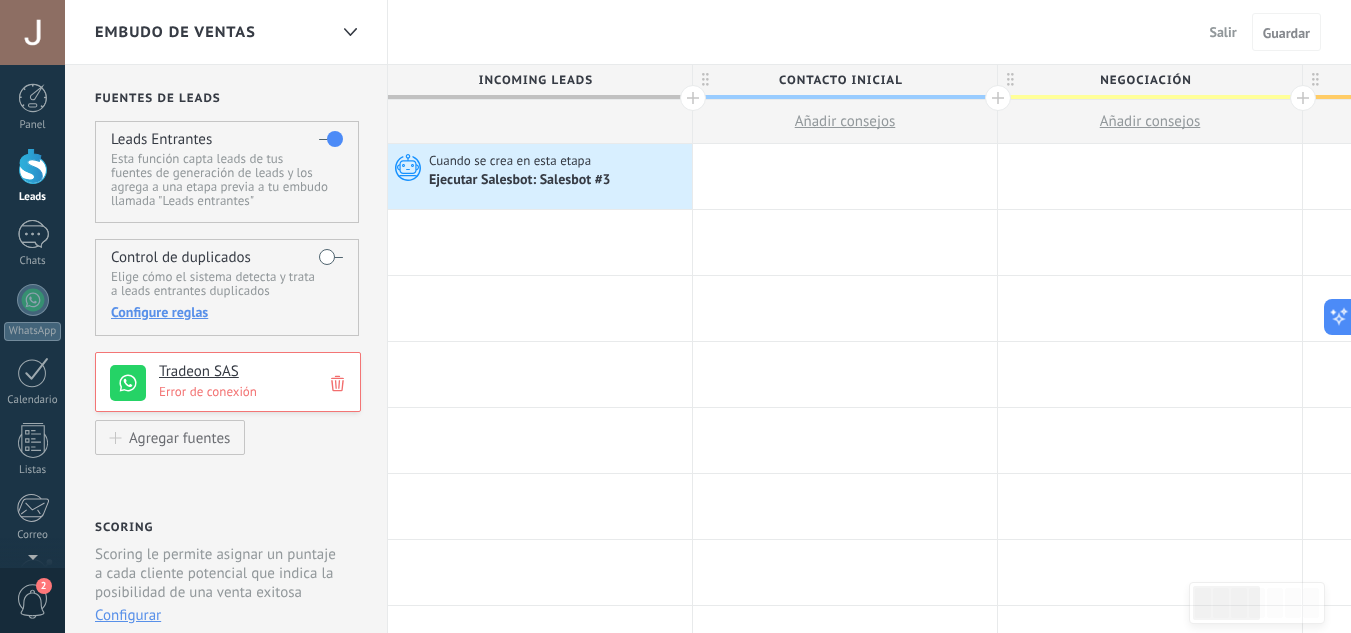 drag, startPoint x: 796, startPoint y: 78, endPoint x: 743, endPoint y: 79, distance: 53.009434 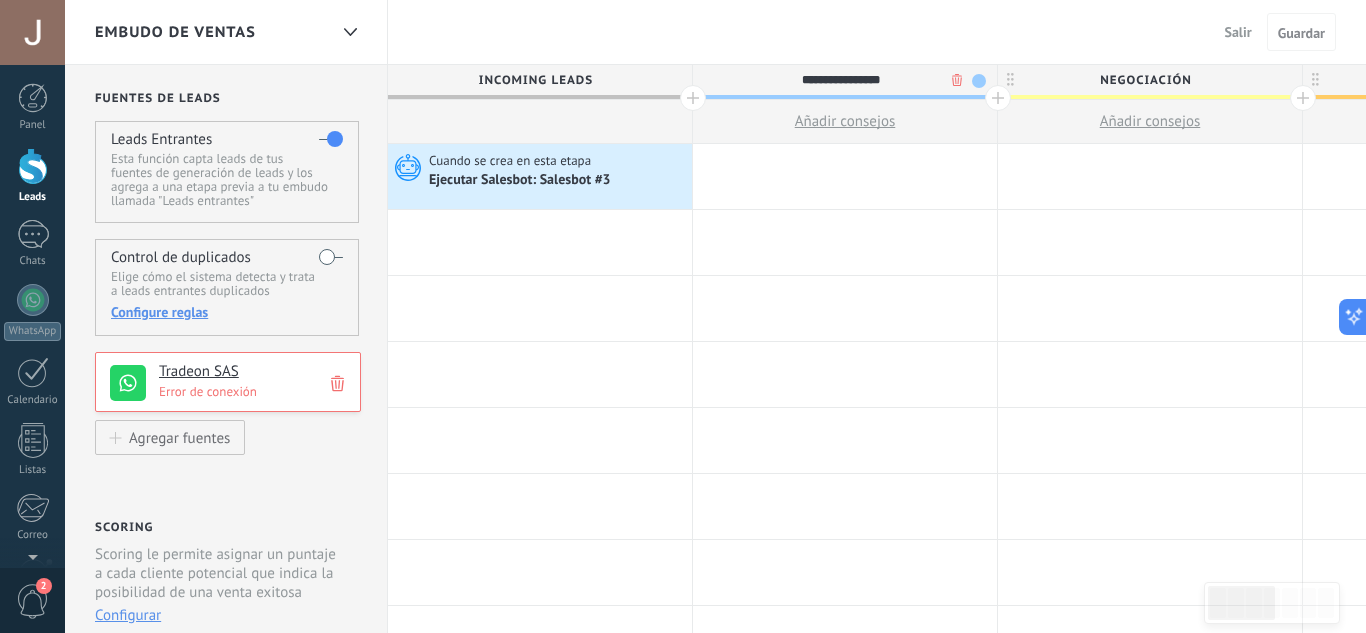 click on ".abccls-1,.abccls-2{fill-rule:evenodd}.abccls-2{fill:#fff} .abfcls-1{fill:none}.abfcls-2{fill:#fff} .abncls-1{isolation:isolate}.abncls-2{opacity:.06}.abncls-2,.abncls-3,.abncls-6{mix-blend-mode:multiply}.abncls-3{opacity:.15}.abncls-4,.abncls-8{fill:#fff}.abncls-5{fill:url(#abnlinear-gradient)}.abncls-6{opacity:.04}.abncls-7{fill:url(#abnlinear-gradient-2)}.abncls-8{fill-rule:evenodd} .abqst0{fill:#ffa200} .abwcls-1{fill:#252525} .cls-1{isolation:isolate} .acicls-1{fill:none} .aclcls-1{fill:#232323} .acnst0{display:none} .addcls-1,.addcls-2{fill:none;stroke-miterlimit:10}.addcls-1{stroke:#dfe0e5}.addcls-2{stroke:#a1a7ab} .adecls-1,.adecls-2{fill:none;stroke-miterlimit:10}.adecls-1{stroke:#dfe0e5}.adecls-2{stroke:#a1a7ab} .adqcls-1{fill:#8591a5;fill-rule:evenodd} .aeccls-1{fill:#5c9f37} .aeecls-1{fill:#f86161} .aejcls-1{fill:#8591a5;fill-rule:evenodd} .aekcls-1{fill-rule:evenodd} .aelcls-1{fill-rule:evenodd;fill:currentColor} .aemcls-1{fill-rule:evenodd;fill:currentColor} .aencls-2{fill:#f86161;opacity:.3}" at bounding box center [683, 316] 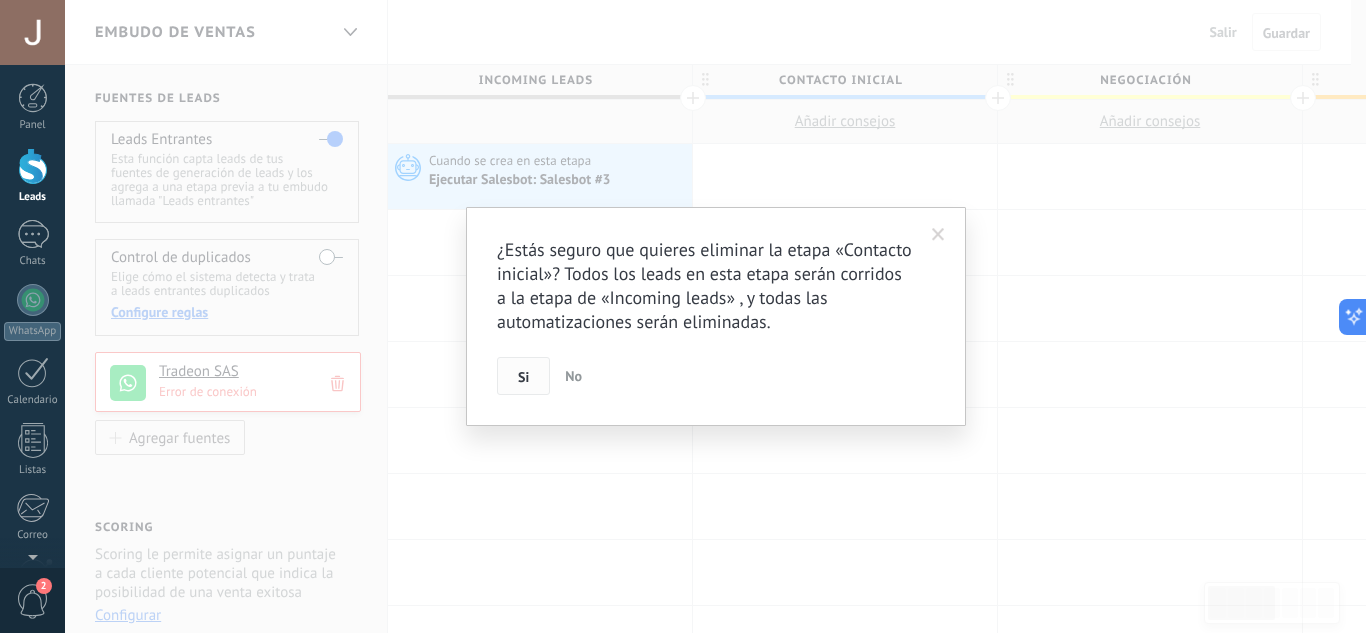 click on "Si" at bounding box center [523, 376] 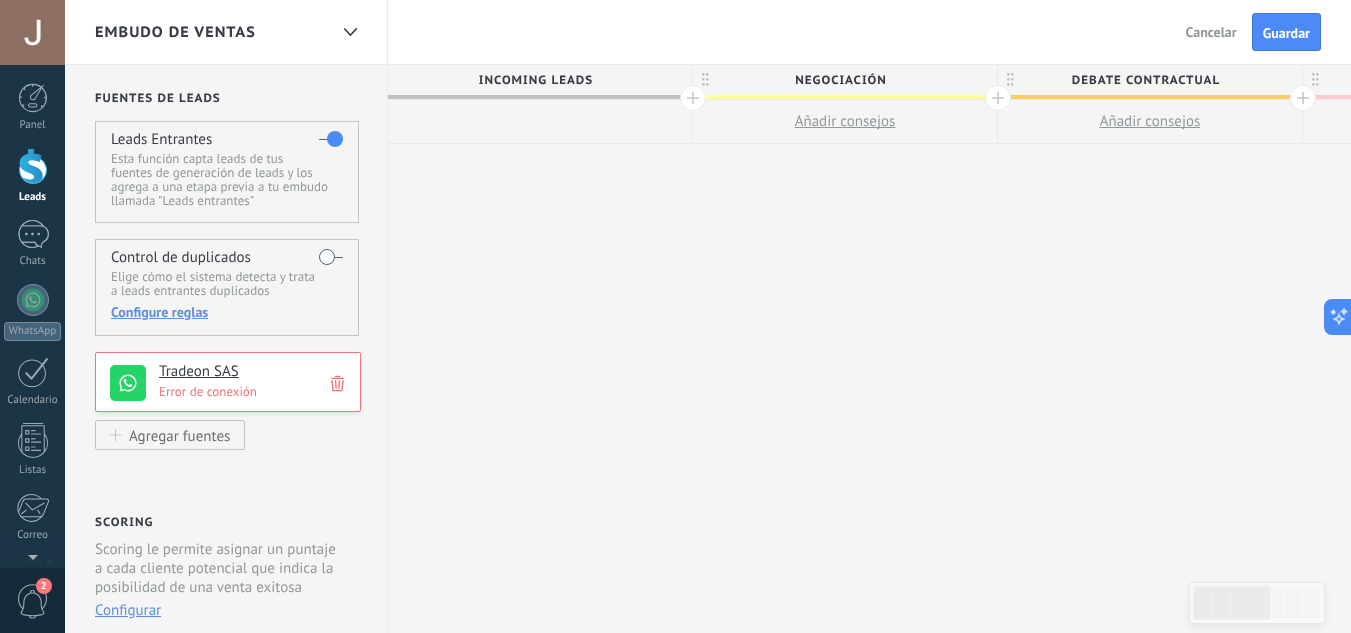 click on "Incoming leads" at bounding box center (535, 80) 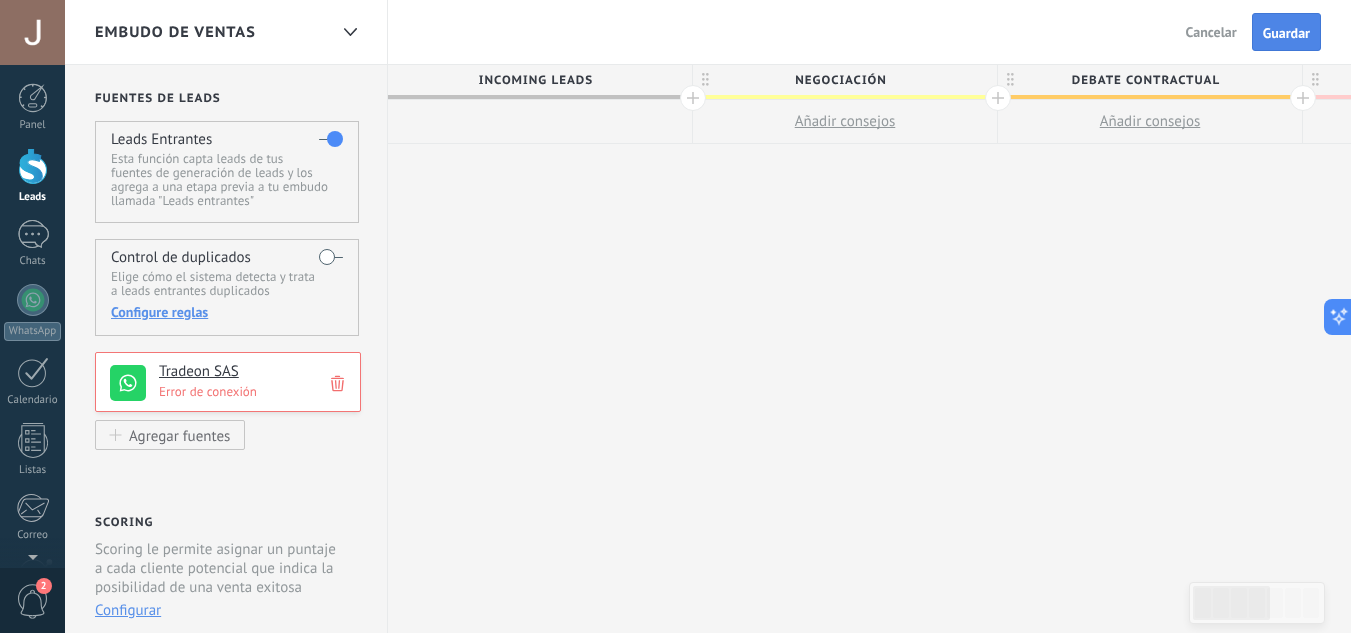 click on "Guardar" at bounding box center [1286, 33] 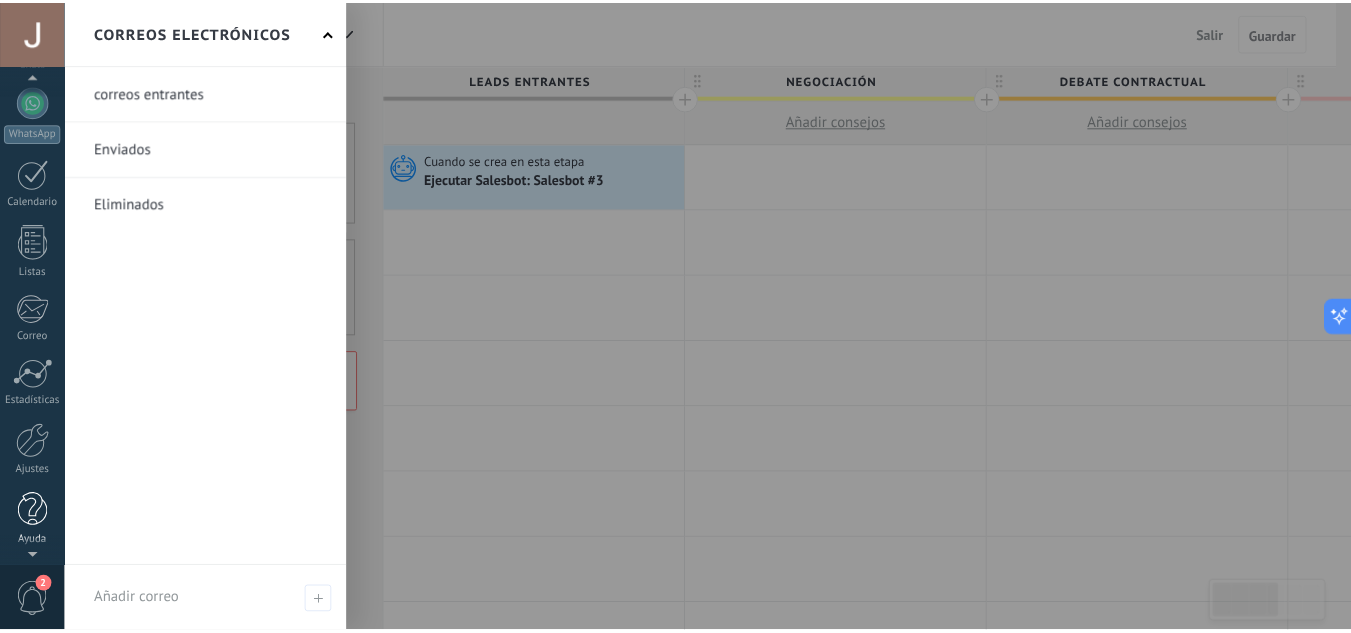scroll, scrollTop: 199, scrollLeft: 0, axis: vertical 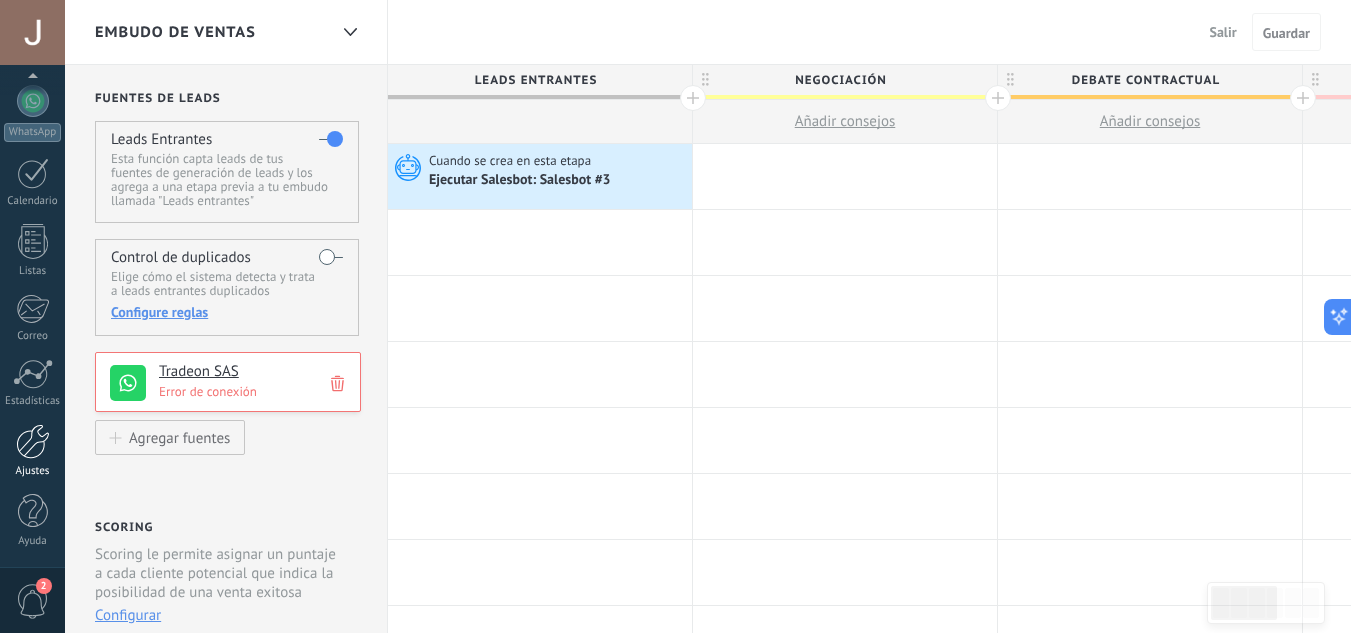 click at bounding box center (33, 441) 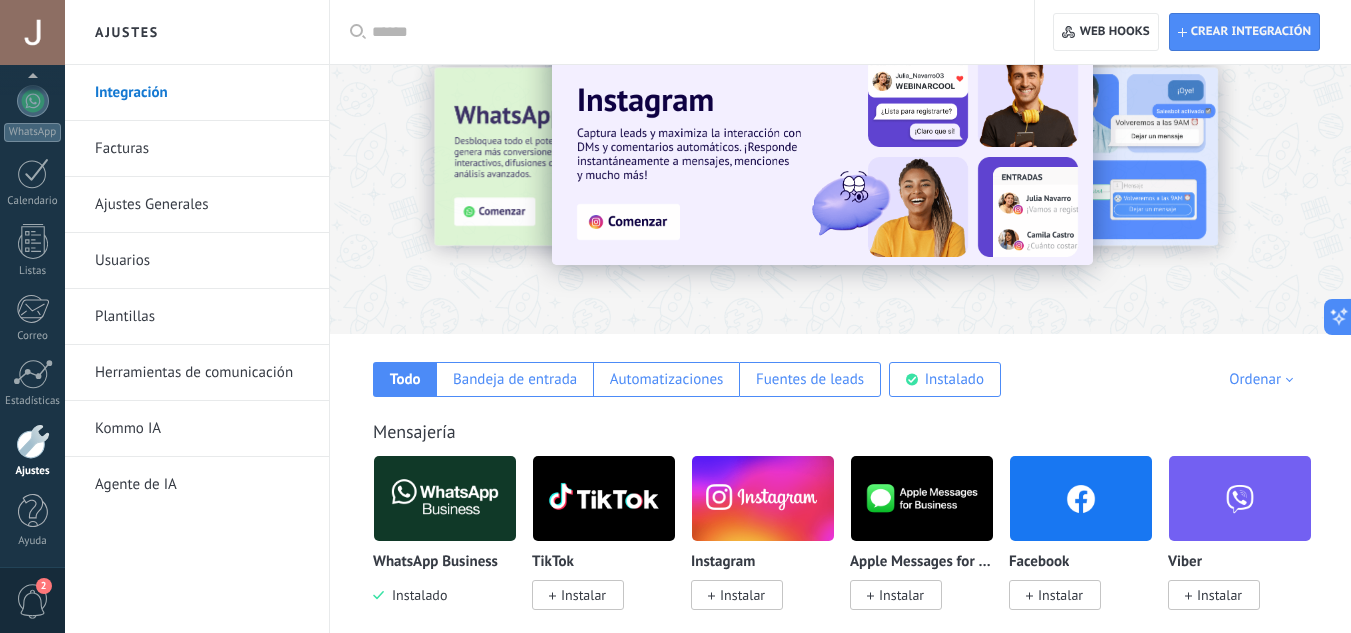 scroll, scrollTop: 0, scrollLeft: 0, axis: both 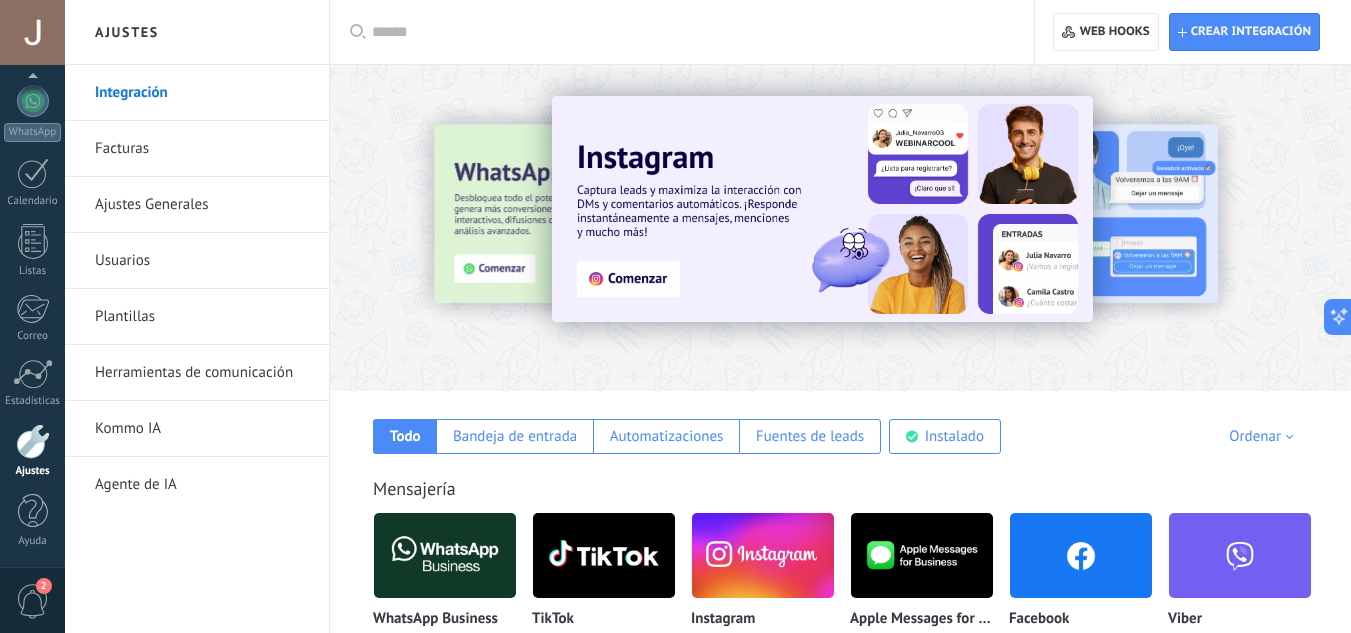 click on "Herramientas de comunicación" at bounding box center (202, 373) 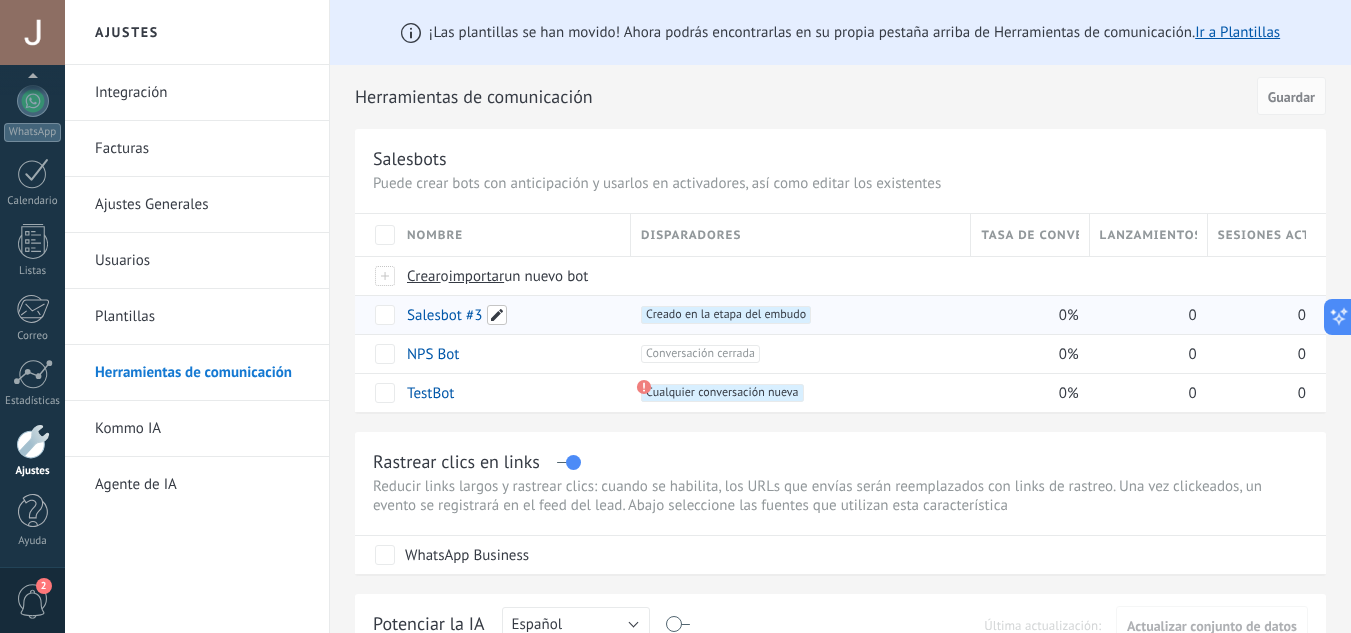 click at bounding box center (497, 315) 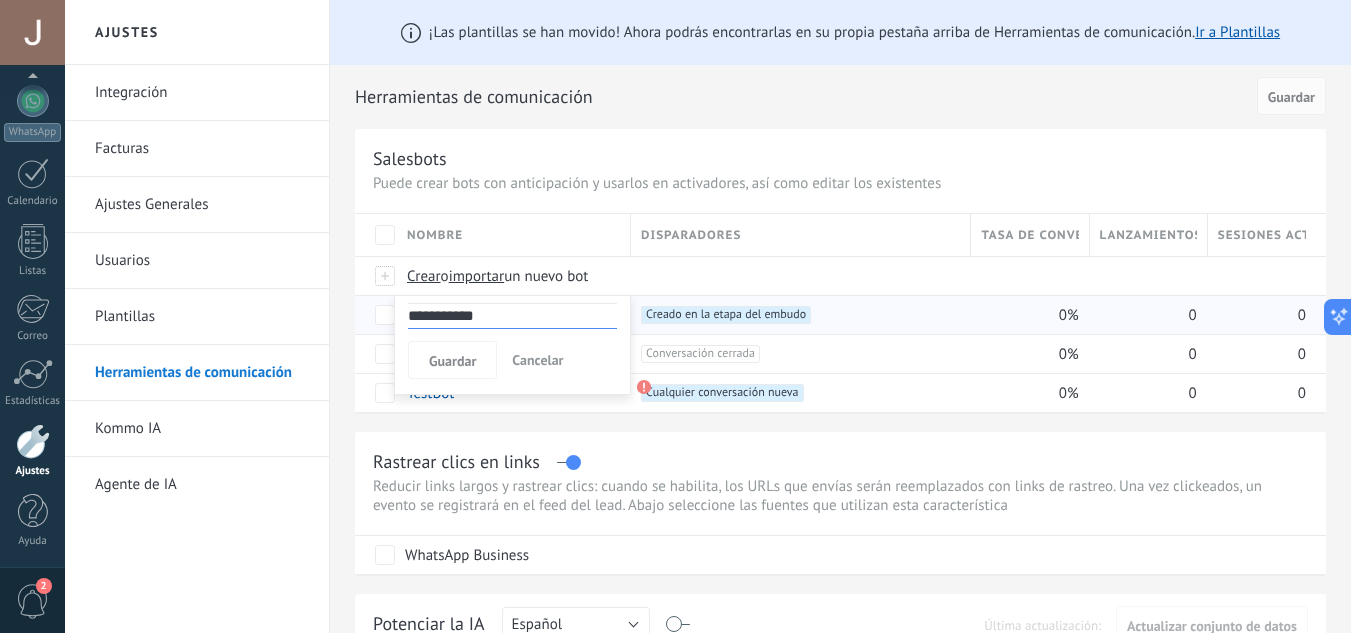 drag, startPoint x: 503, startPoint y: 316, endPoint x: 360, endPoint y: 315, distance: 143.0035 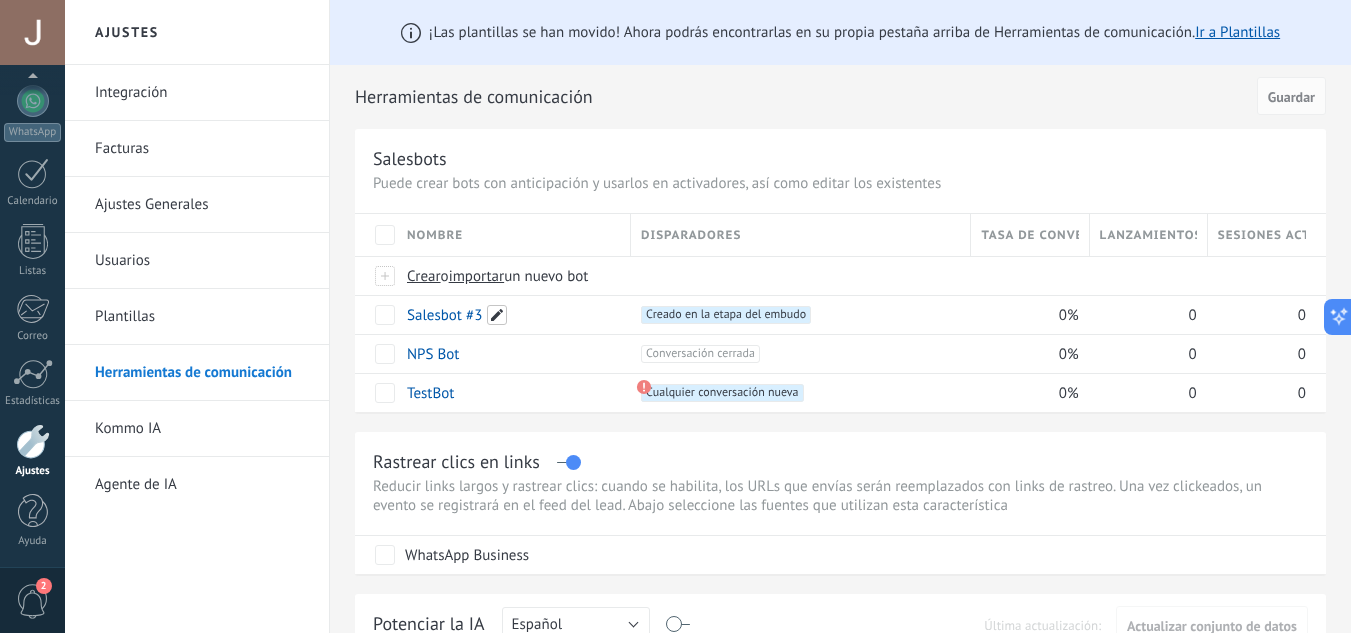 click at bounding box center (497, 315) 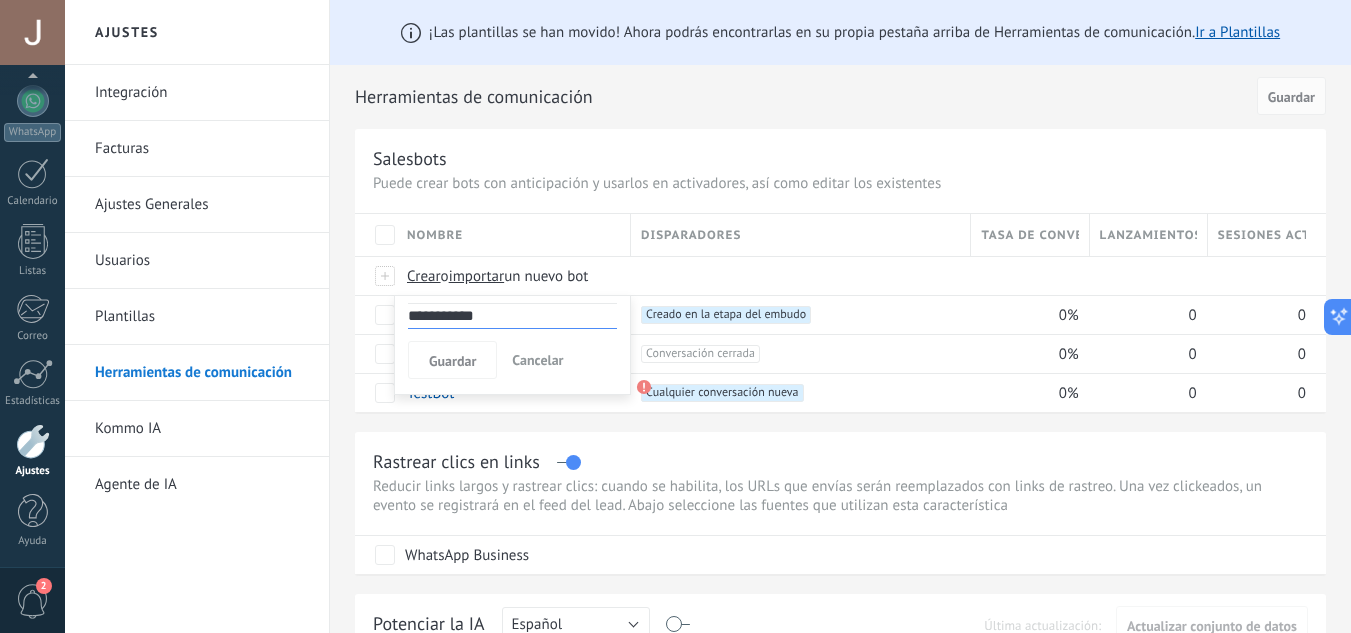drag, startPoint x: 482, startPoint y: 315, endPoint x: 408, endPoint y: 321, distance: 74.24284 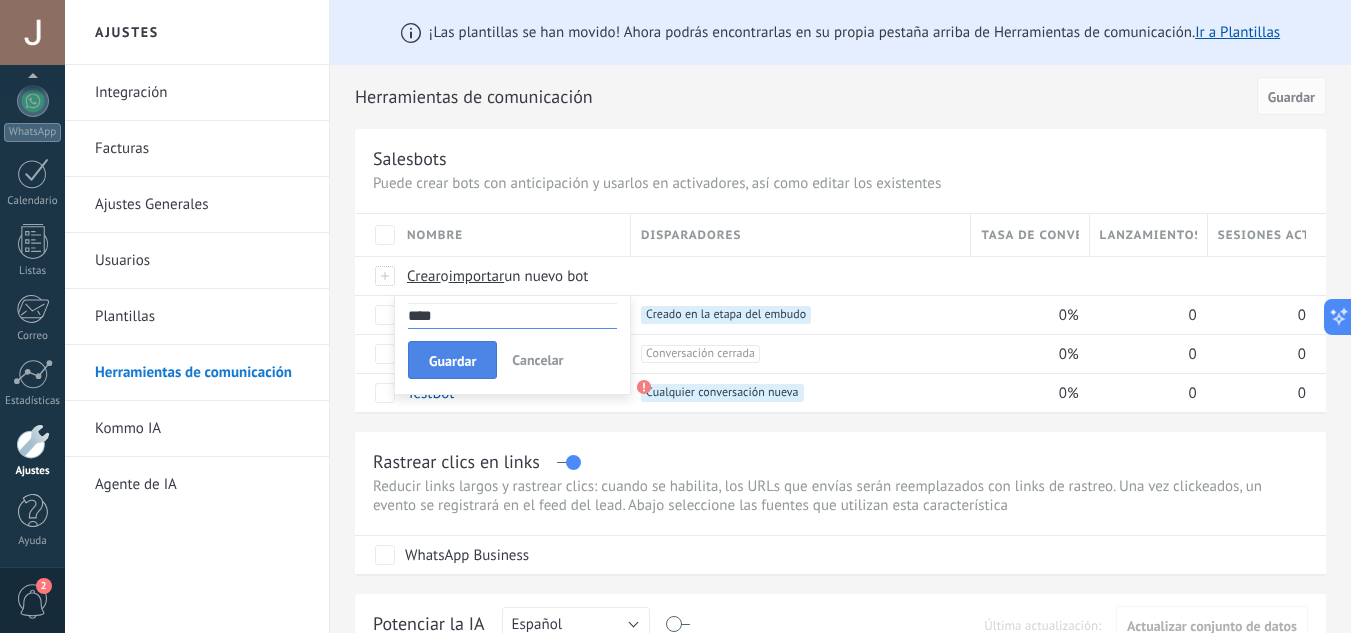 type on "****" 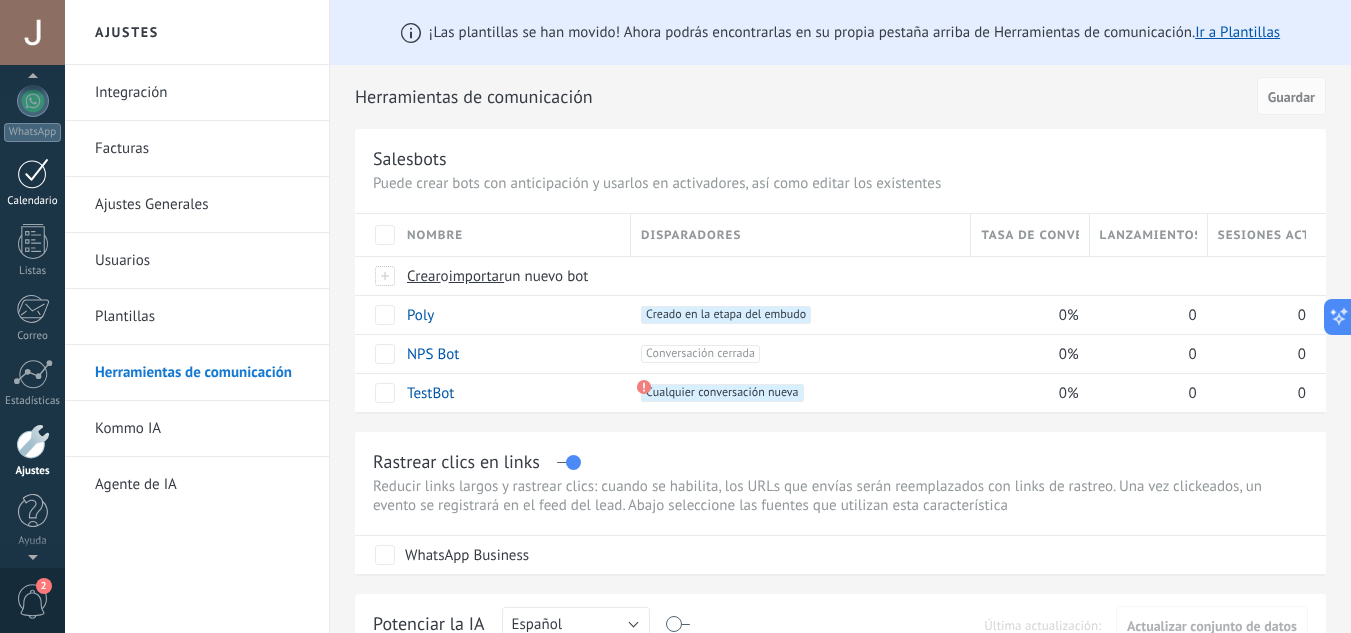 scroll, scrollTop: 0, scrollLeft: 0, axis: both 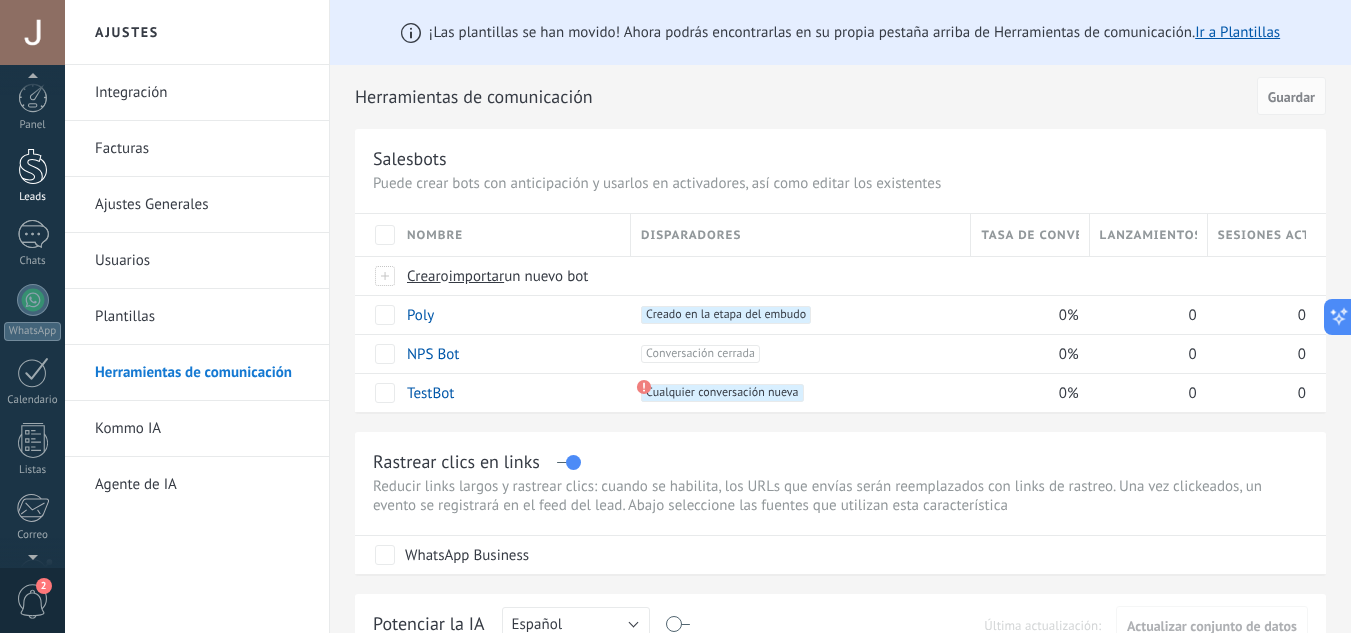 click at bounding box center [33, 166] 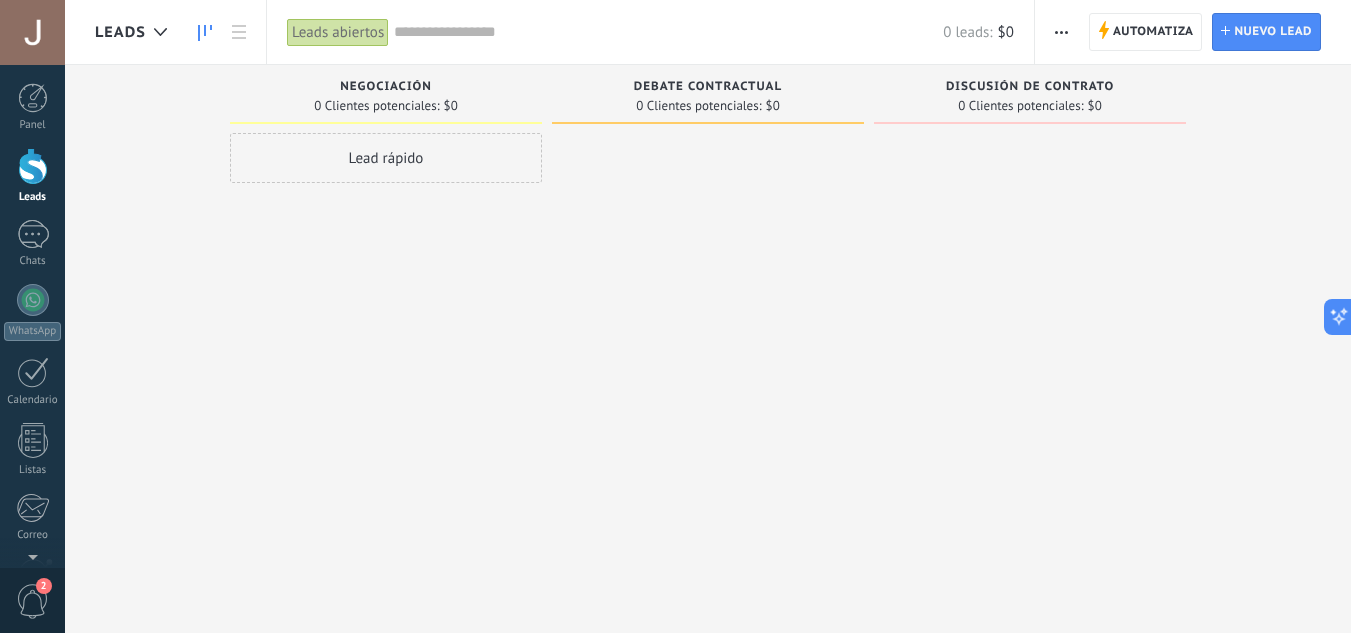 click on "Automatiza" at bounding box center (1153, 32) 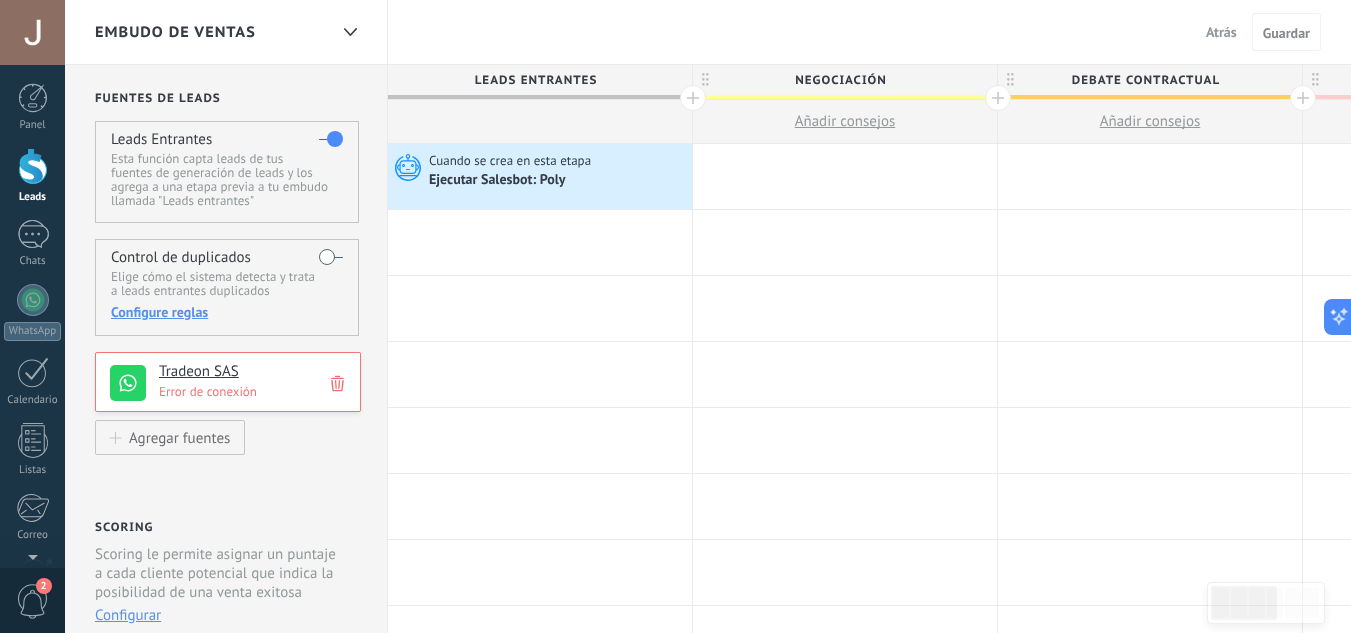 click on "Negociación" at bounding box center (840, 80) 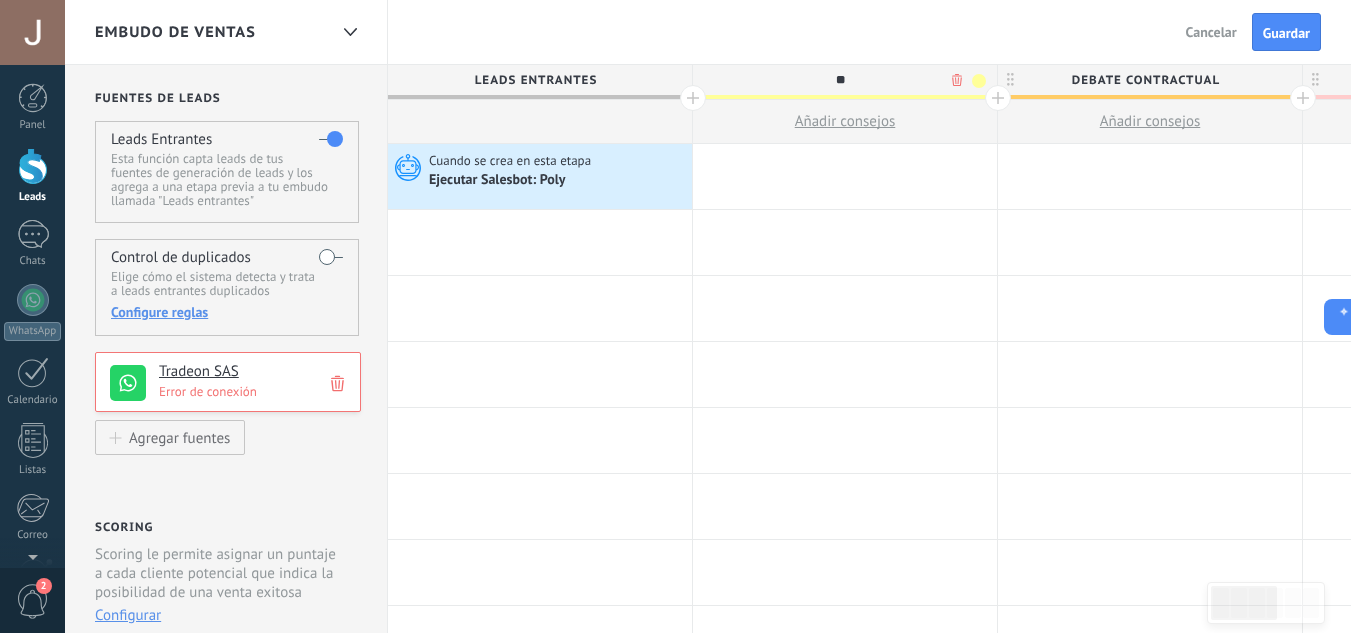 type on "*" 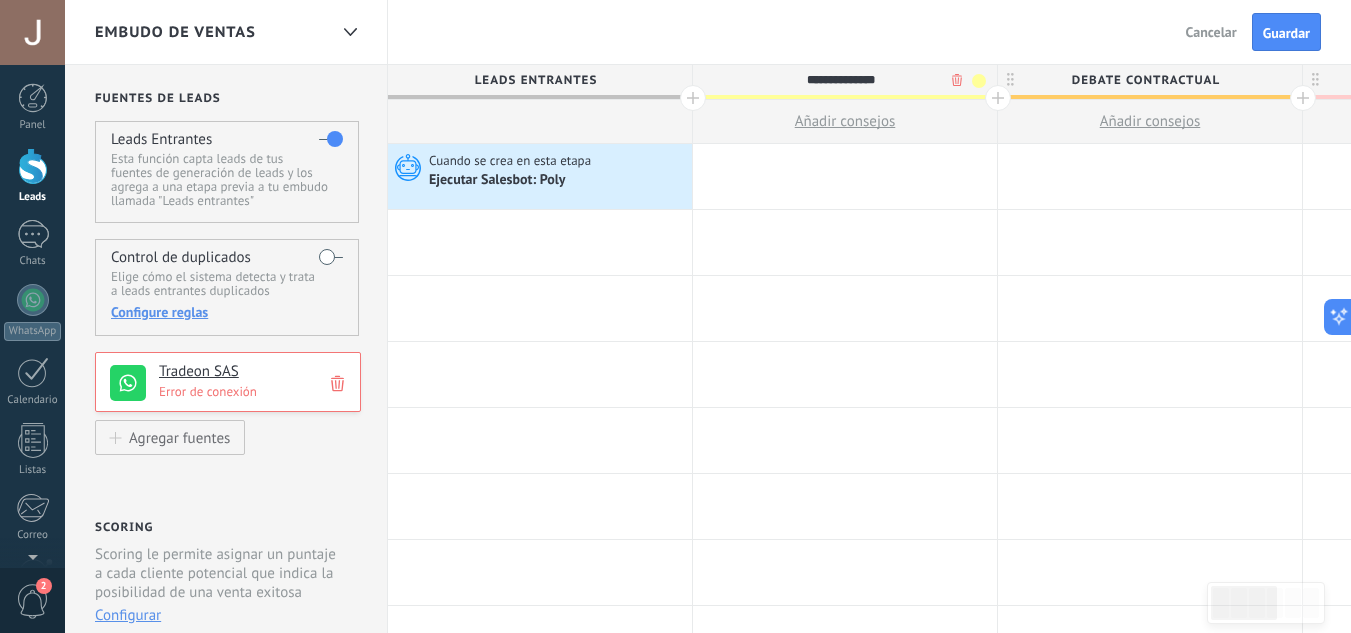 type on "**********" 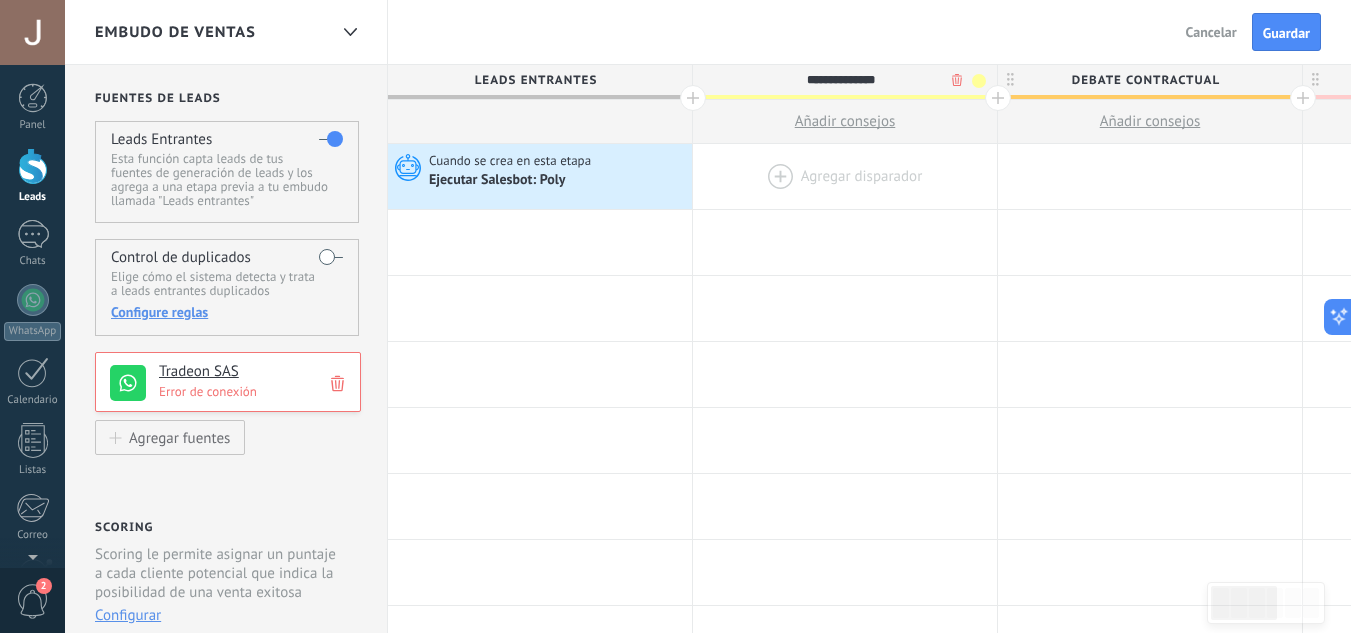 click at bounding box center (845, 176) 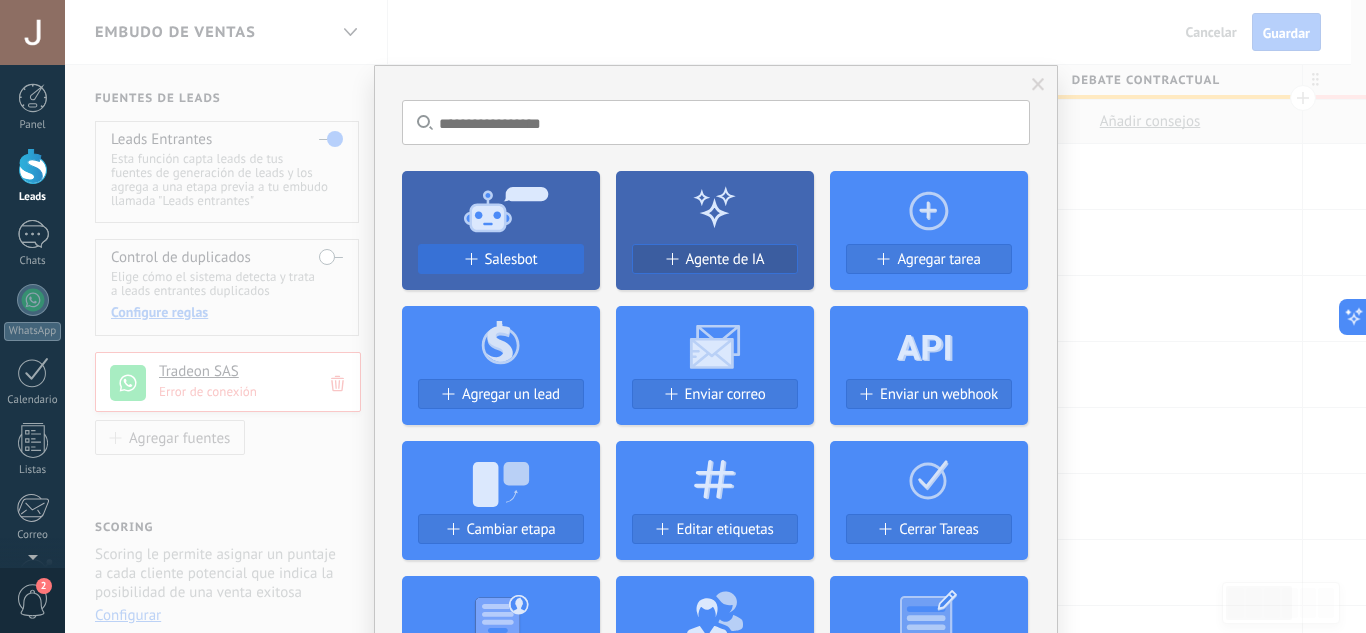 click on "Salesbot" at bounding box center [511, 259] 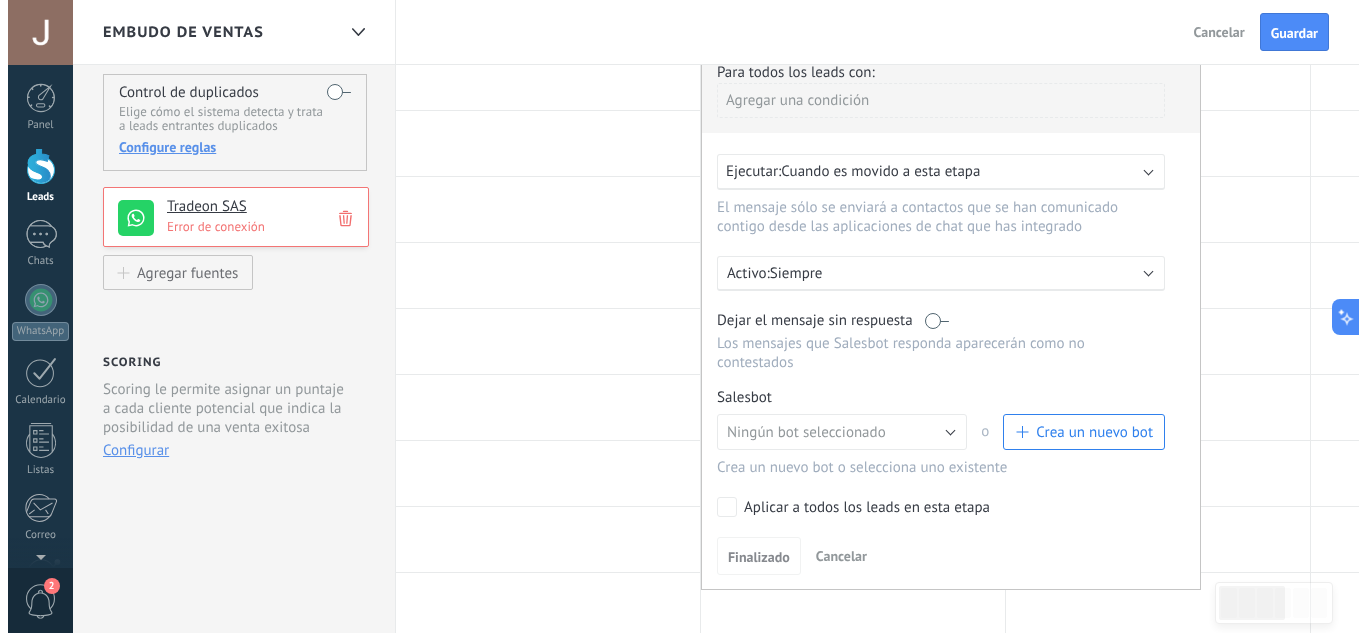scroll, scrollTop: 200, scrollLeft: 0, axis: vertical 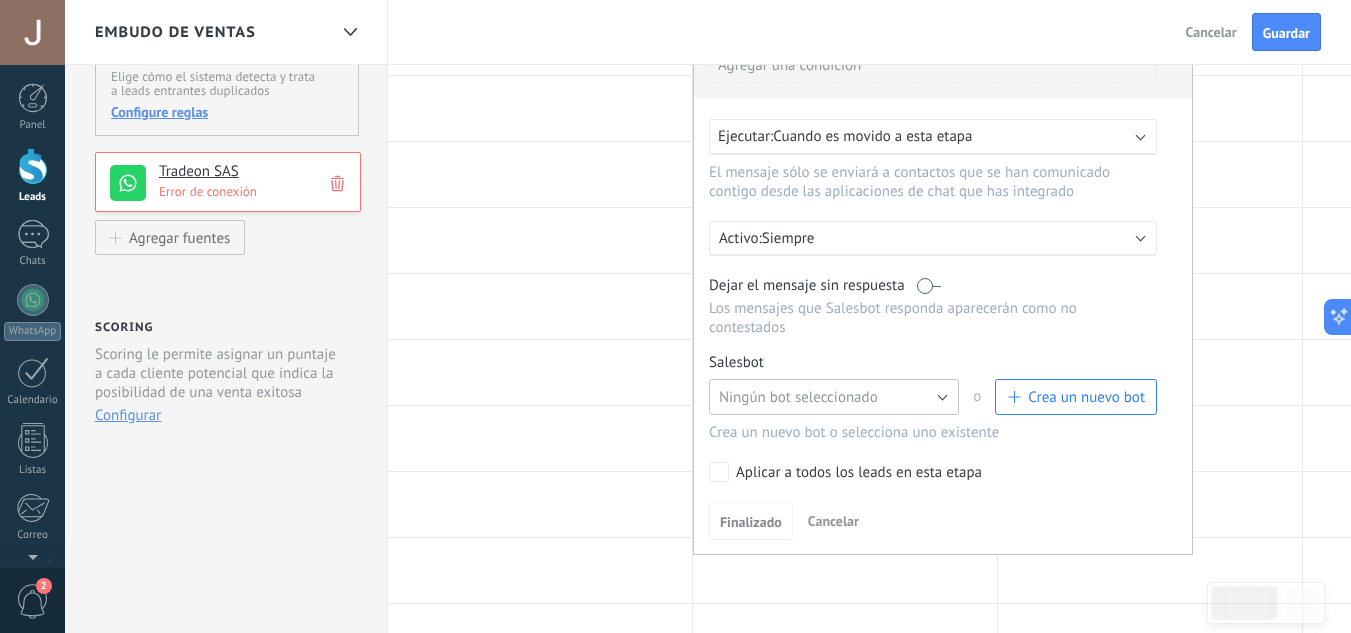 click on "Ningún bot seleccionado" at bounding box center [798, 397] 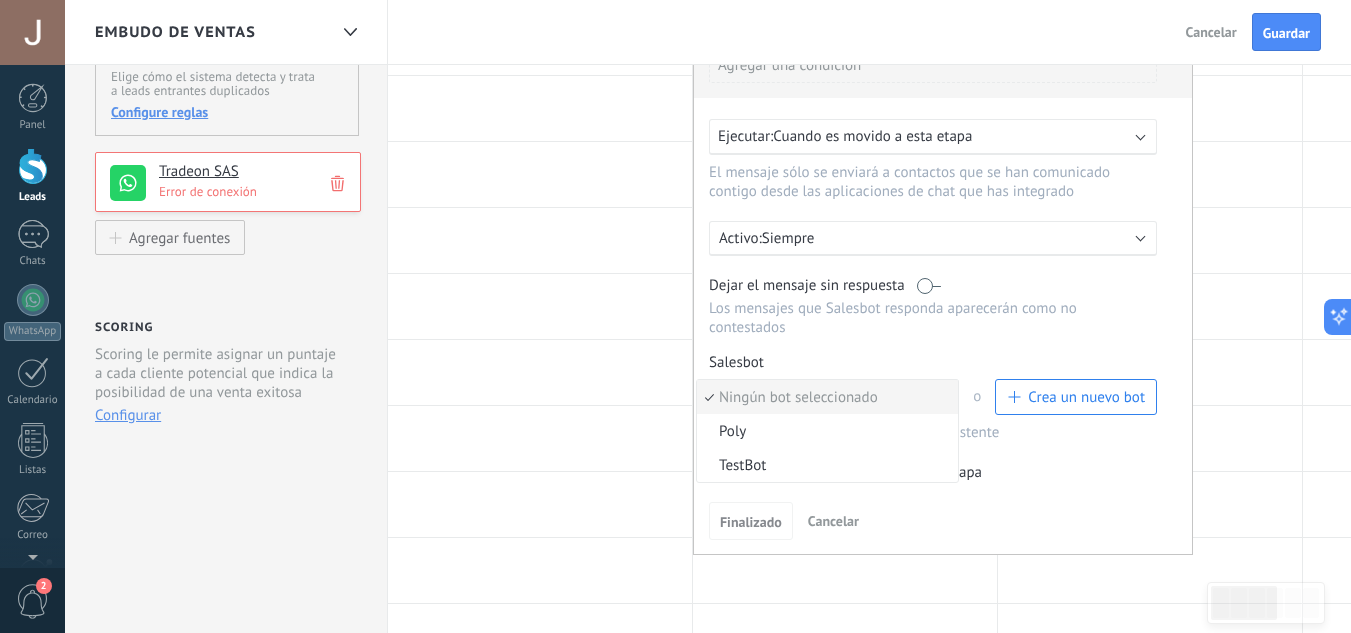 click on "Ningún bot seleccionado" at bounding box center (824, 397) 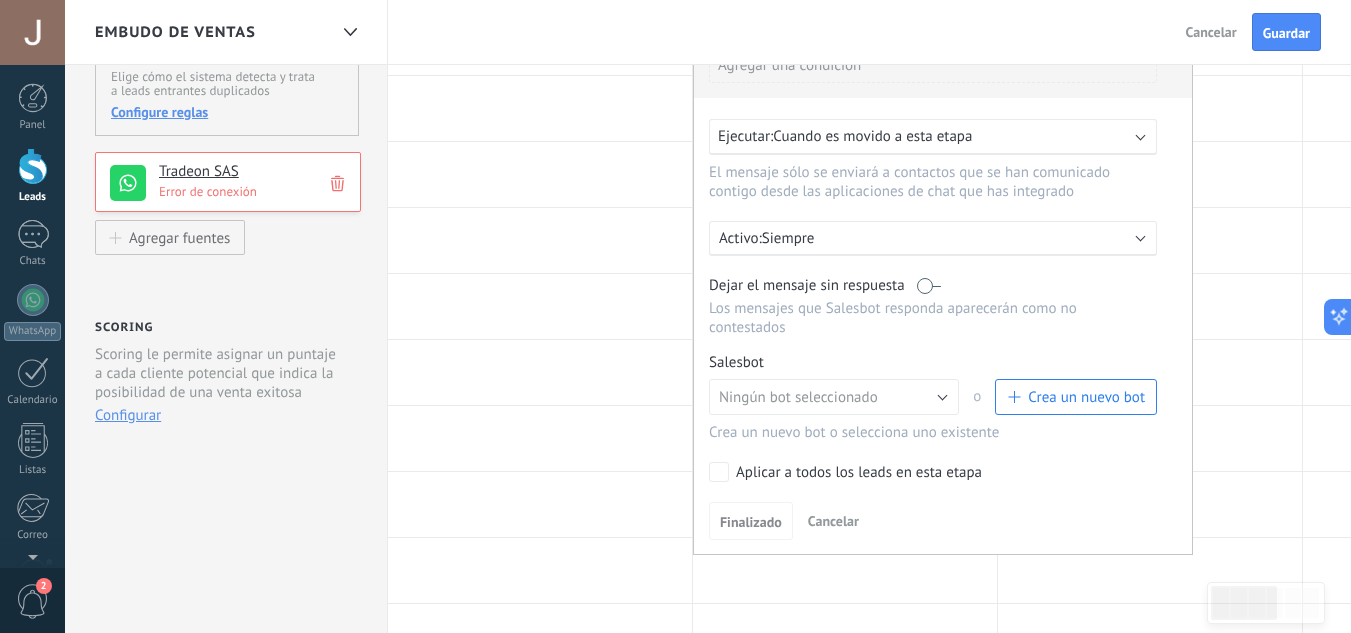 click on "Crea un nuevo bot" at bounding box center [1086, 397] 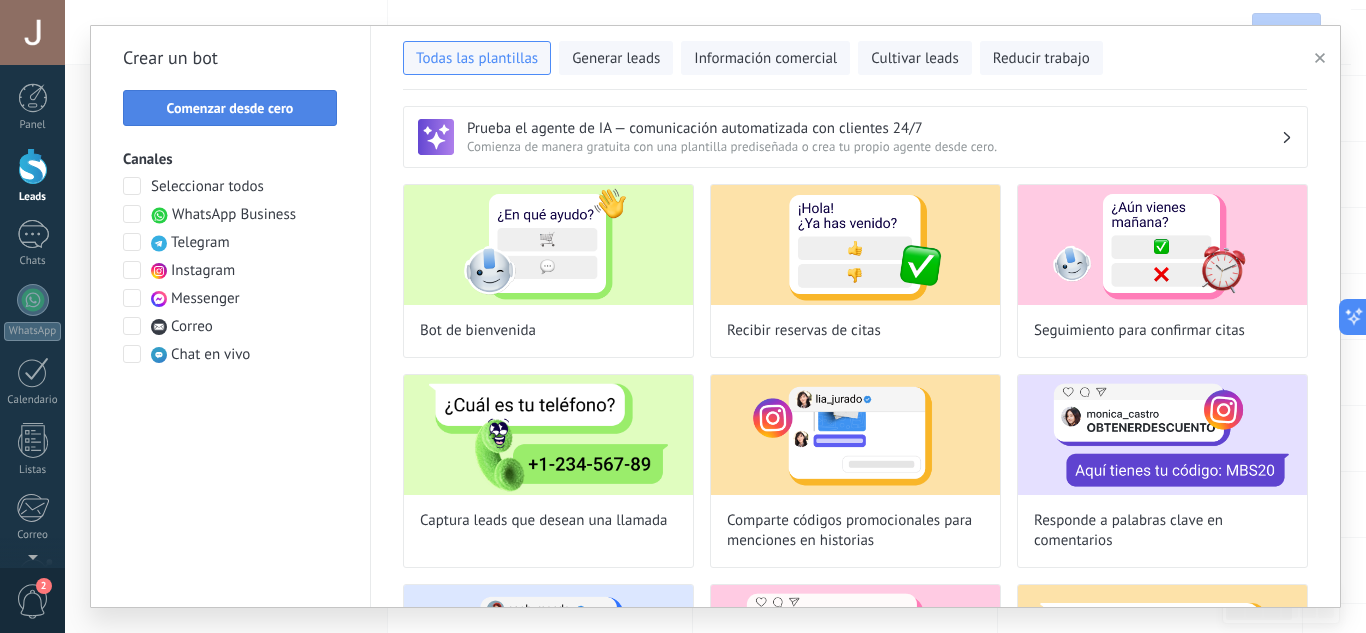 click on "Comenzar desde cero" at bounding box center [230, 108] 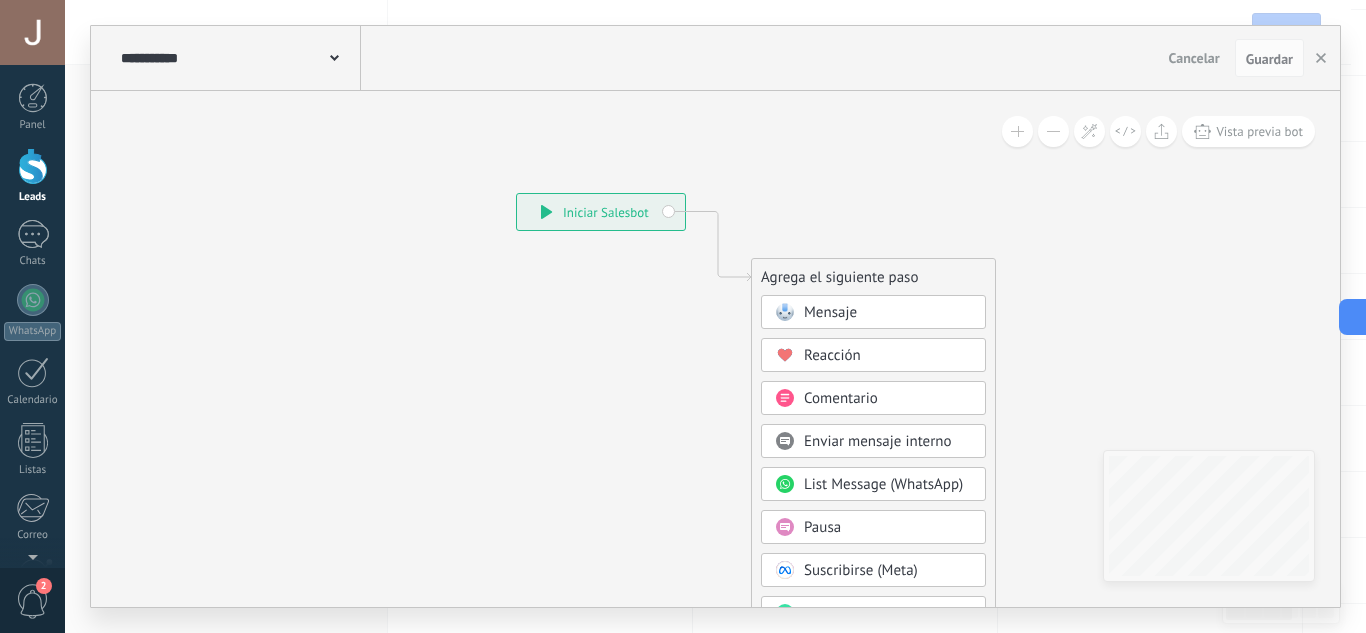 click on "Pausa" at bounding box center [822, 527] 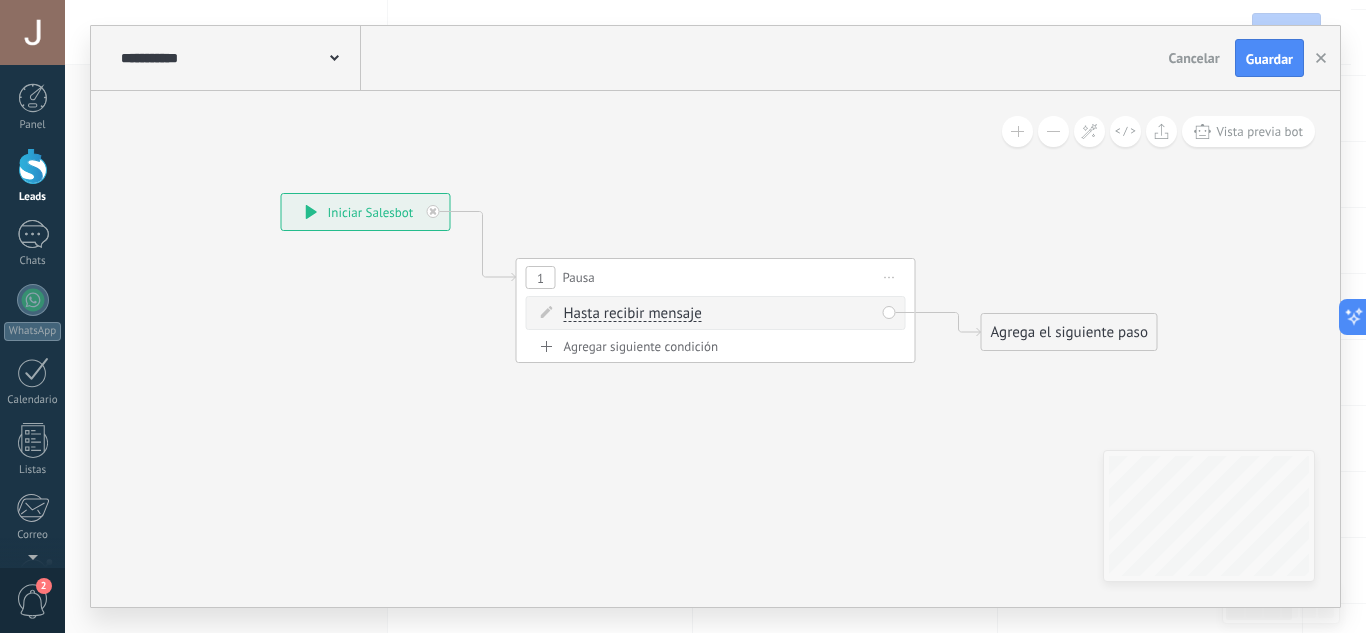 click on "Hasta recibir mensaje" at bounding box center (633, 314) 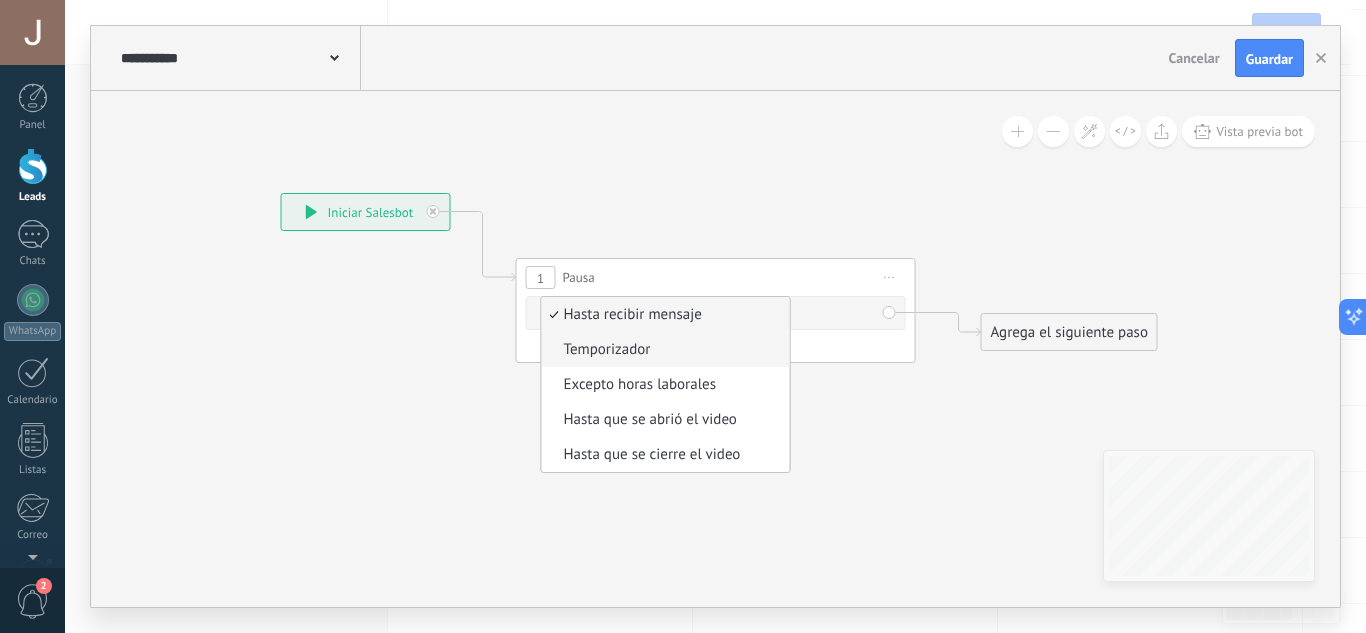 click on "Temporizador" at bounding box center (663, 350) 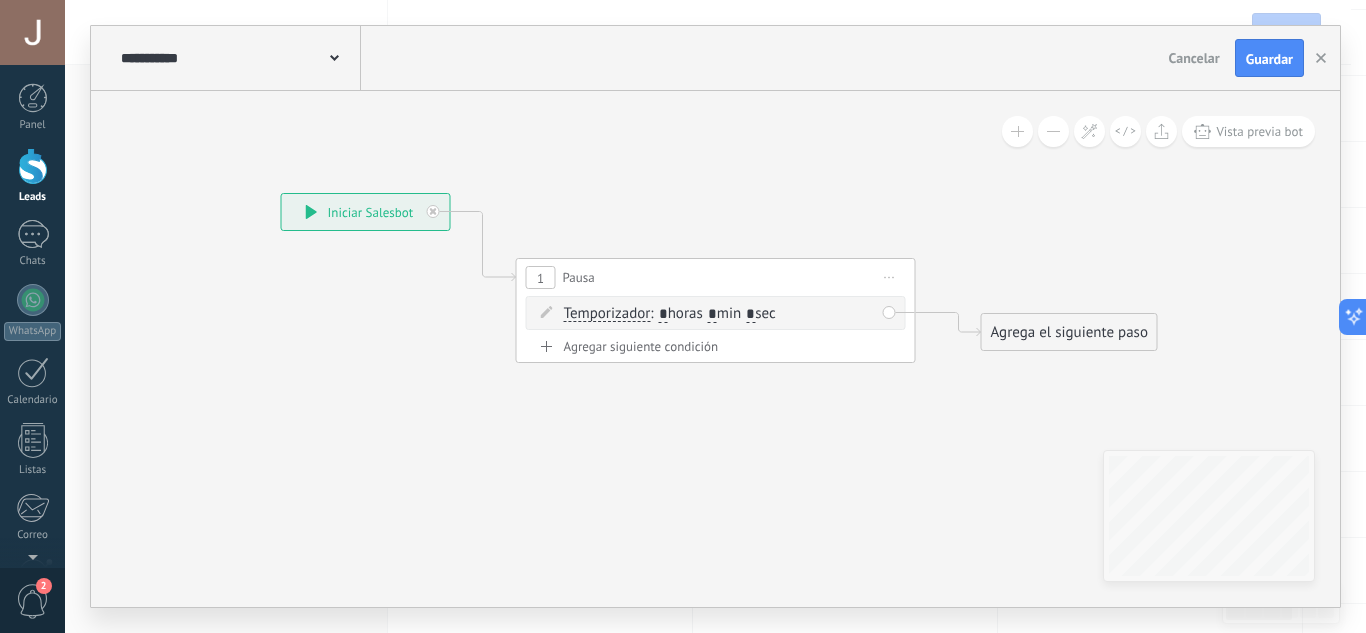 click on "*" at bounding box center [712, 315] 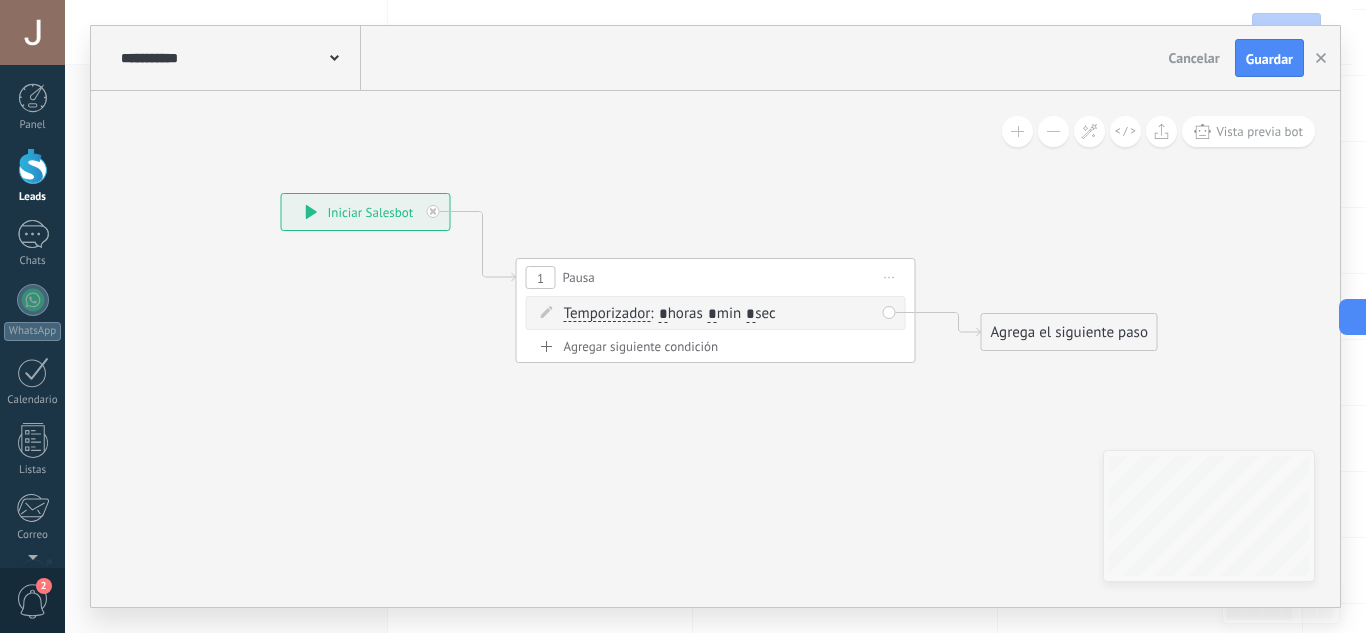 type on "*" 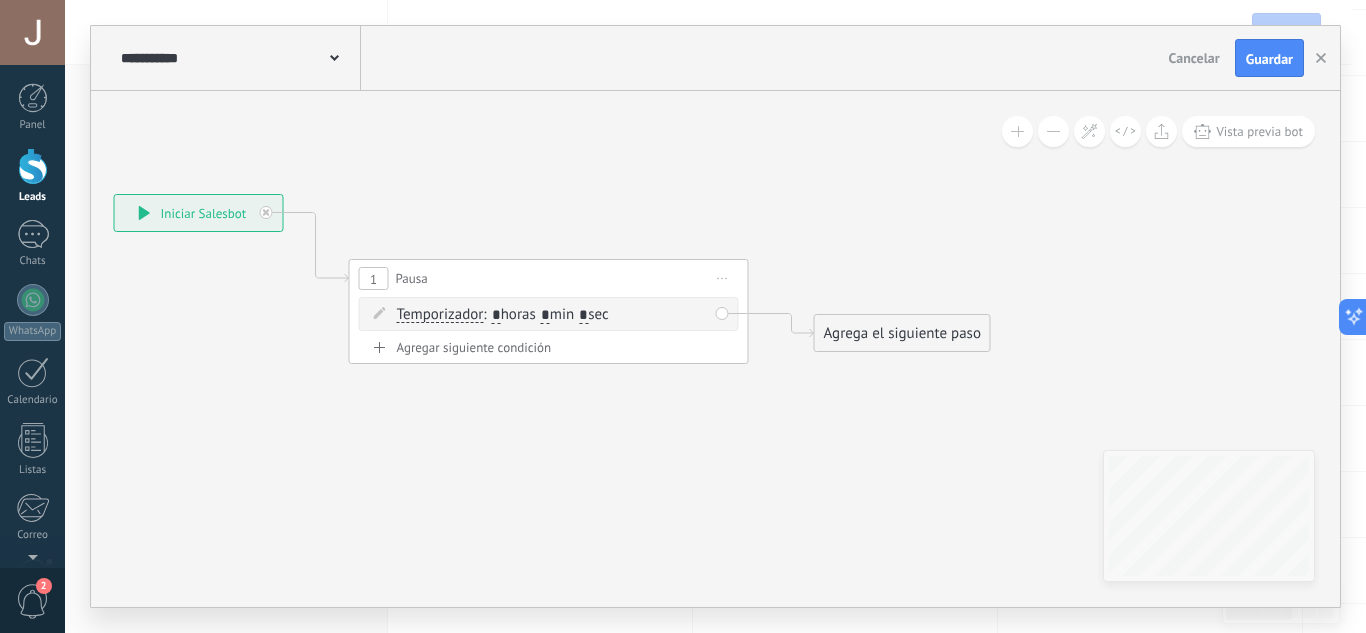 drag, startPoint x: 650, startPoint y: 491, endPoint x: 502, endPoint y: 495, distance: 148.05405 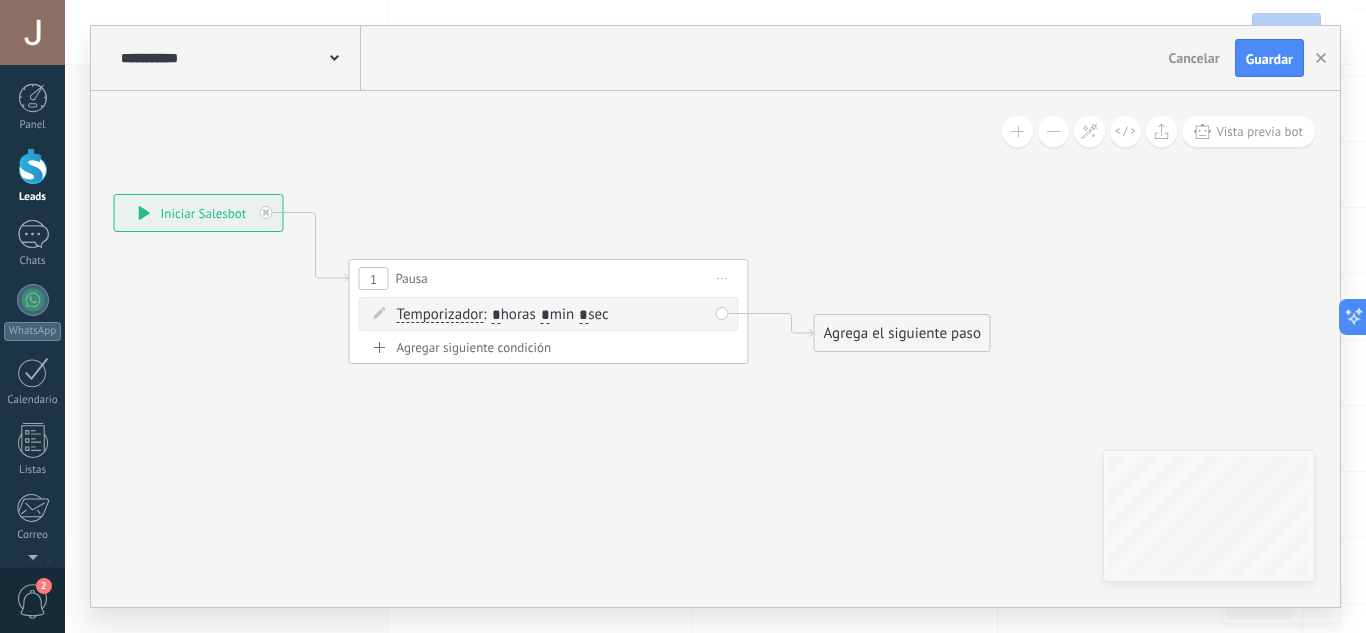 click on "Agrega el siguiente paso" at bounding box center [902, 333] 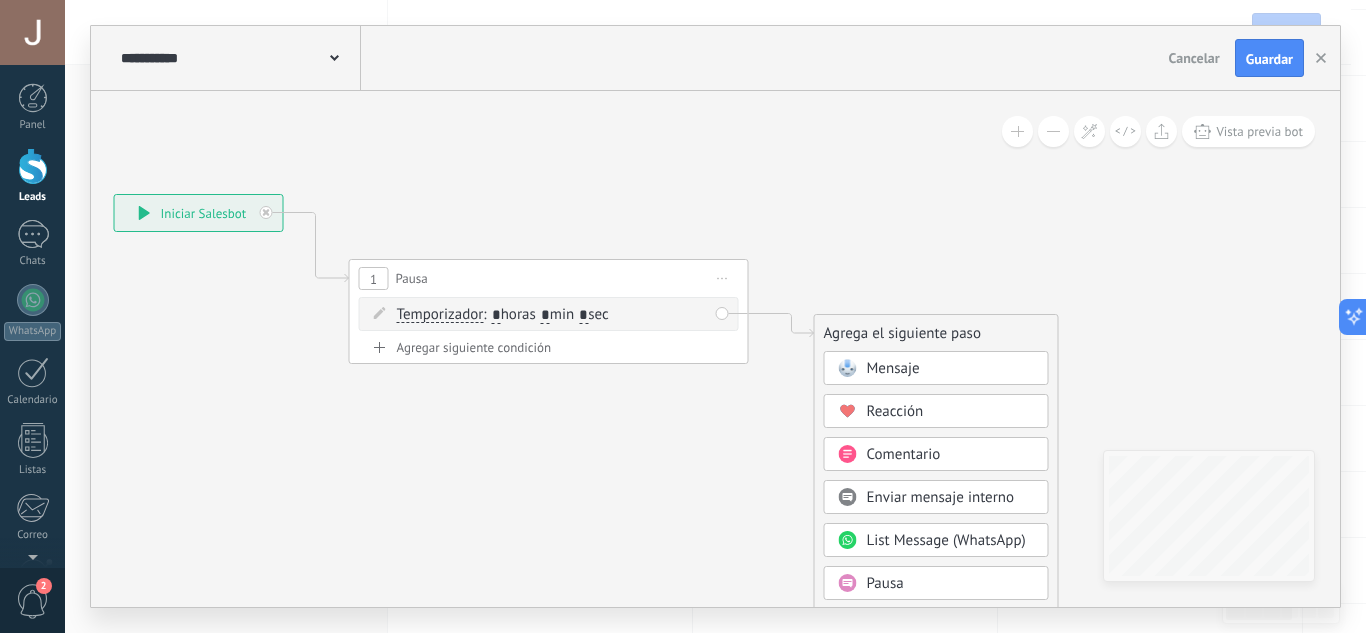 click on "Mensaje" at bounding box center [951, 369] 